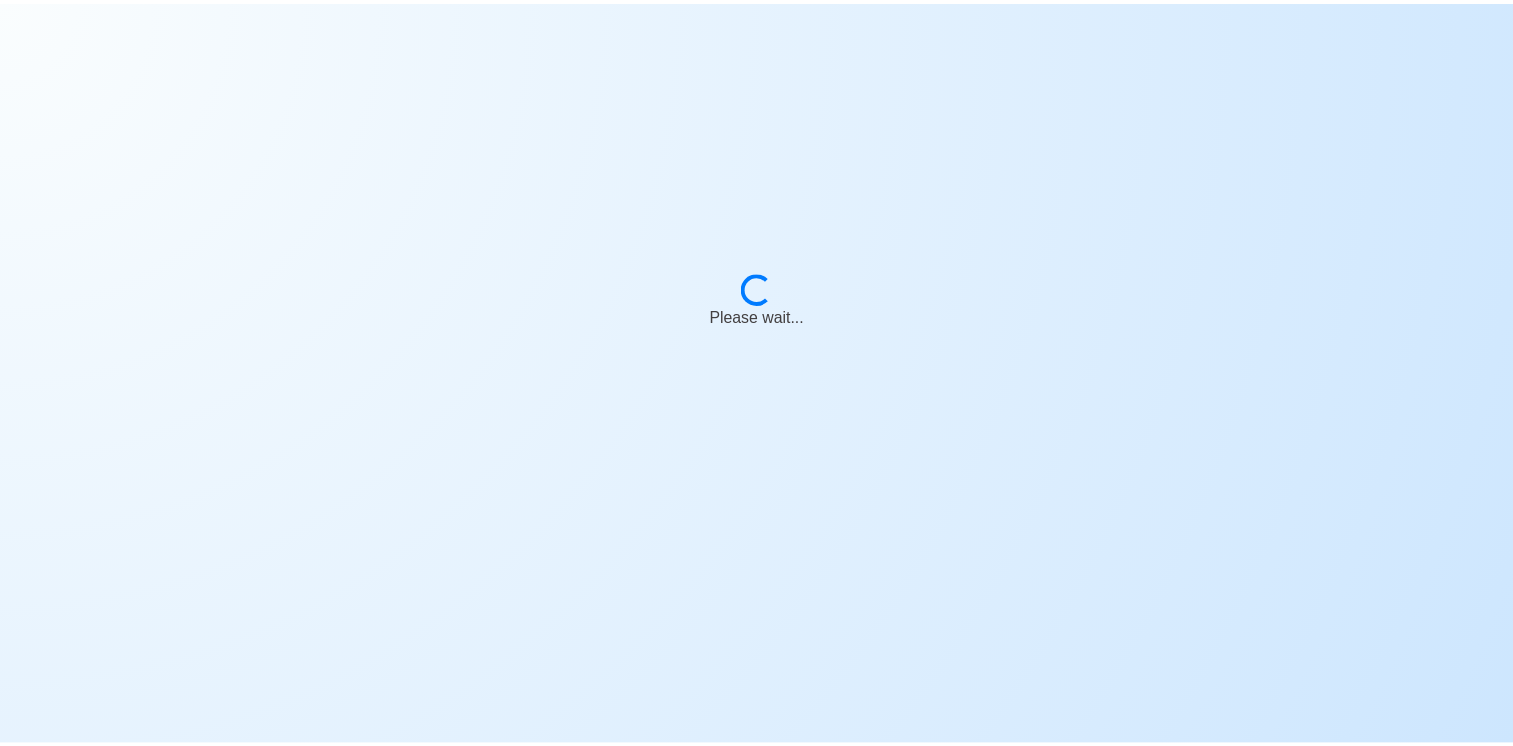 scroll, scrollTop: 0, scrollLeft: 0, axis: both 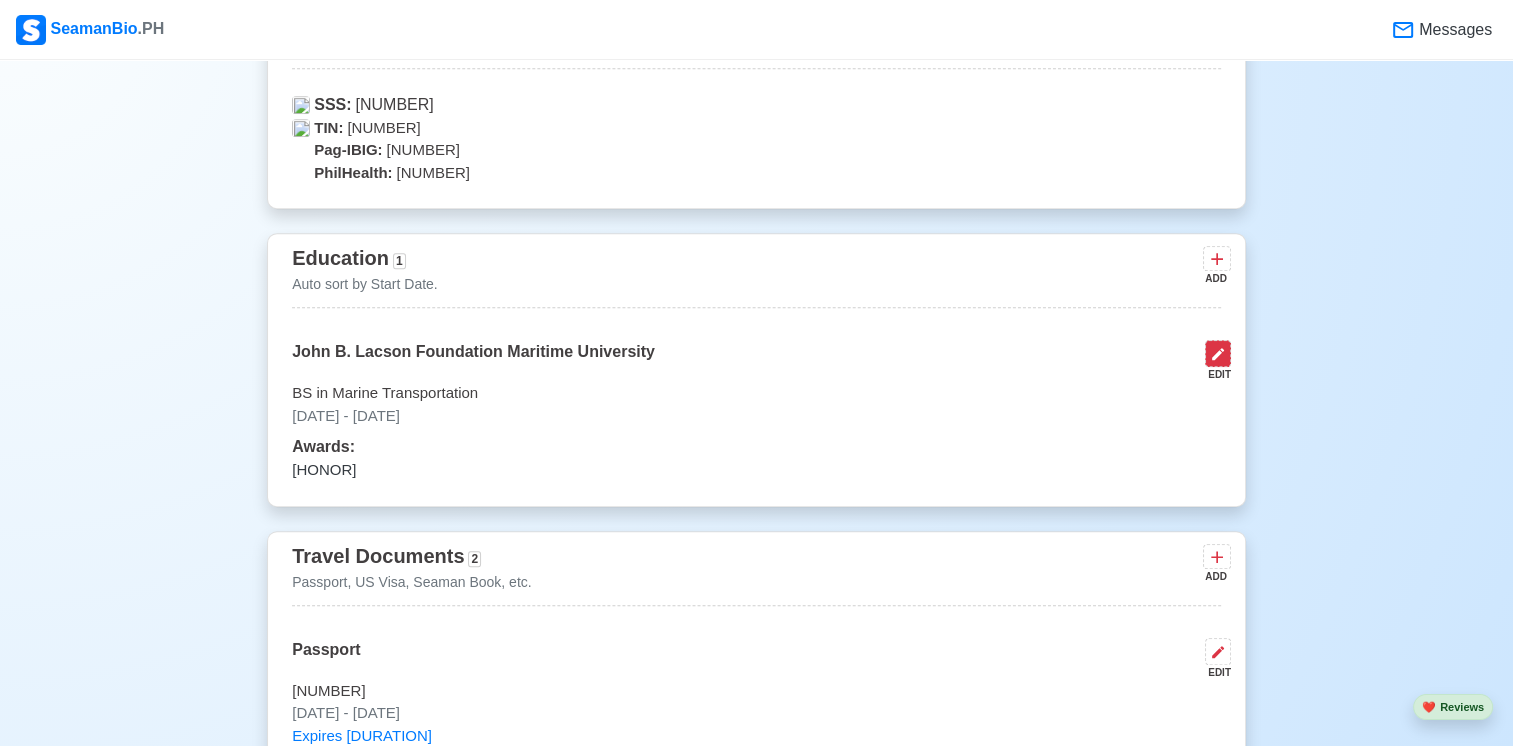 click 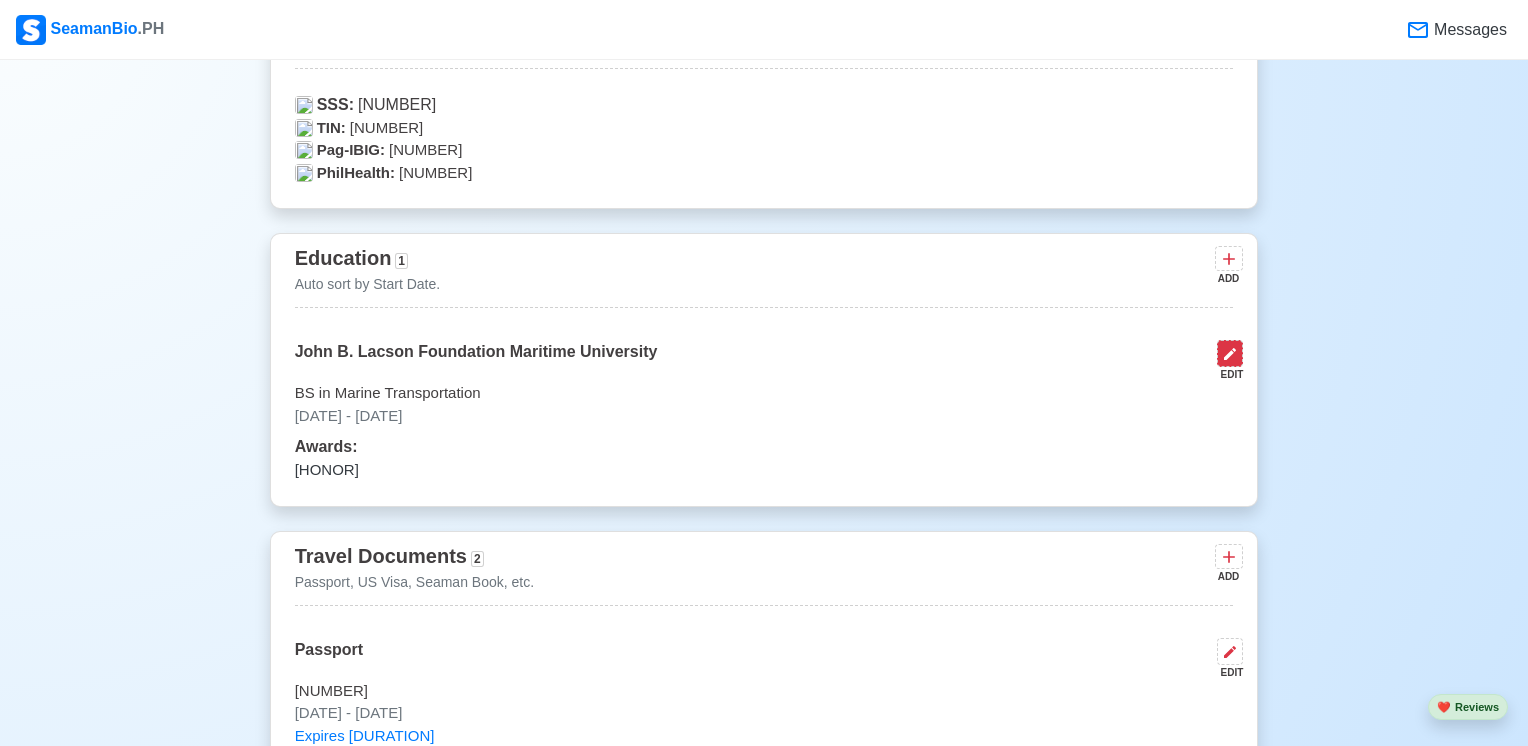 select on "June" 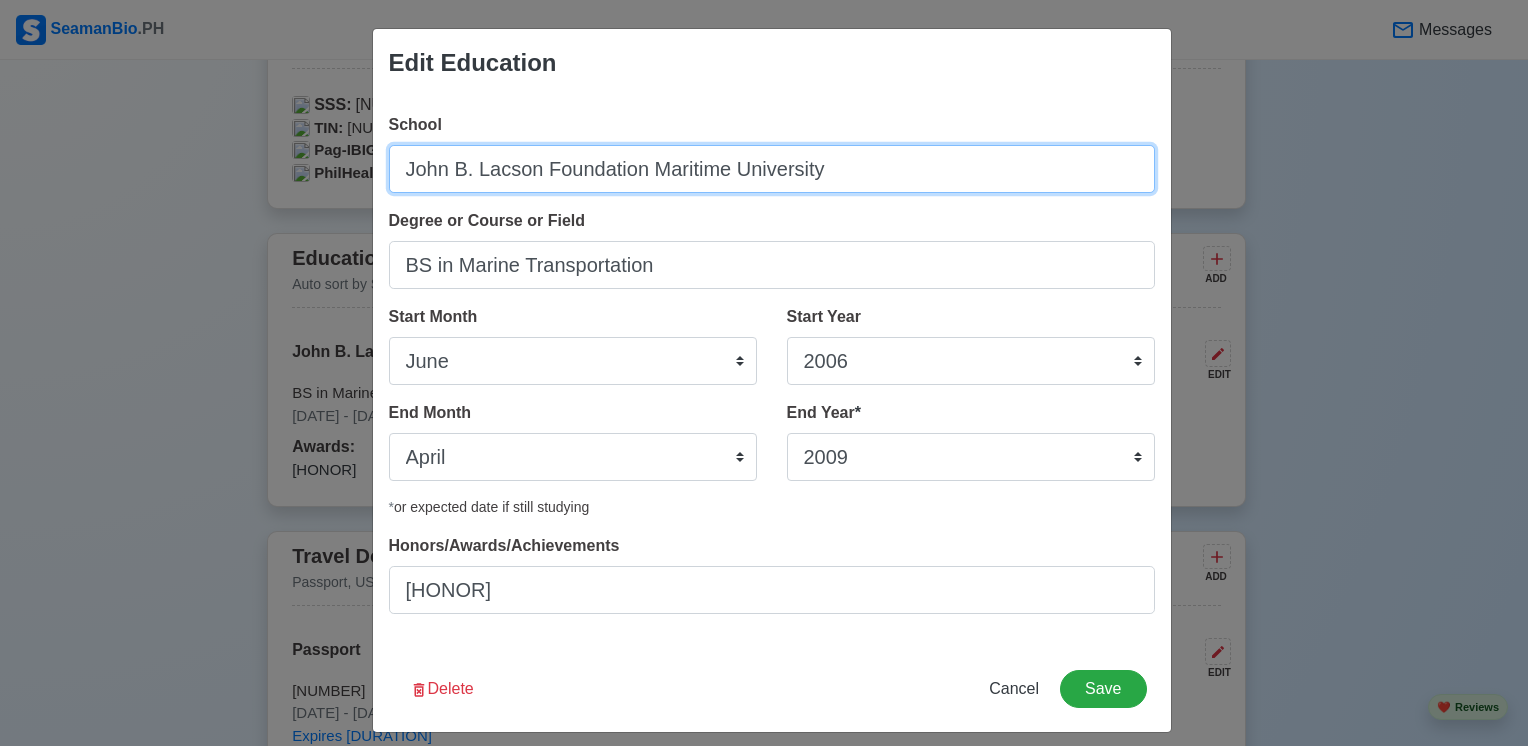click on "John B. Lacson Foundation Maritime University" at bounding box center (772, 169) 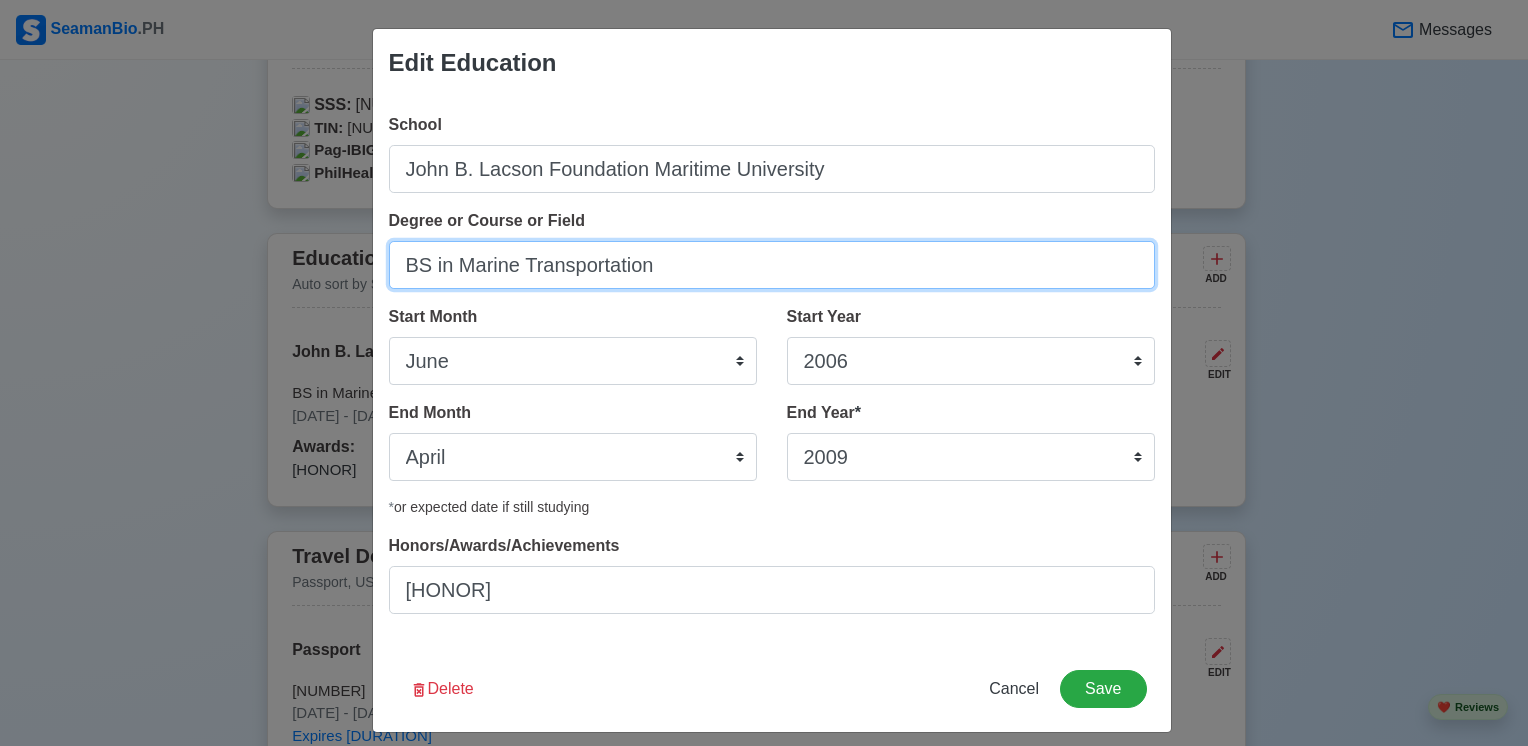 click on "BS in Marine Transportation" at bounding box center [772, 265] 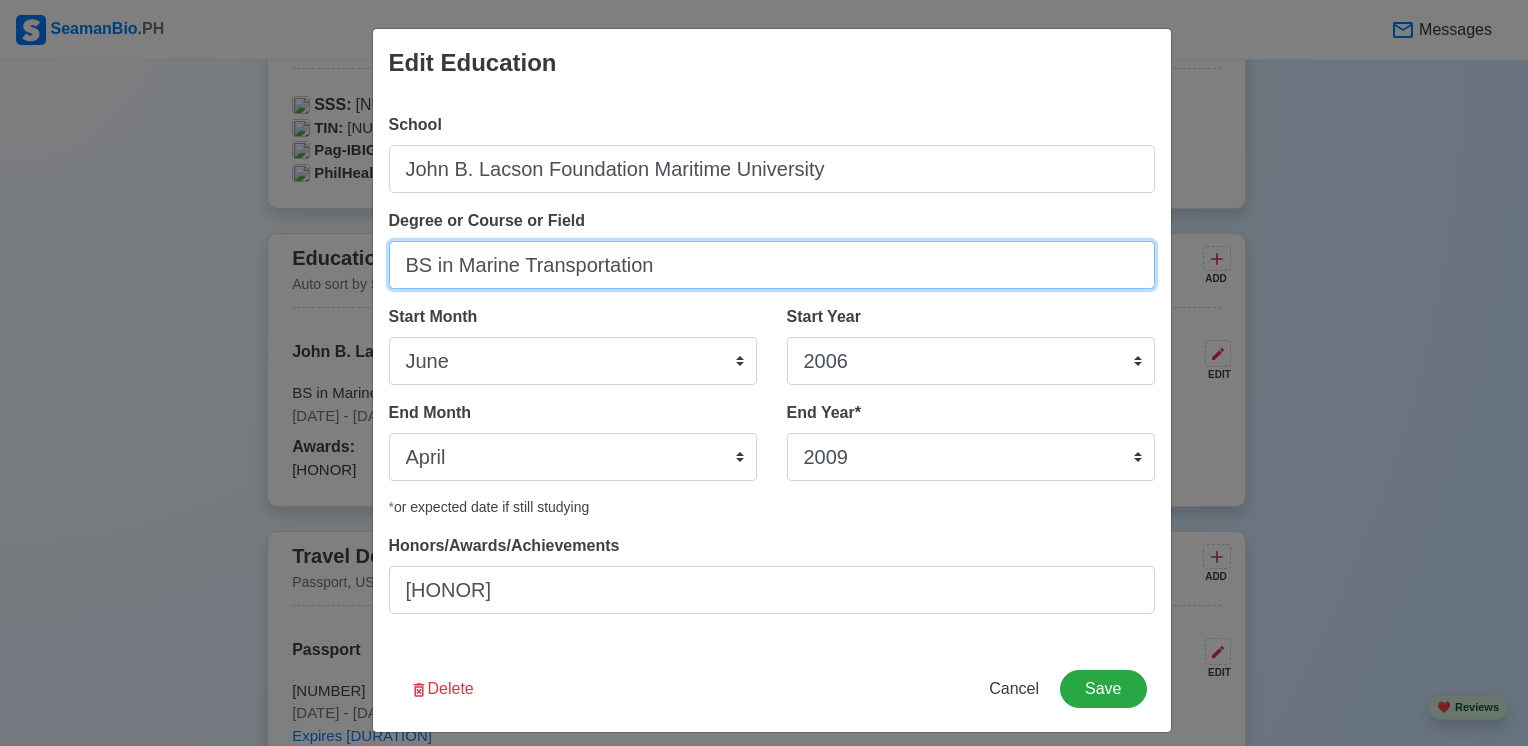 click on "BS in Marine Transportation" at bounding box center [772, 265] 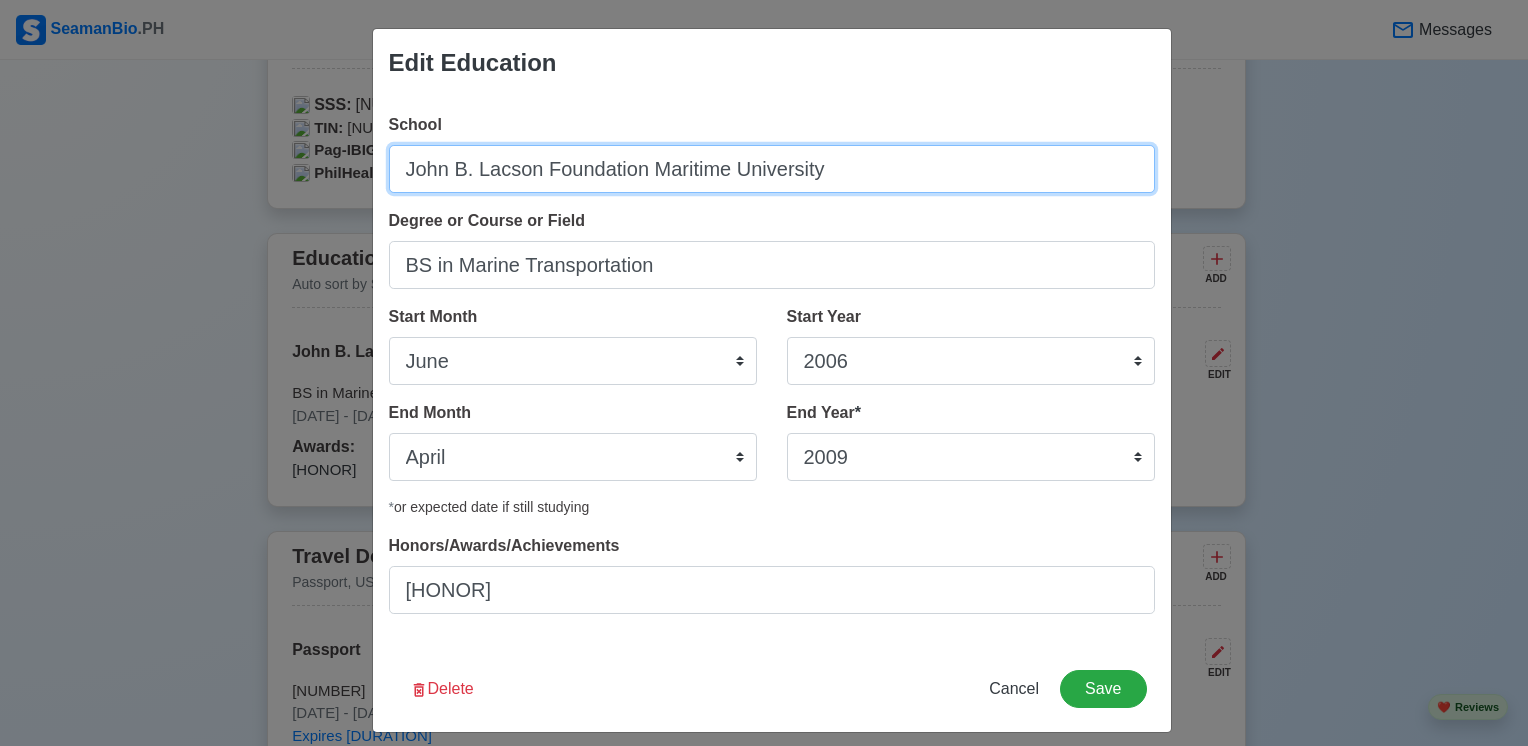 click on "John B. Lacson Foundation Maritime University" at bounding box center [772, 169] 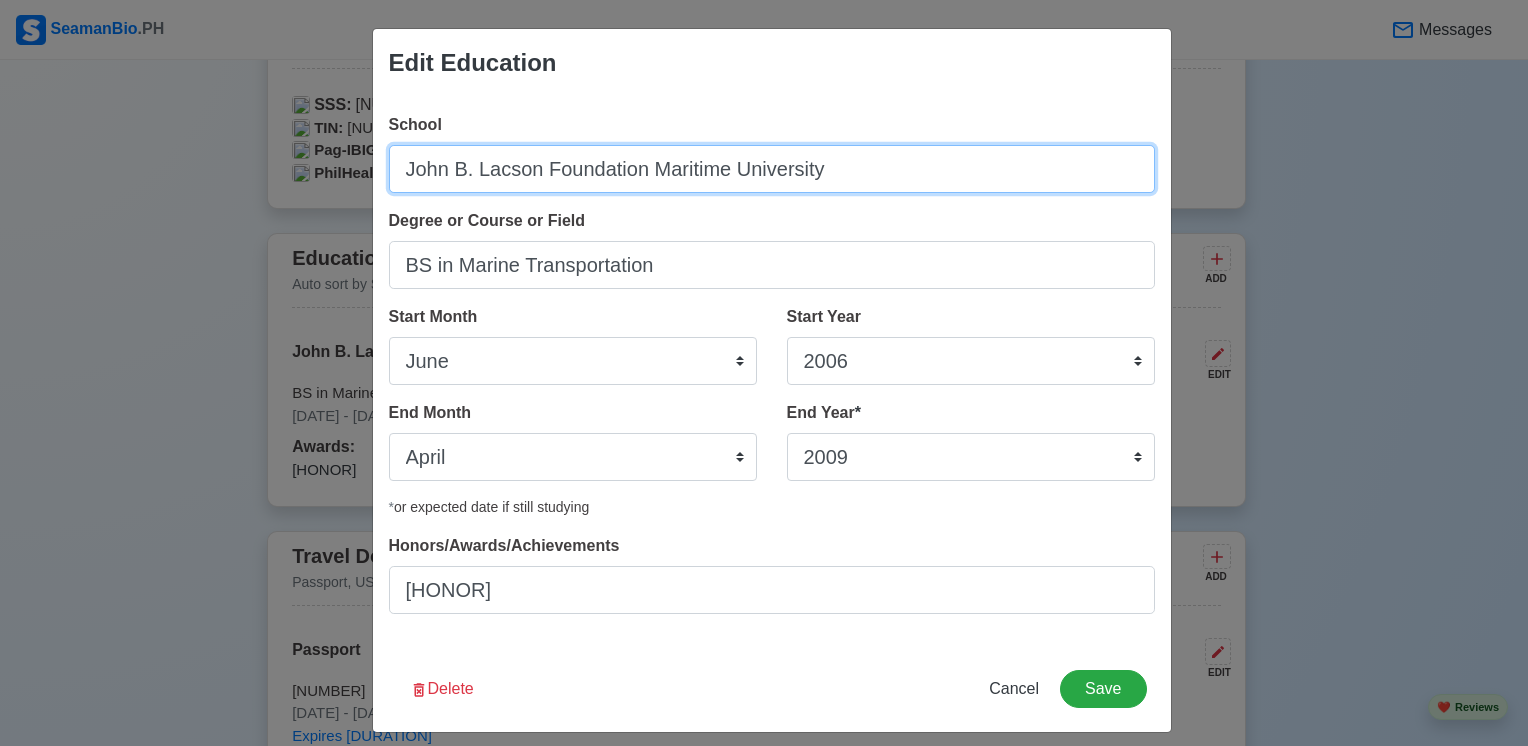 click on "John B. Lacson Foundation Maritime University" at bounding box center [772, 169] 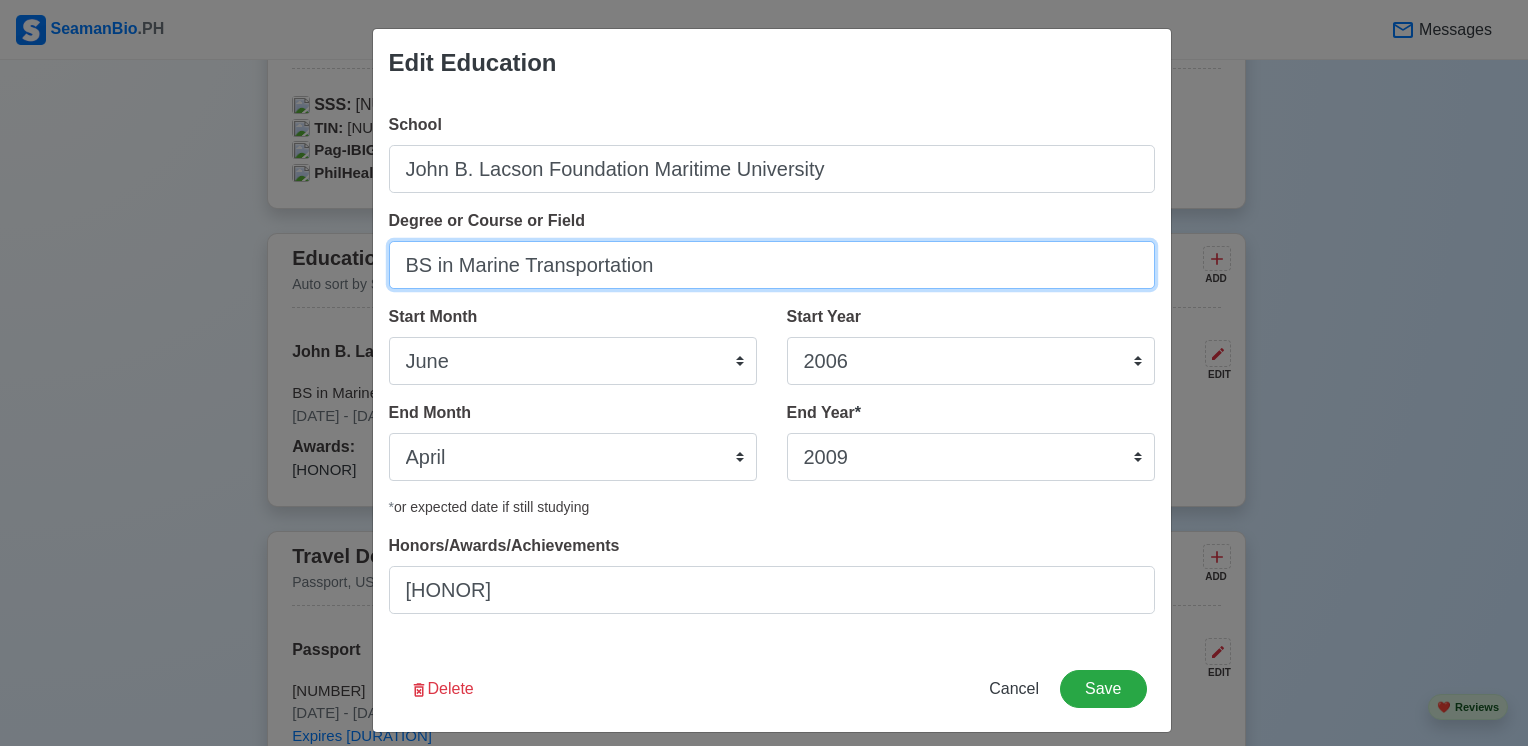click on "BS in Marine Transportation" at bounding box center (772, 265) 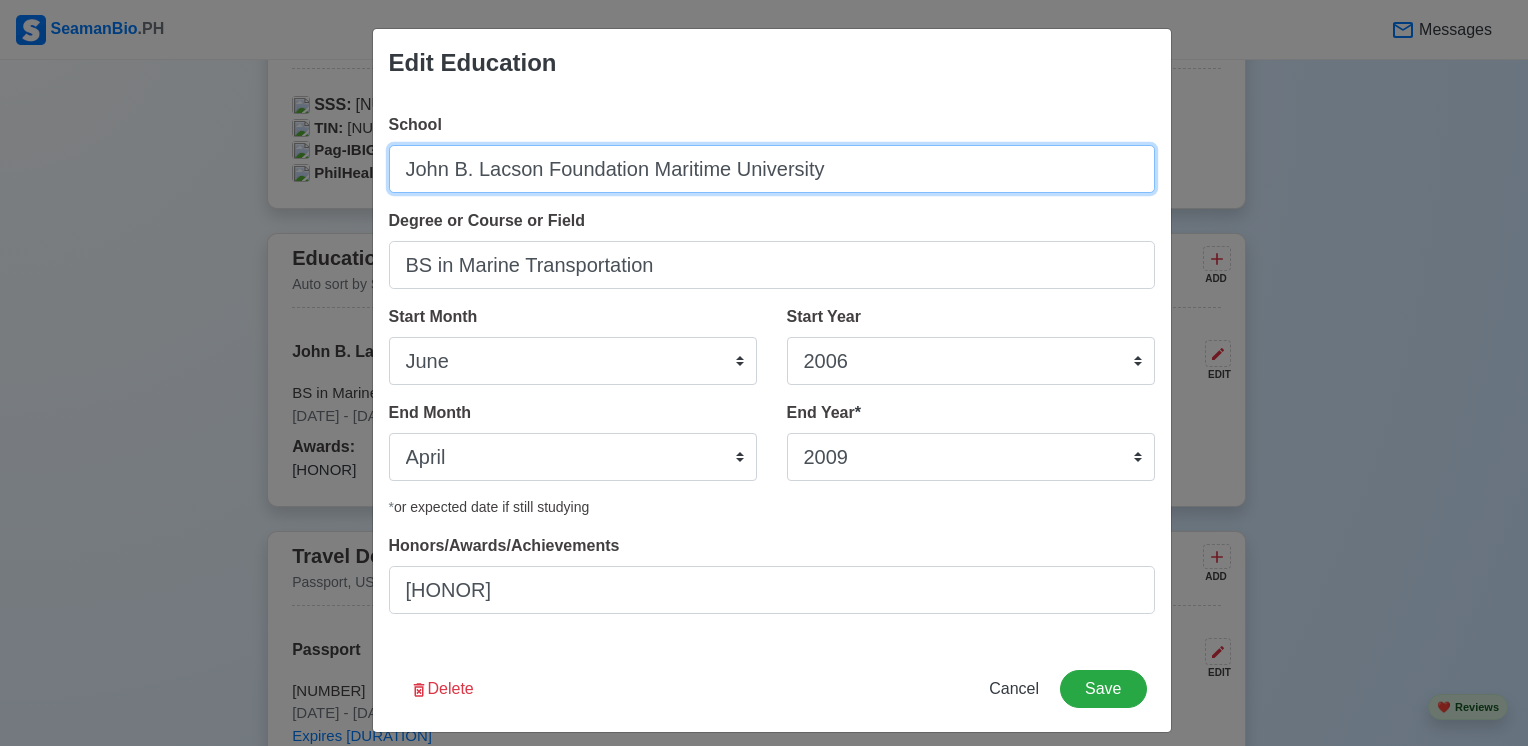click on "John B. Lacson Foundation Maritime University" at bounding box center [772, 169] 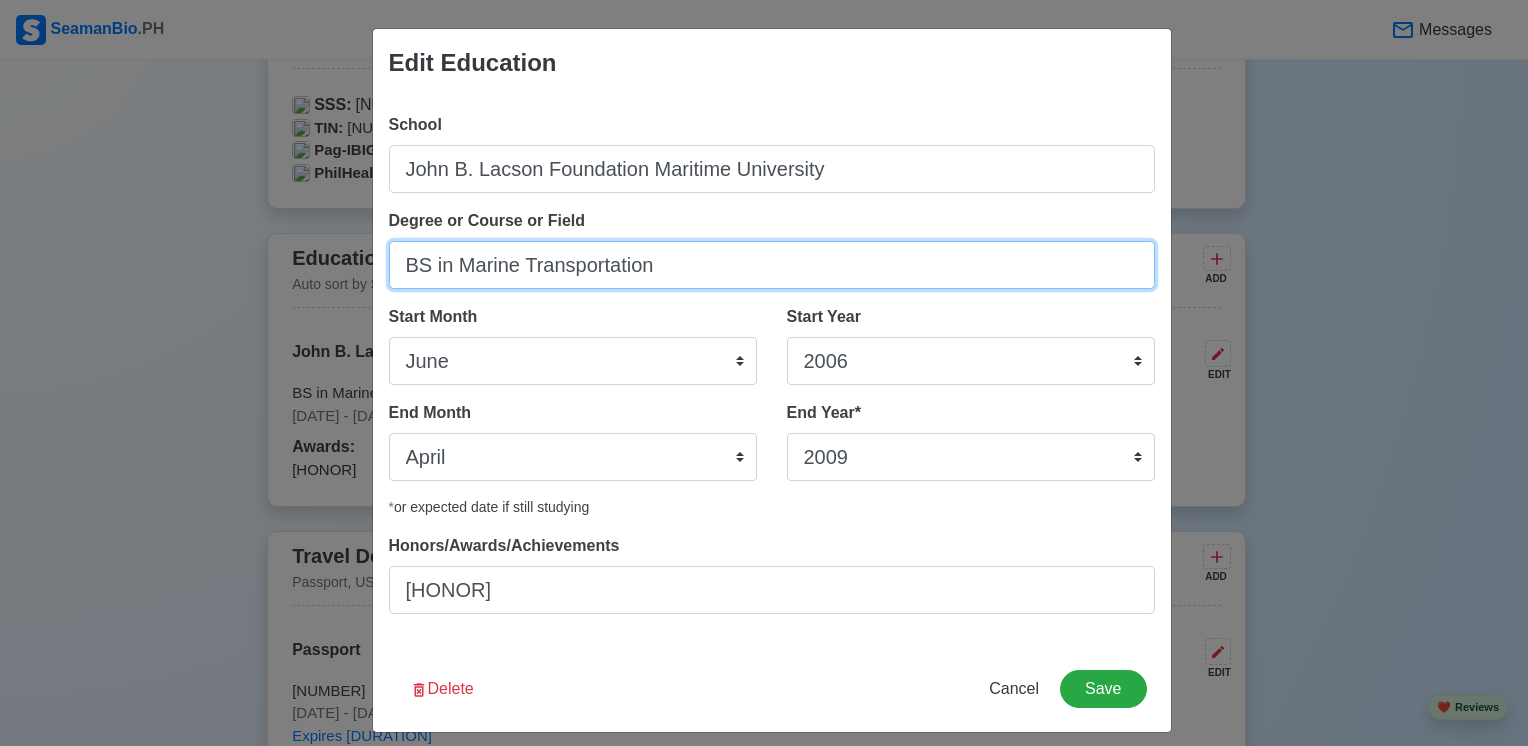 click on "BS in Marine Transportation" at bounding box center [772, 265] 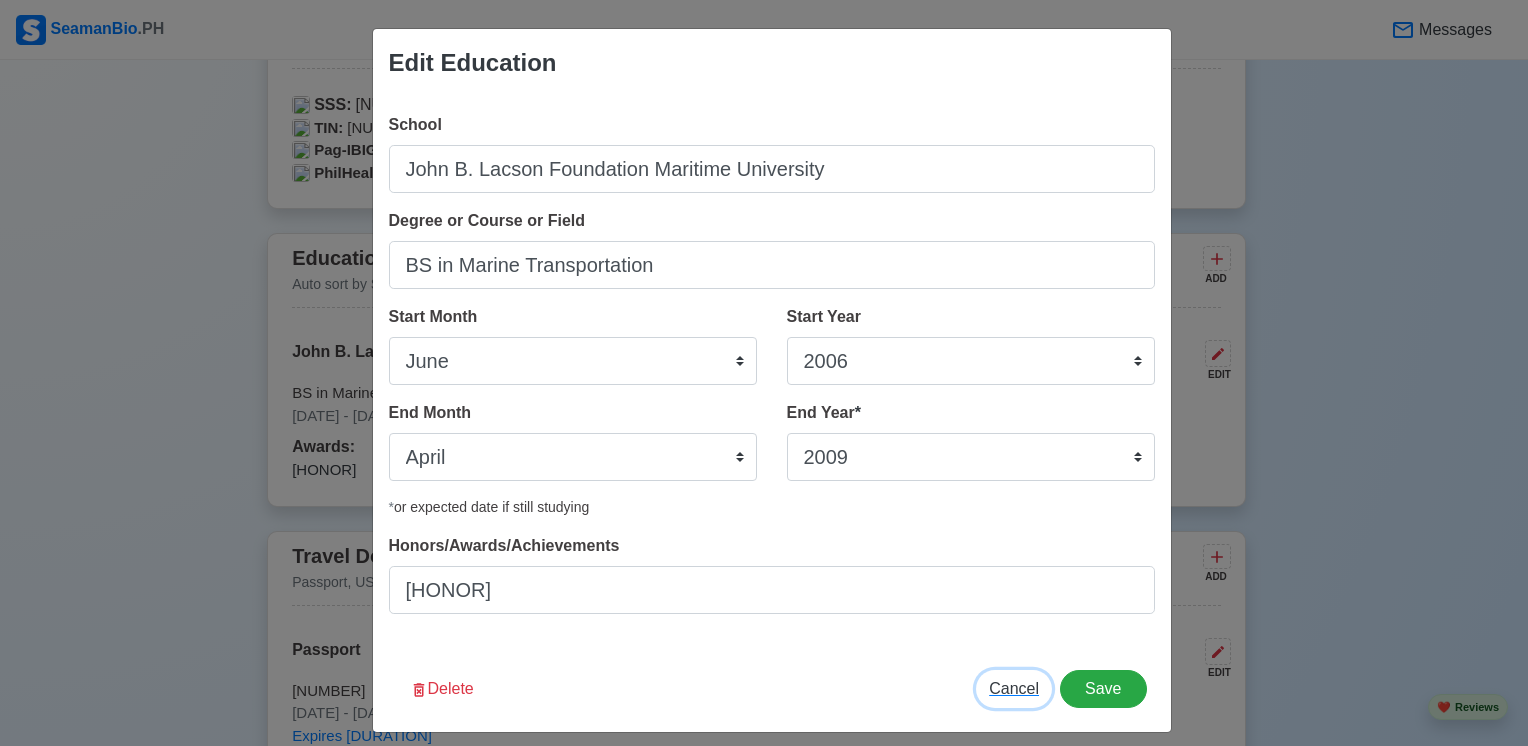 click on "Cancel" at bounding box center (1014, 688) 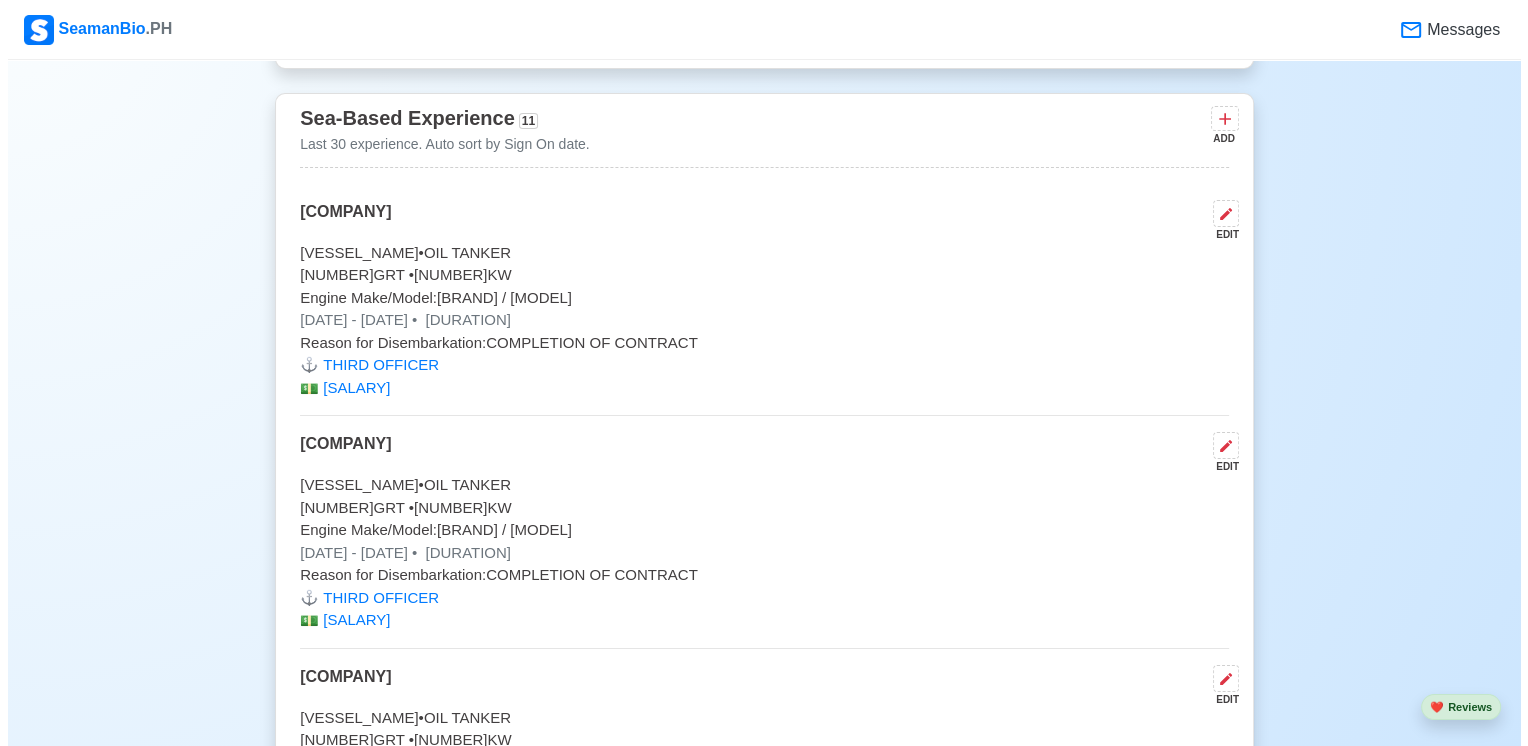 scroll, scrollTop: 4800, scrollLeft: 0, axis: vertical 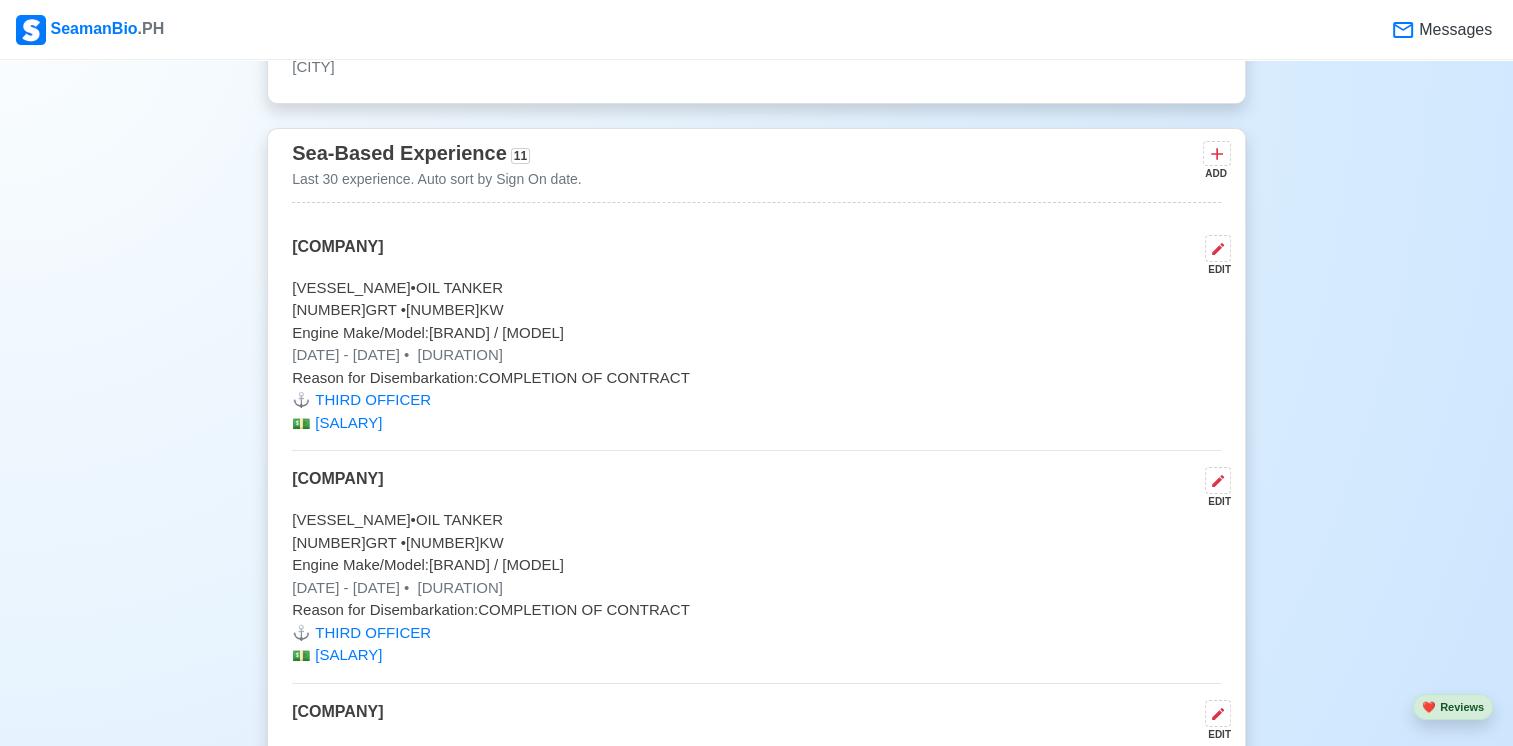 click on "Sea-Based Experience 11 Last 30 experience. Auto sort by Sign On date. ADD [COMPANY] EDIT [VESSEL_NAME] • [VESSEL_TYPE] 	[GRT] GRT • [KW] KW Engine Make/Model: [BRAND] / [MODEL] [DATE] - [DATE] • [DURATION] Reason for Disembarkation: COMPLETION OF CONTRACT ⚓️ THIRD OFFICER 💵️ [SALARY] [COMPANY] EDIT [VESSEL_NAME] • [VESSEL_TYPE] 	[GRT] GRT • [KW] KW Engine Make/Model: [BRAND] / [MODEL] [DATE] - [DATE] • [DURATION] Reason for Disembarkation: COMPLETION OF CONTRACT ⚓️ THIRD OFFICER 💵️ [SALARY] [COMPANY] EDIT [VESSEL_NAME] • [VESSEL_TYPE] 	[GRT] GRT • [KW] KW Engine Make/Model: [BRAND] / [MODEL] [DATE] - [DATE] • [DURATION] Reason for Disembarkation: COMPLETION OF CONTRACT ⚓️ THIRD OFFICER 💵️ [SALARY] [COMPANY] EDIT [VESSEL_NAME] • [VESSEL_TYPE] [GRT] GRT • [NUMBER] KW •" at bounding box center [756, 1460] 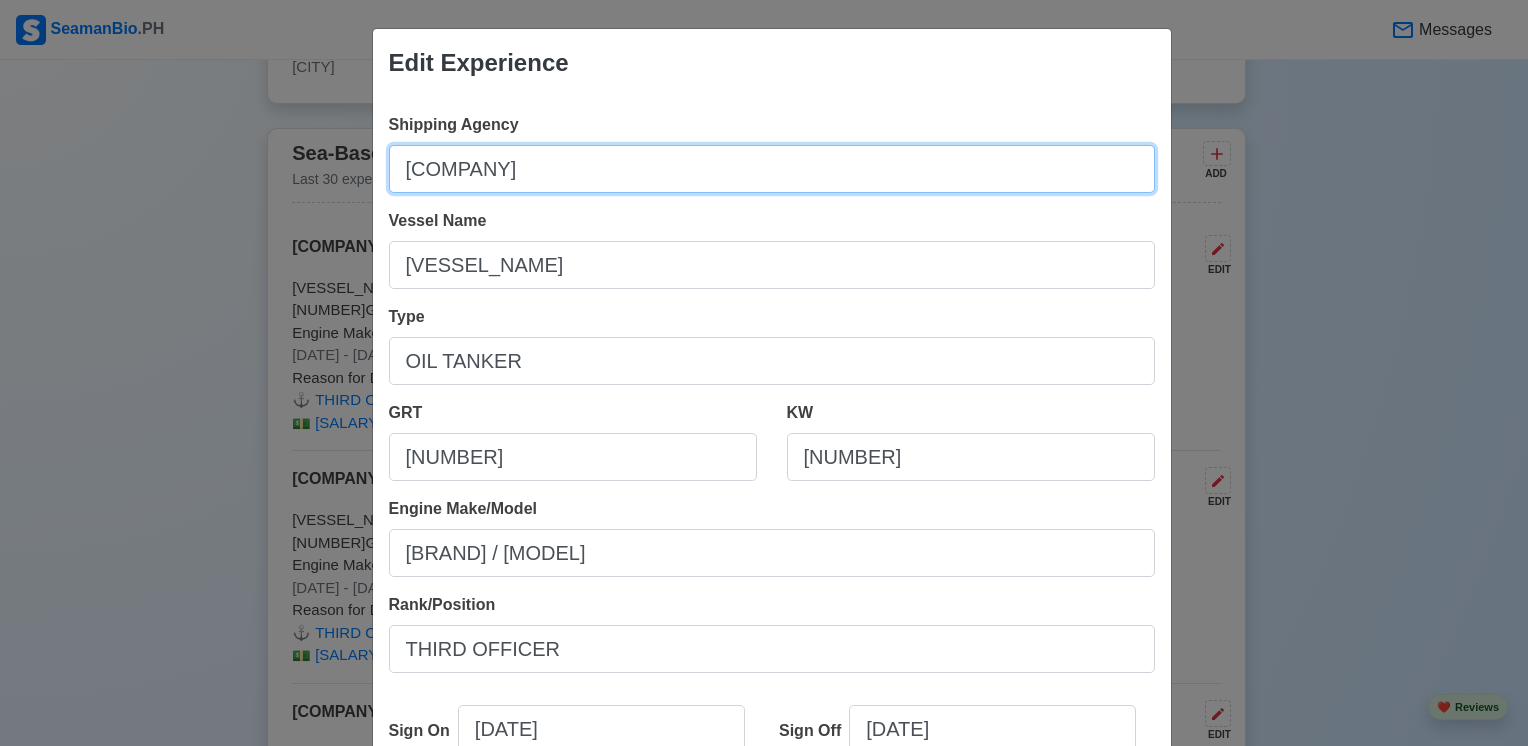 drag, startPoint x: 909, startPoint y: 172, endPoint x: 337, endPoint y: 179, distance: 572.04285 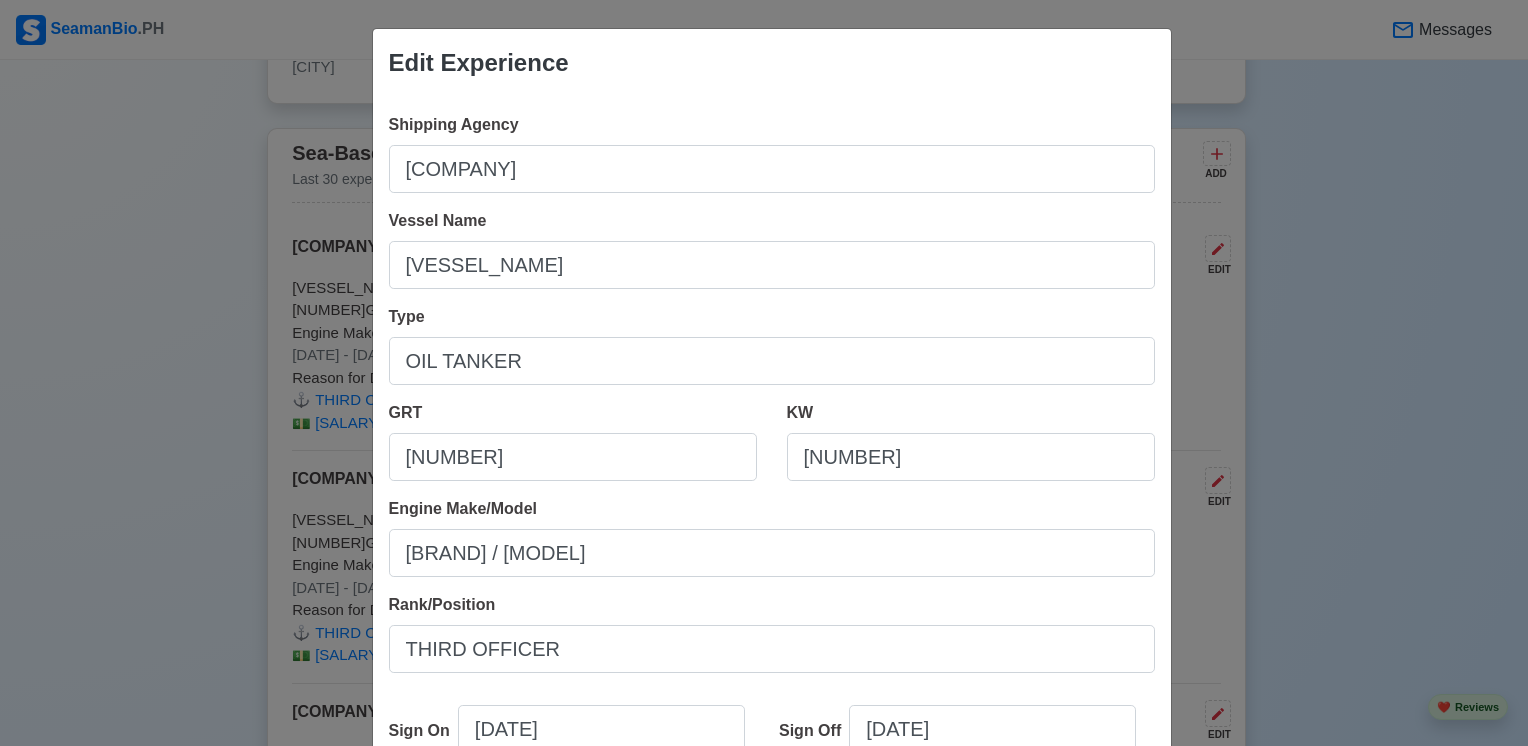 drag, startPoint x: 760, startPoint y: 174, endPoint x: 1260, endPoint y: 70, distance: 510.70148 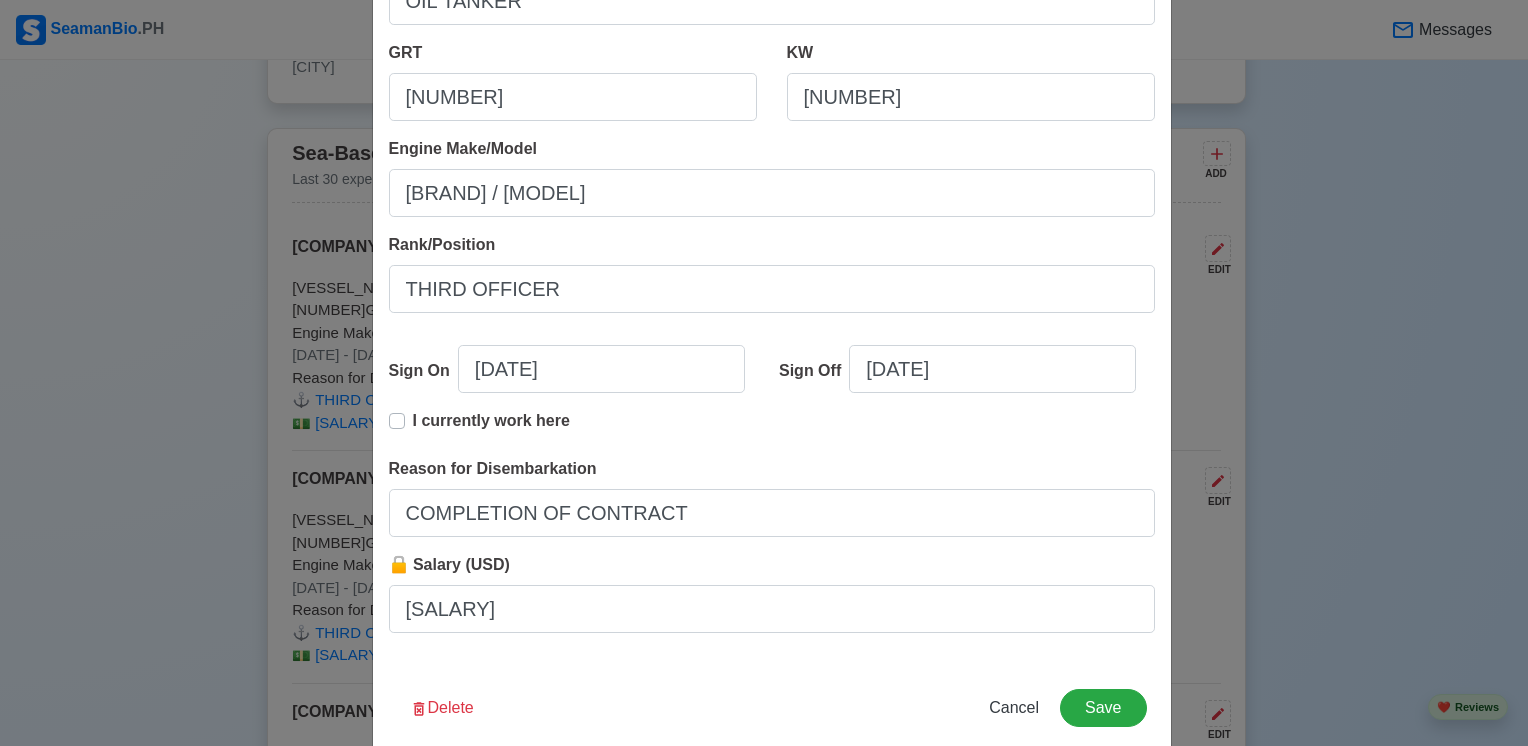 scroll, scrollTop: 392, scrollLeft: 0, axis: vertical 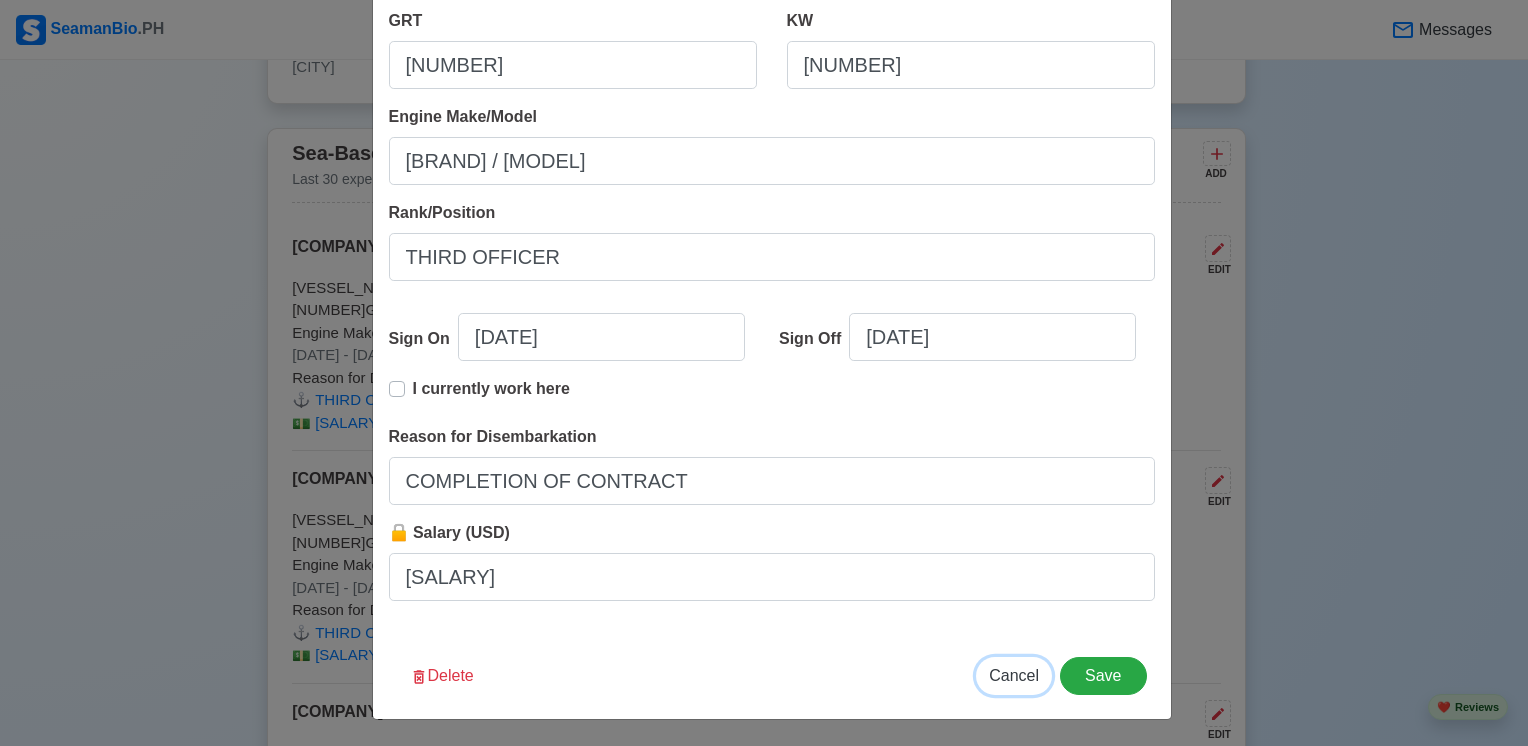 click on "Cancel" at bounding box center (1014, 675) 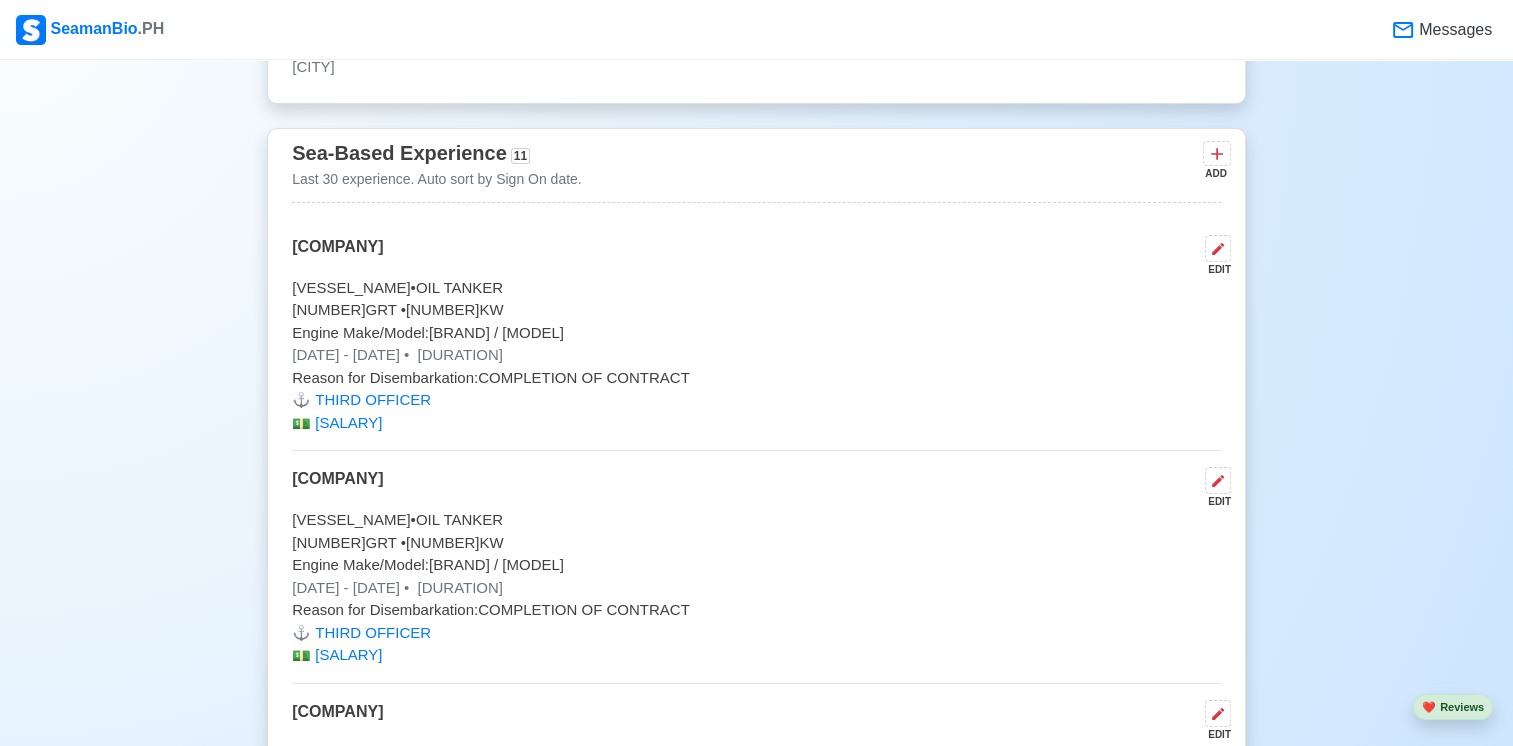 click on "Edit" at bounding box center [756, 488] 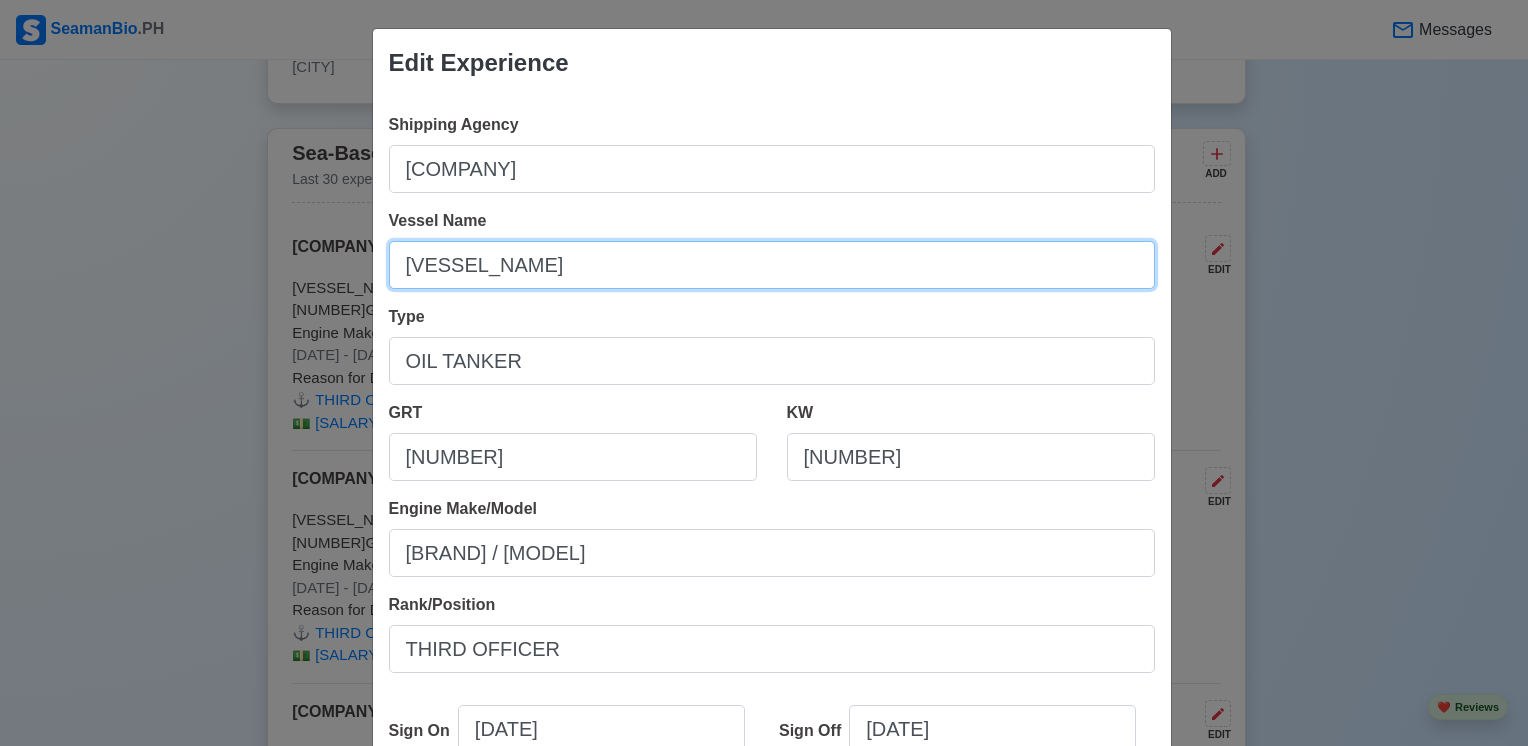 drag, startPoint x: 608, startPoint y: 265, endPoint x: 332, endPoint y: 260, distance: 276.0453 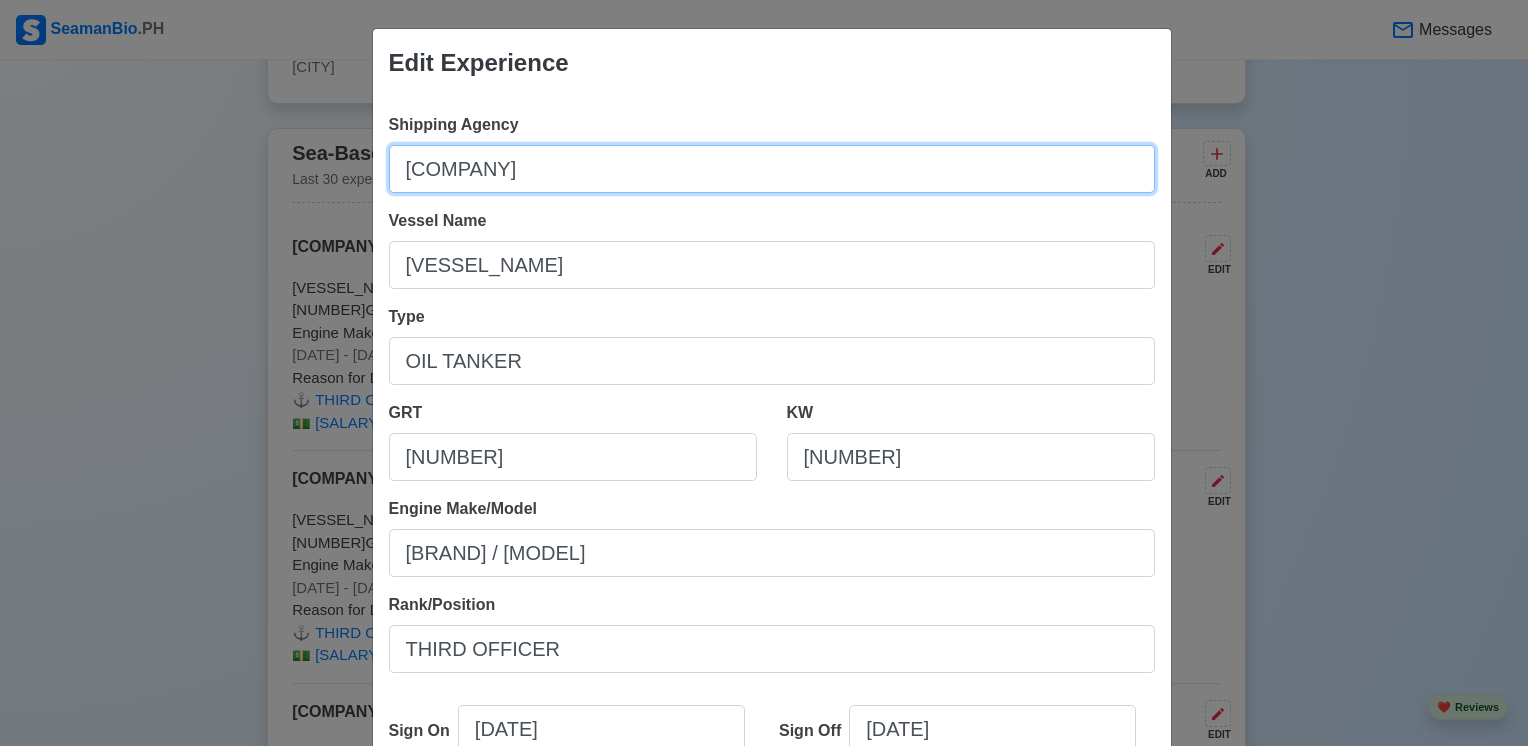 click on "[COMPANY]" at bounding box center [772, 169] 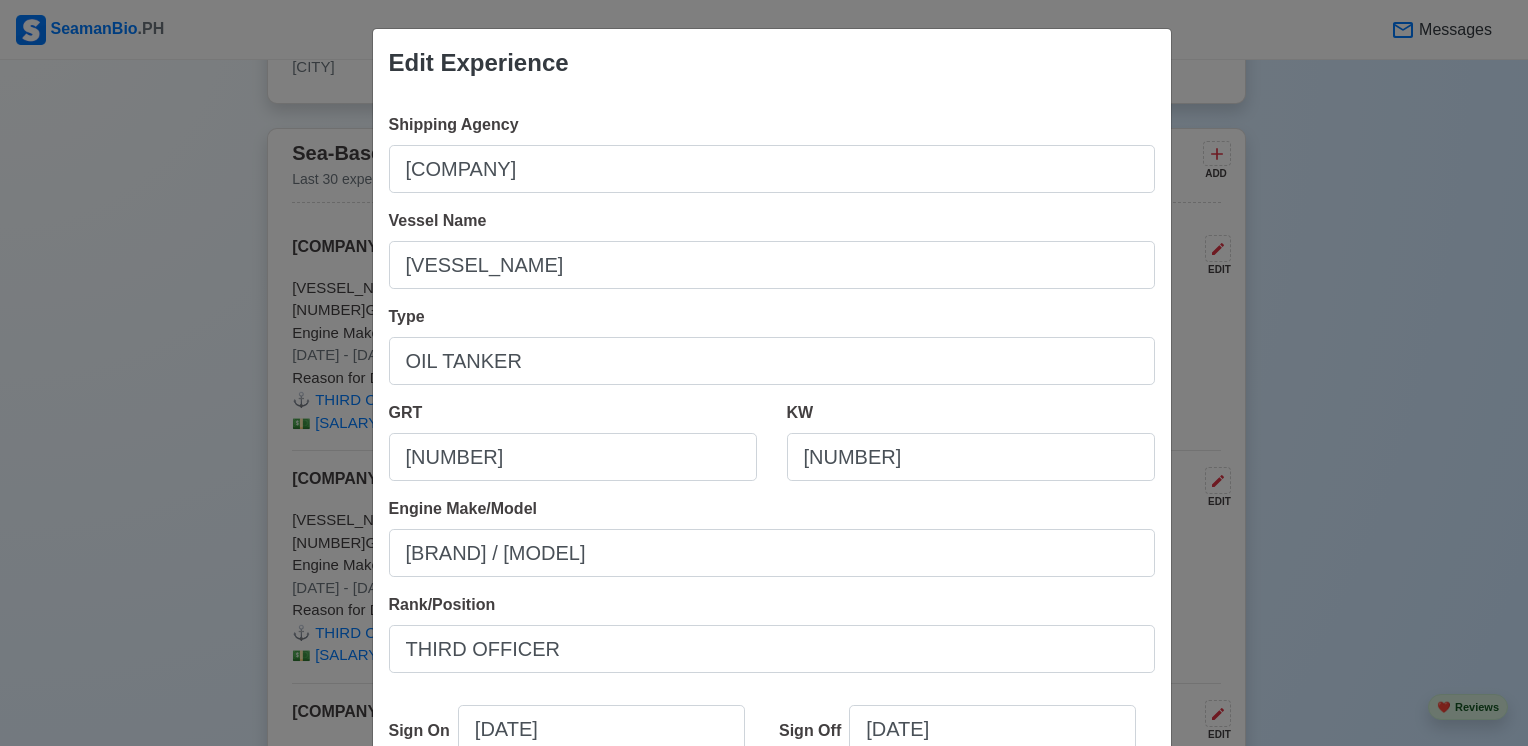 scroll, scrollTop: 300, scrollLeft: 0, axis: vertical 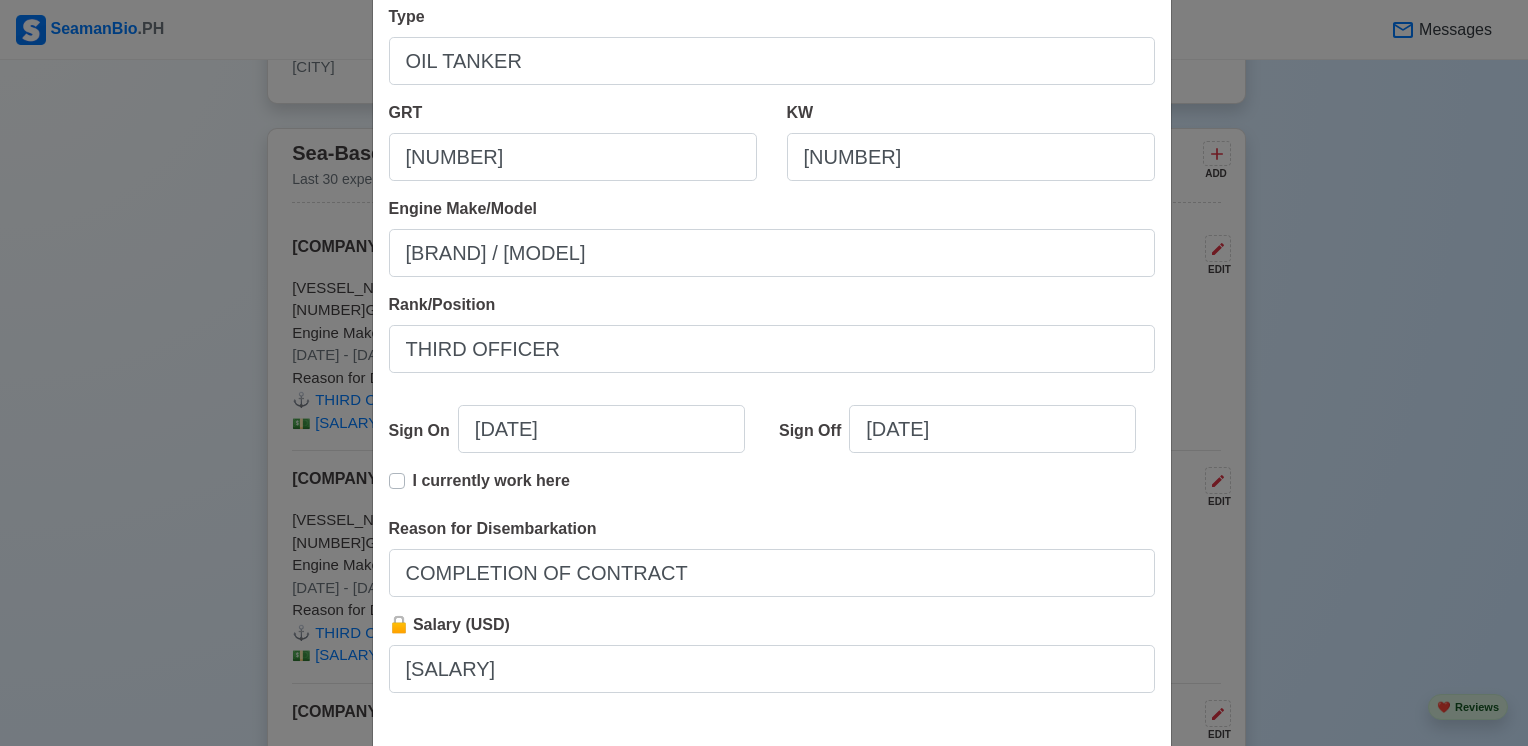 click on "Edit Experience Shipping Agency [COMPANY] Vessel Name [VESSEL_NAME] Type [VESSEL_TYPE] GRT [GRT] KW [KW] Engine Make/Model [BRAND] / [MODEL] Rank/Position THIRD OFFICER Sign On [DATE] Sign Off [DATE] I currently work here Reason for Disembarkation COMPLETION OF CONTRACT 🔒 Salary (USD) [SALARY] Delete Cancel Save" at bounding box center (764, 373) 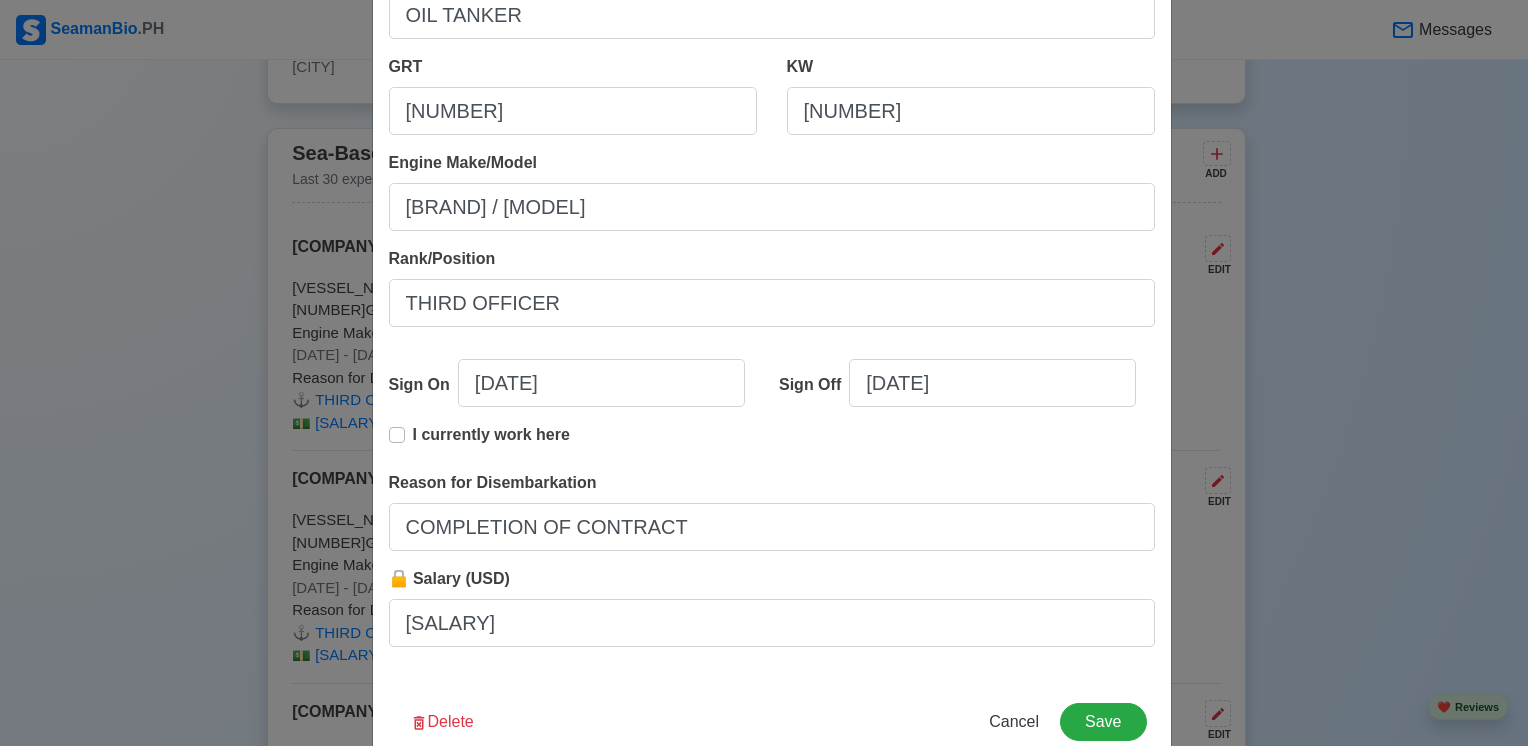 scroll, scrollTop: 392, scrollLeft: 0, axis: vertical 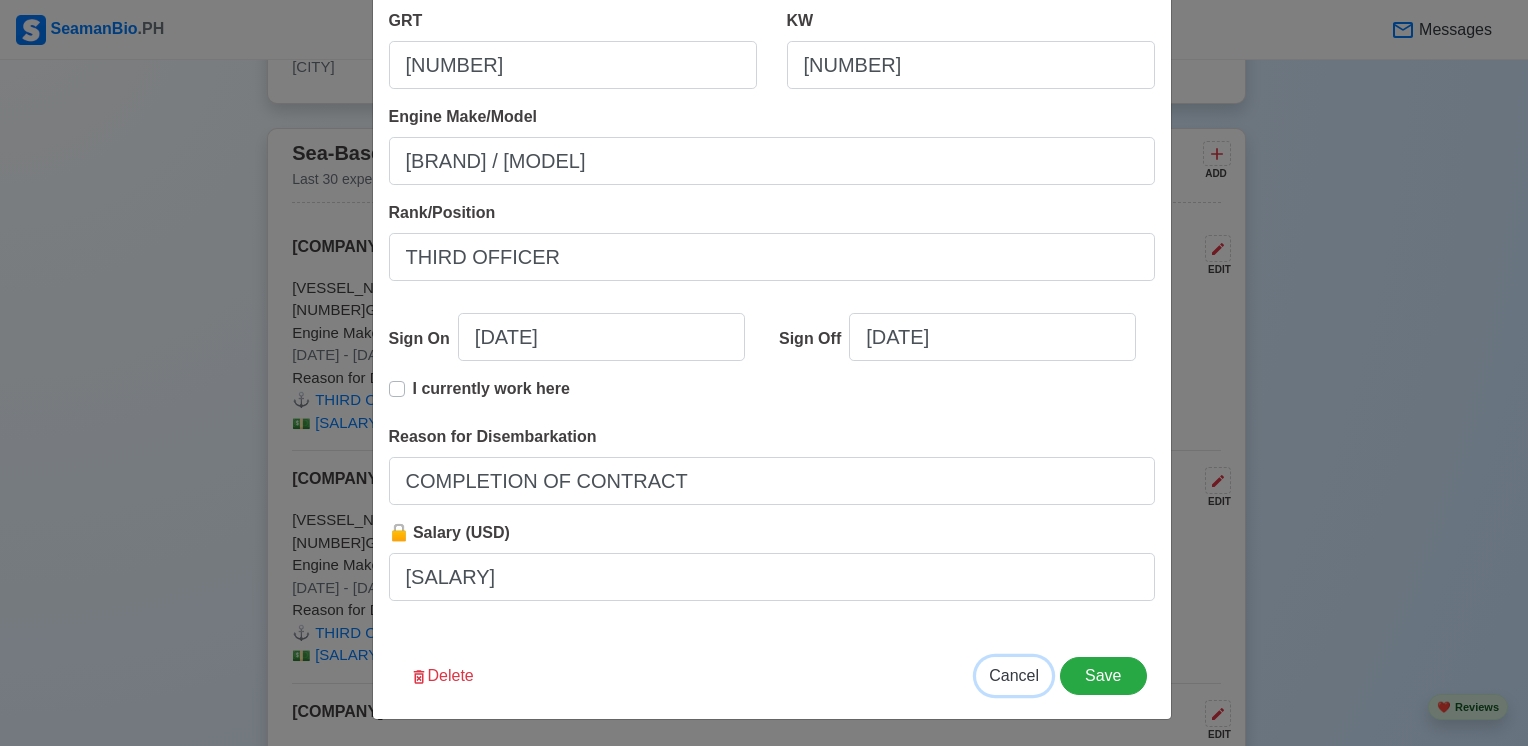 click on "Cancel" at bounding box center [1014, 676] 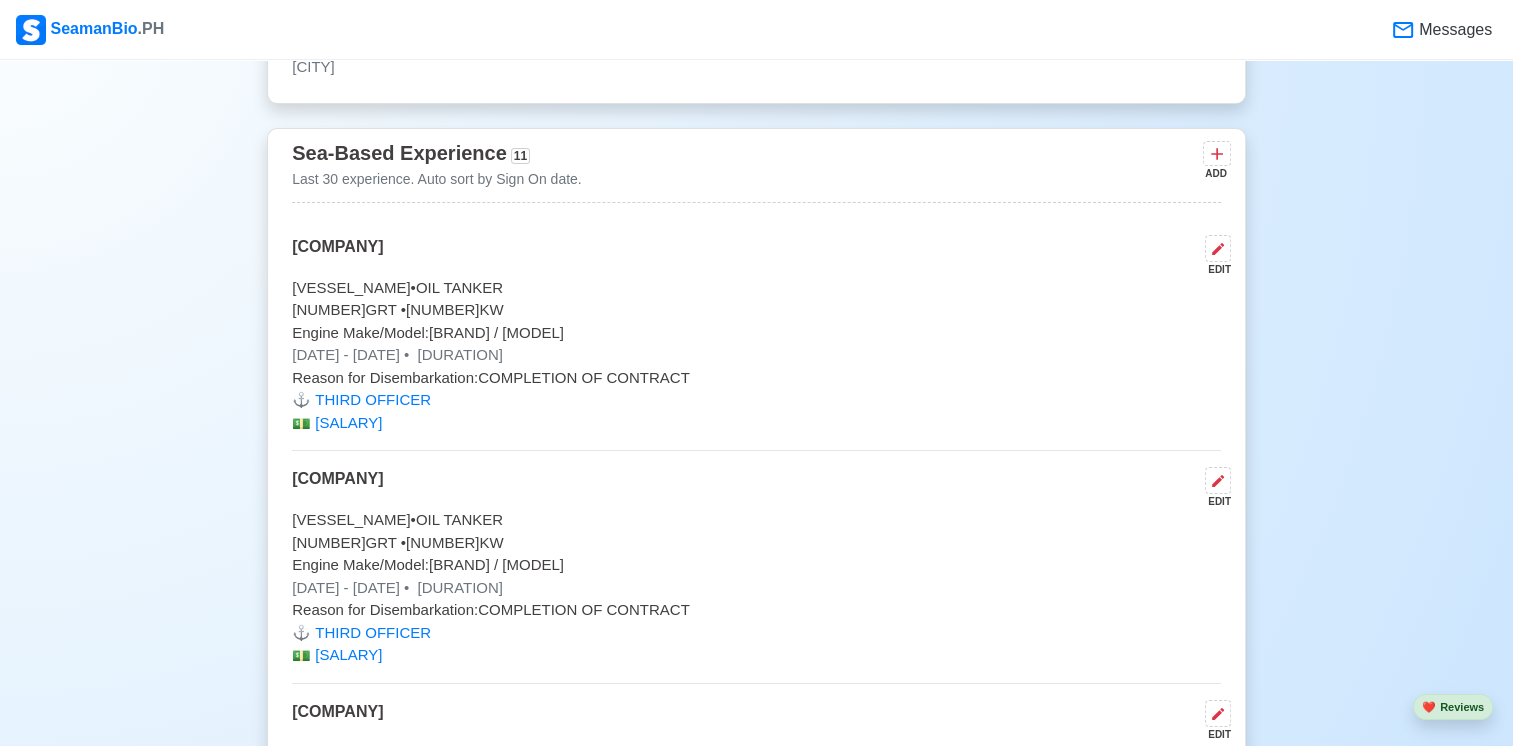 click on "[VESSEL_NAME] • [VESSEL_TYPE]" at bounding box center (756, 288) 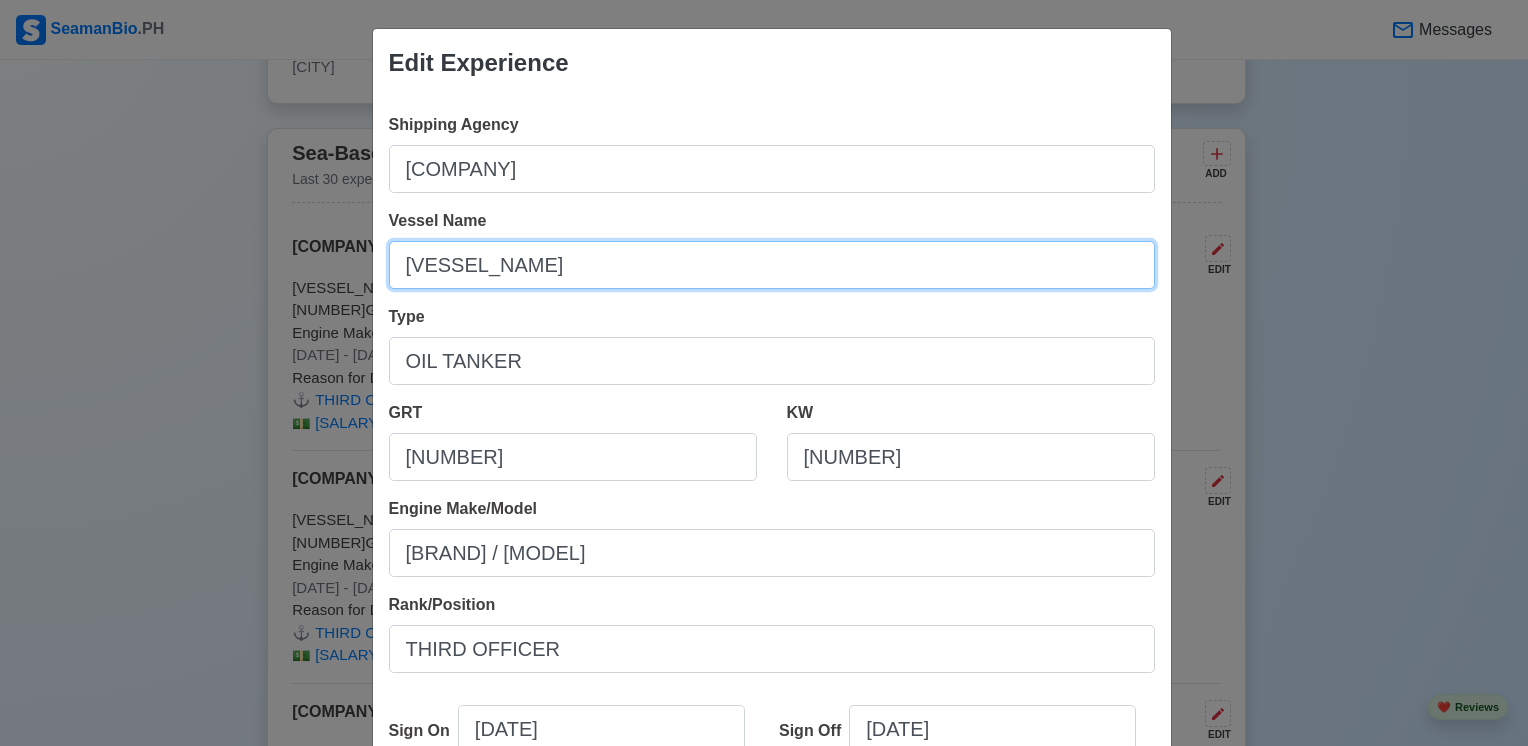 drag, startPoint x: 584, startPoint y: 269, endPoint x: 343, endPoint y: 269, distance: 241 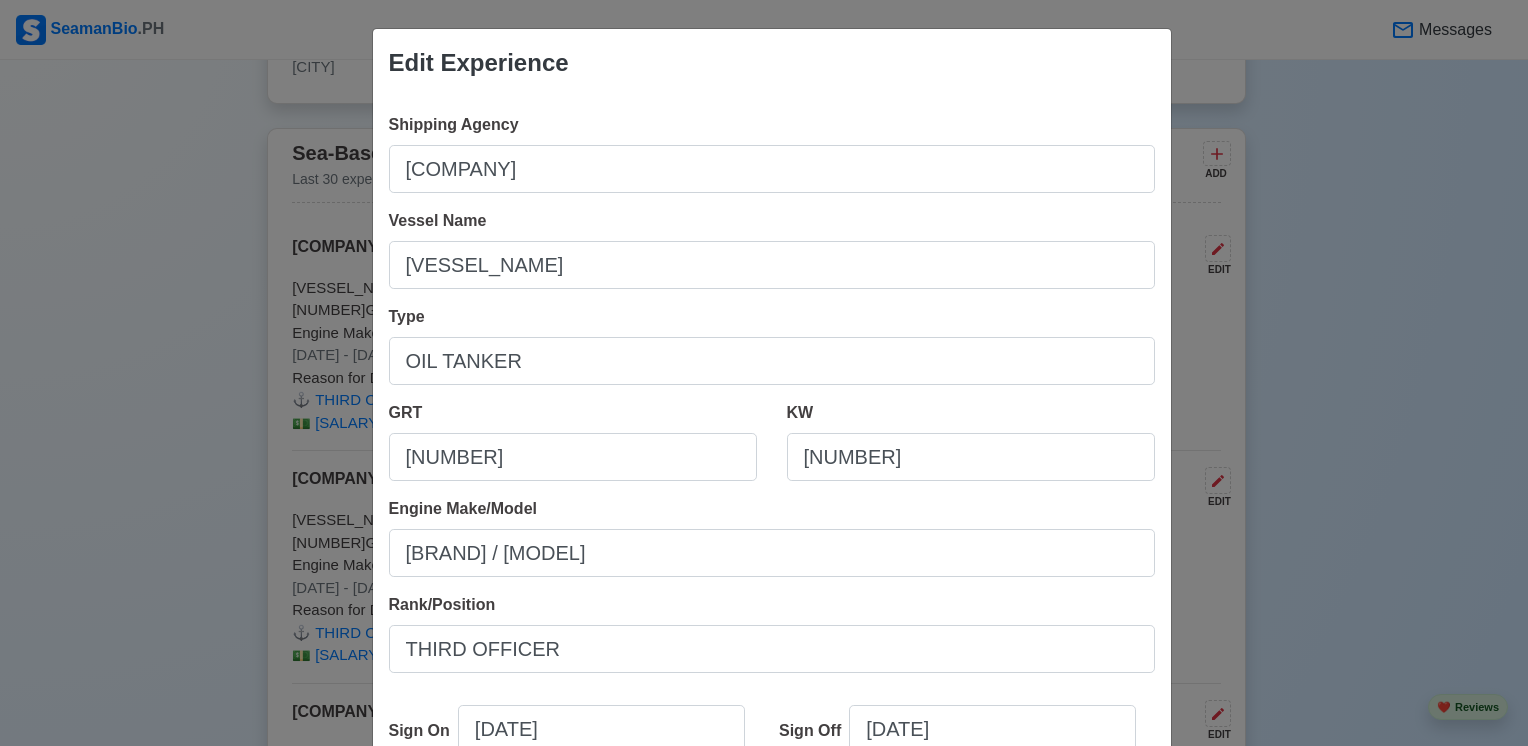 click on "Edit Experience Shipping Agency [COMPANY] Vessel Name [VESSEL_NAME] Type [VESSEL_TYPE] GRT [GRT] KW [KW] Engine Make/Model [BRAND] / [MODEL] Rank/Position THIRD OFFICER Sign On [DATE] Sign Off [DATE] I currently work here Reason for Disembarkation COMPLETION OF CONTRACT 🔒 Salary (USD) [SALARY] Delete Cancel Save" at bounding box center [764, 373] 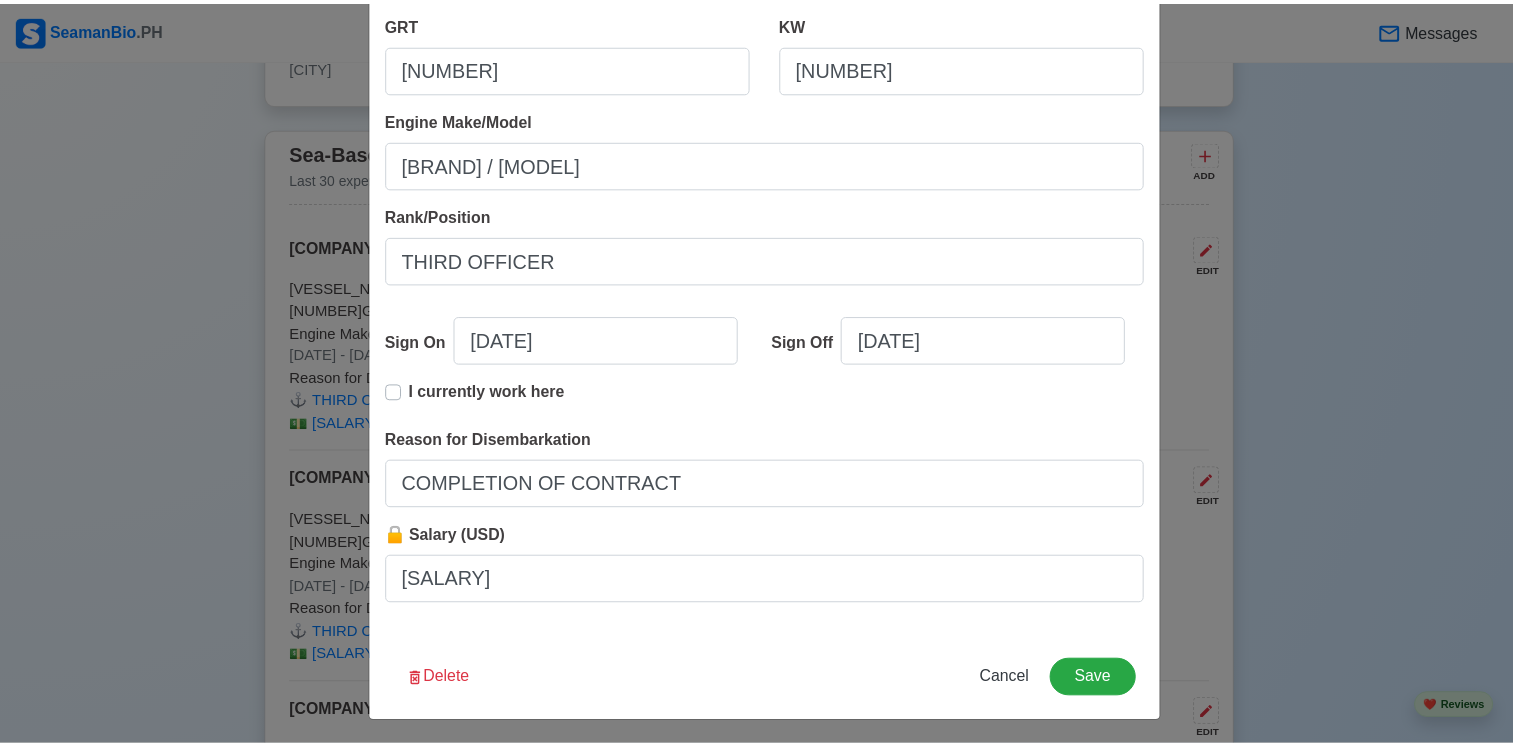scroll, scrollTop: 392, scrollLeft: 0, axis: vertical 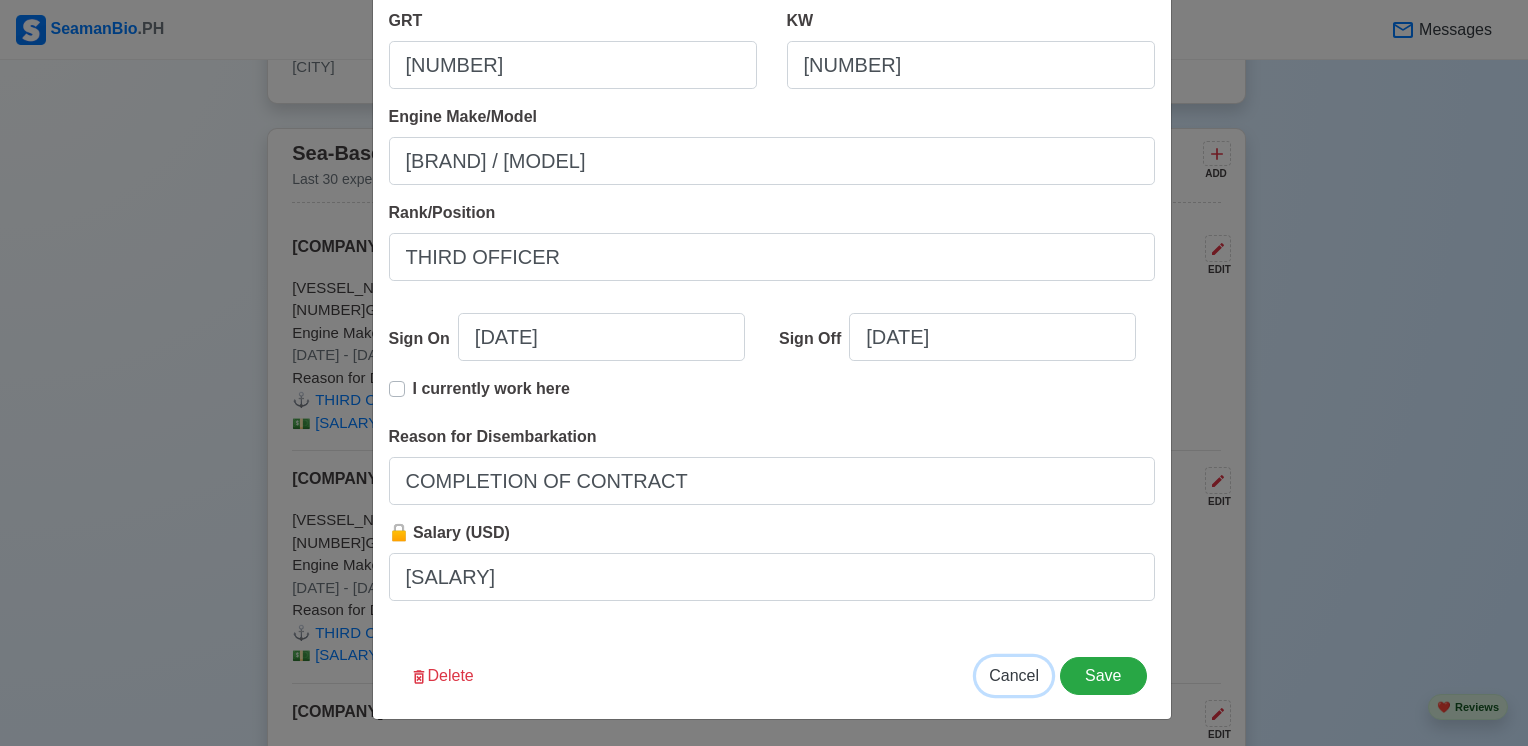 click on "Cancel" at bounding box center (1014, 675) 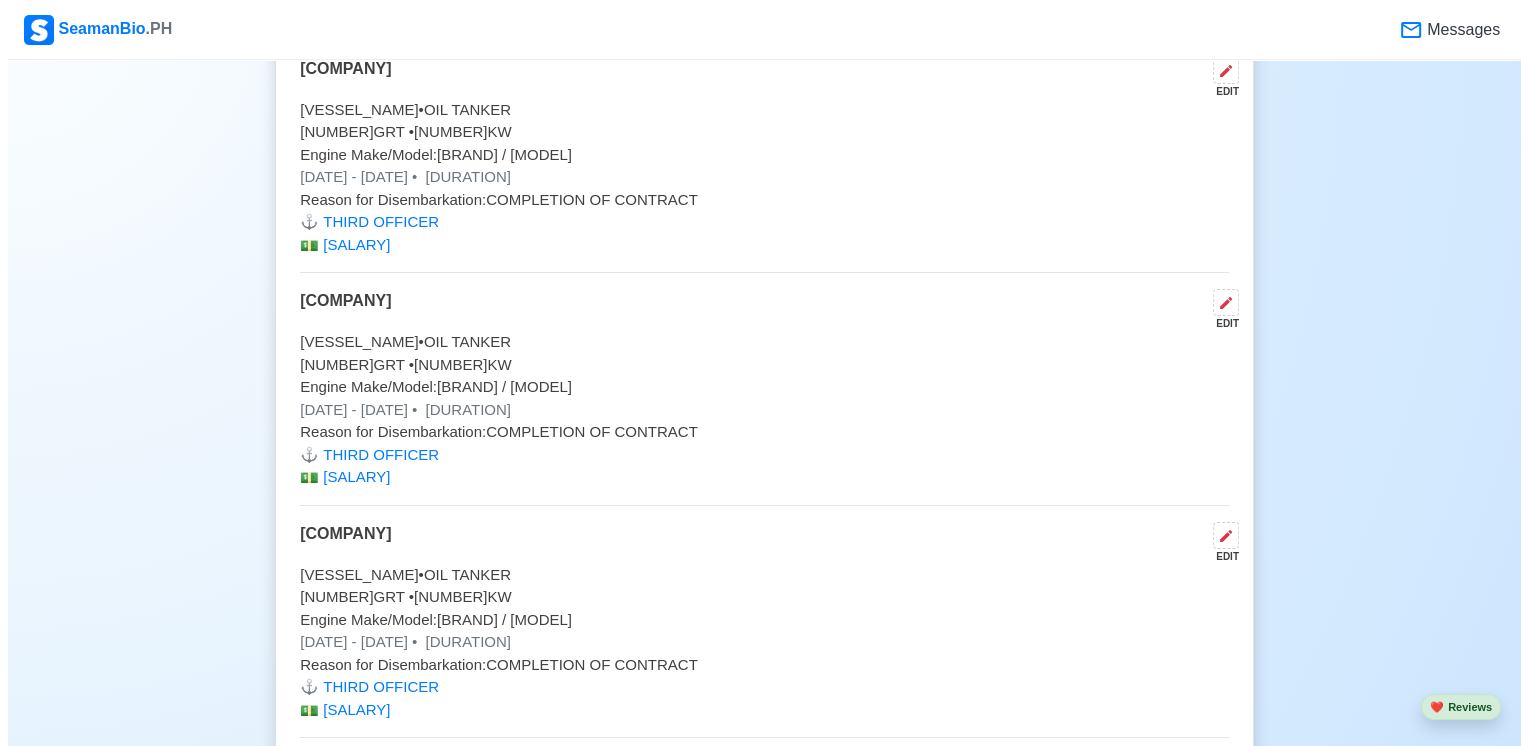 scroll, scrollTop: 5100, scrollLeft: 0, axis: vertical 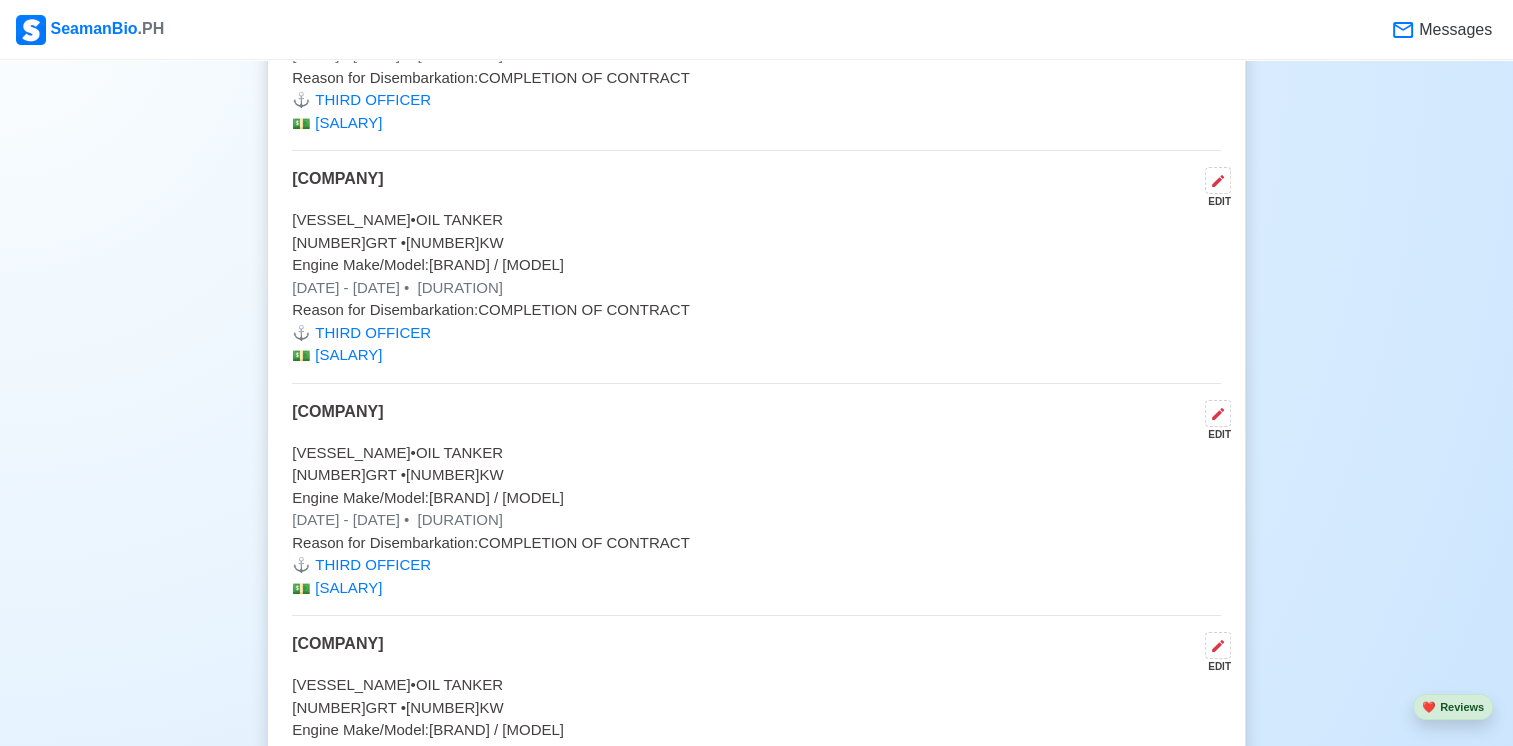 click on "MT CSK VALIANT  •  OIL TANKER" at bounding box center [756, 453] 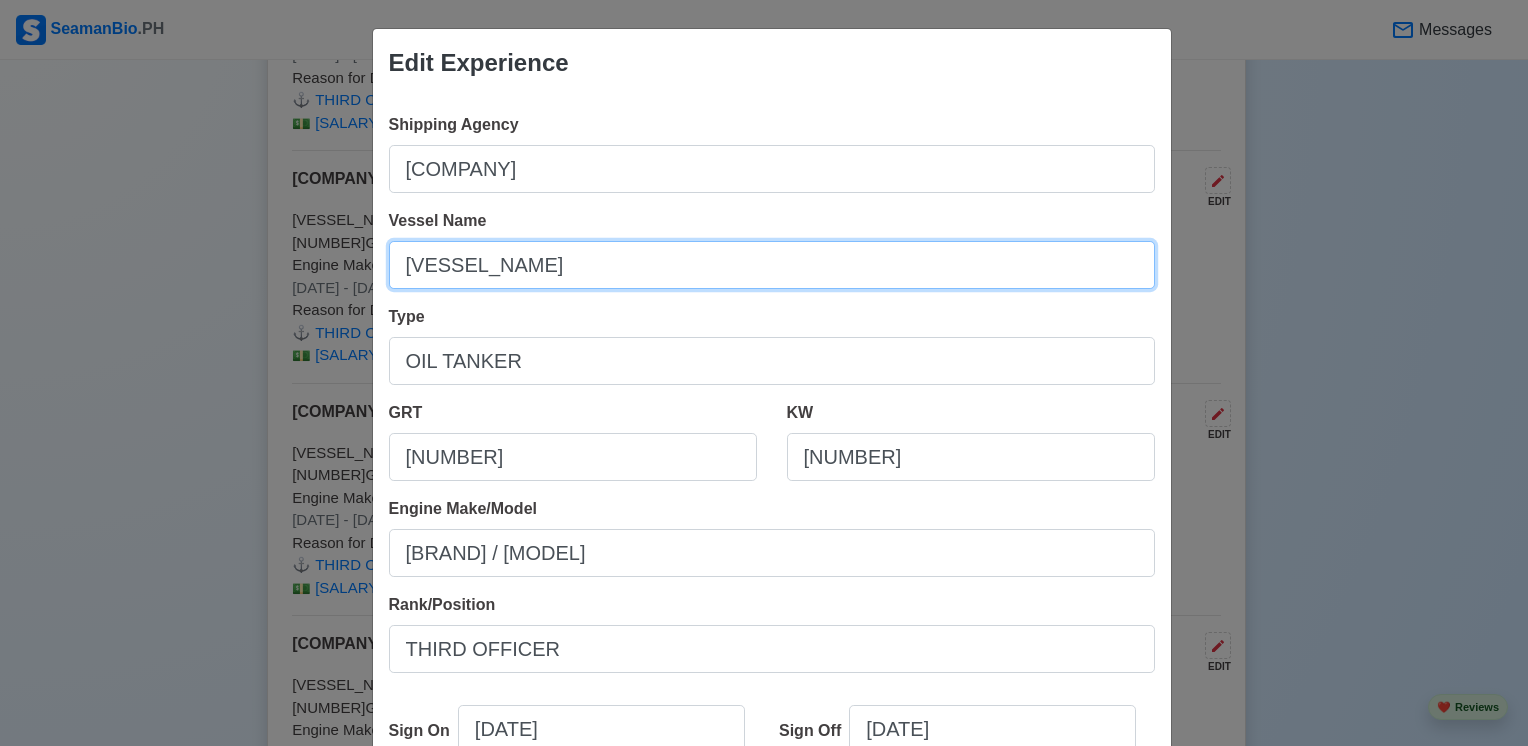 drag, startPoint x: 604, startPoint y: 270, endPoint x: 365, endPoint y: 266, distance: 239.03348 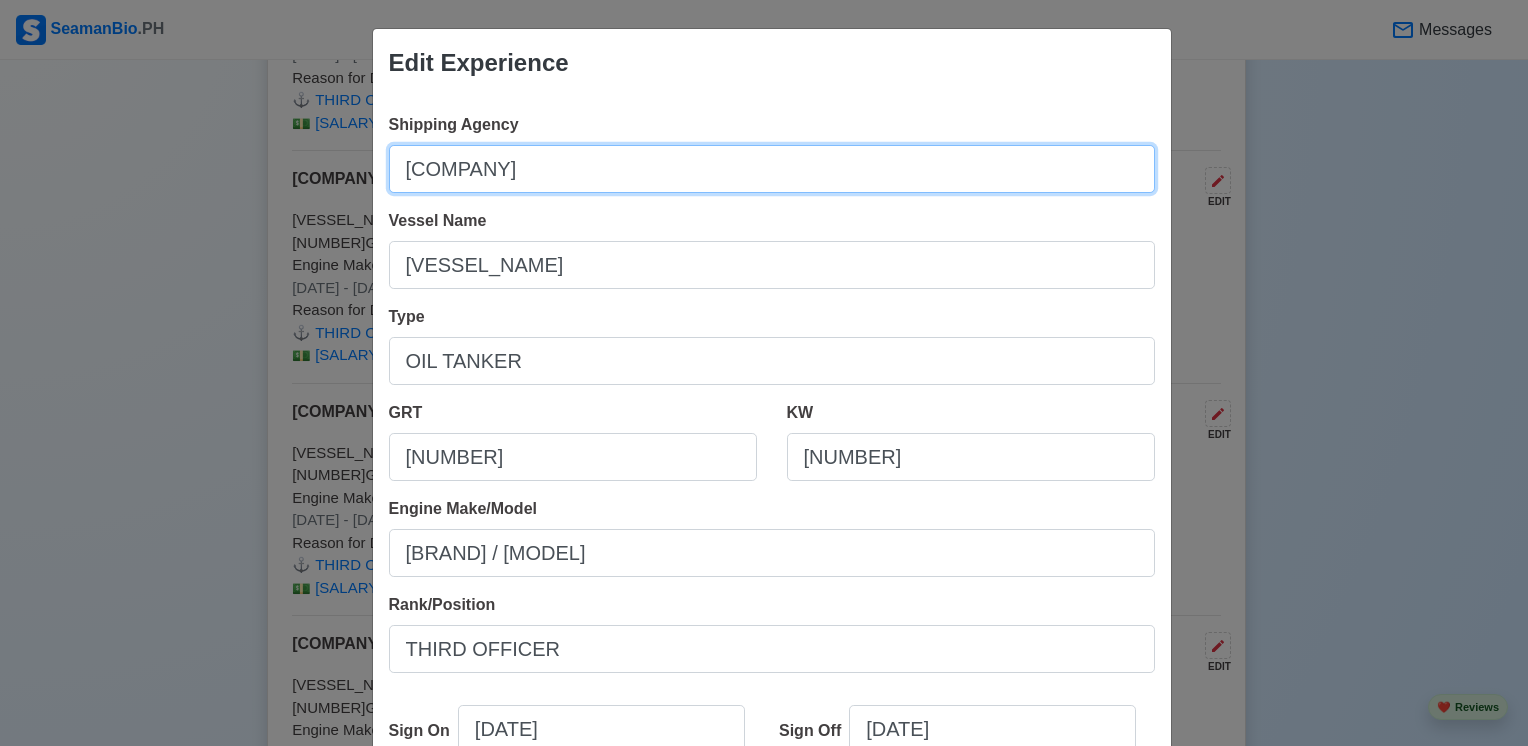 drag, startPoint x: 870, startPoint y: 176, endPoint x: 310, endPoint y: 194, distance: 560.2892 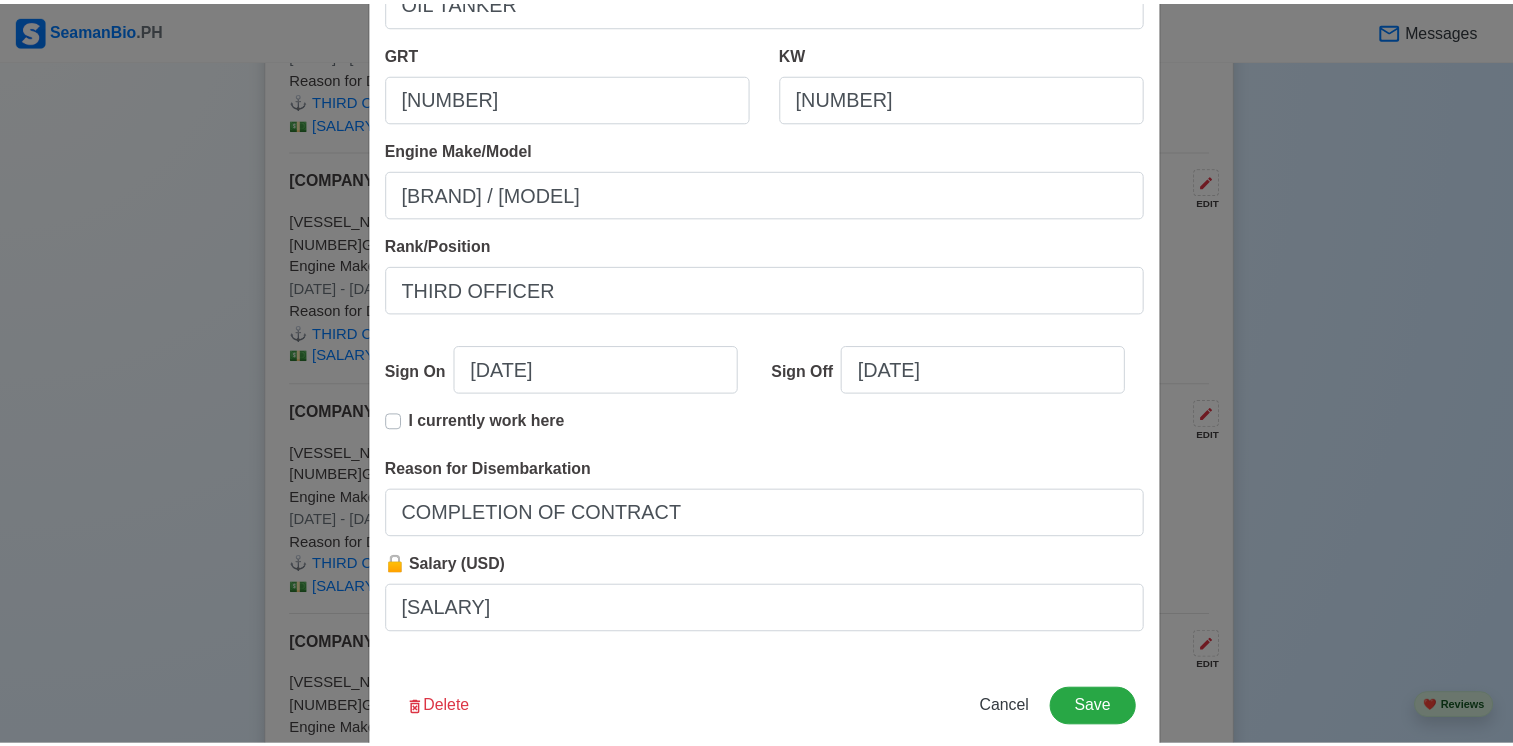 scroll, scrollTop: 392, scrollLeft: 0, axis: vertical 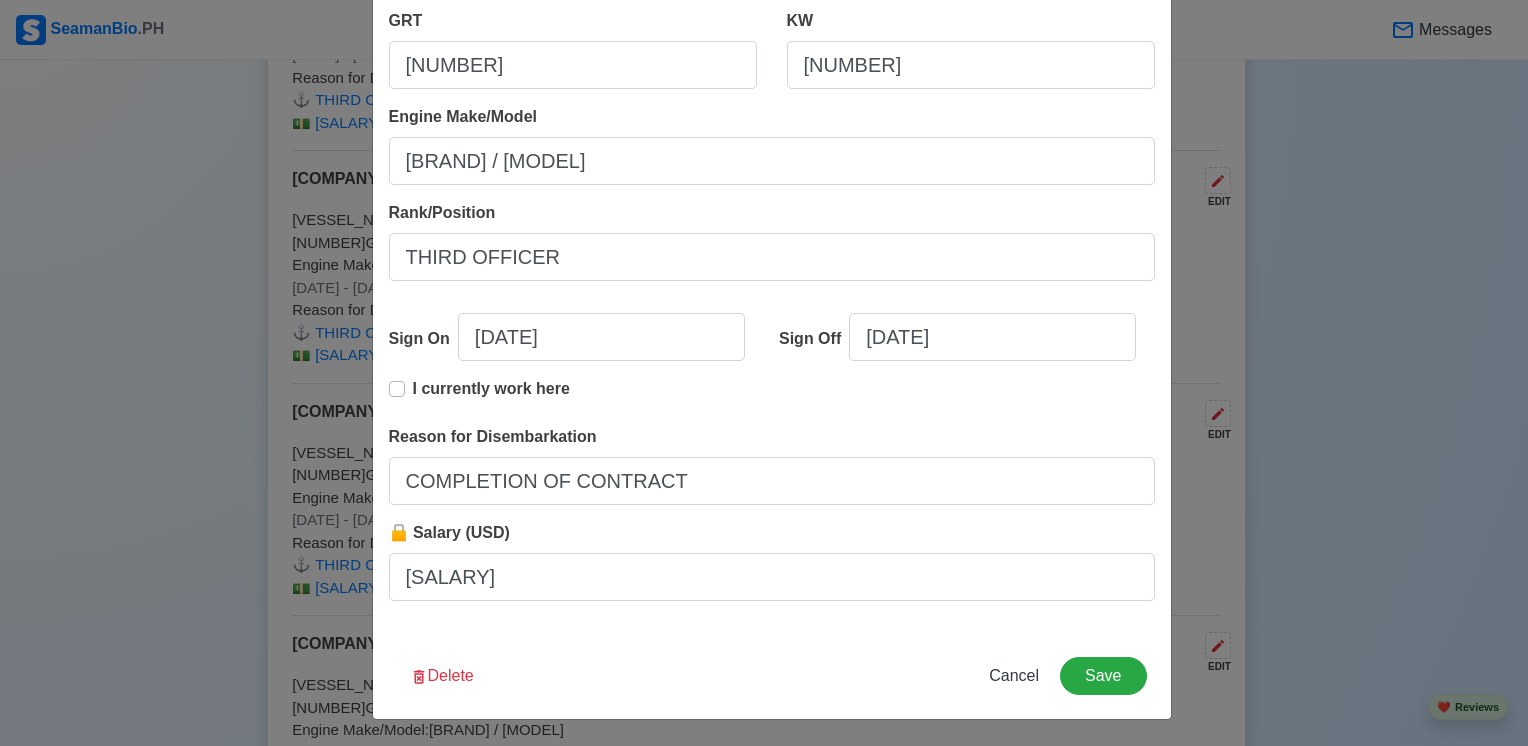click on "Delete Cancel Save" at bounding box center (772, 688) 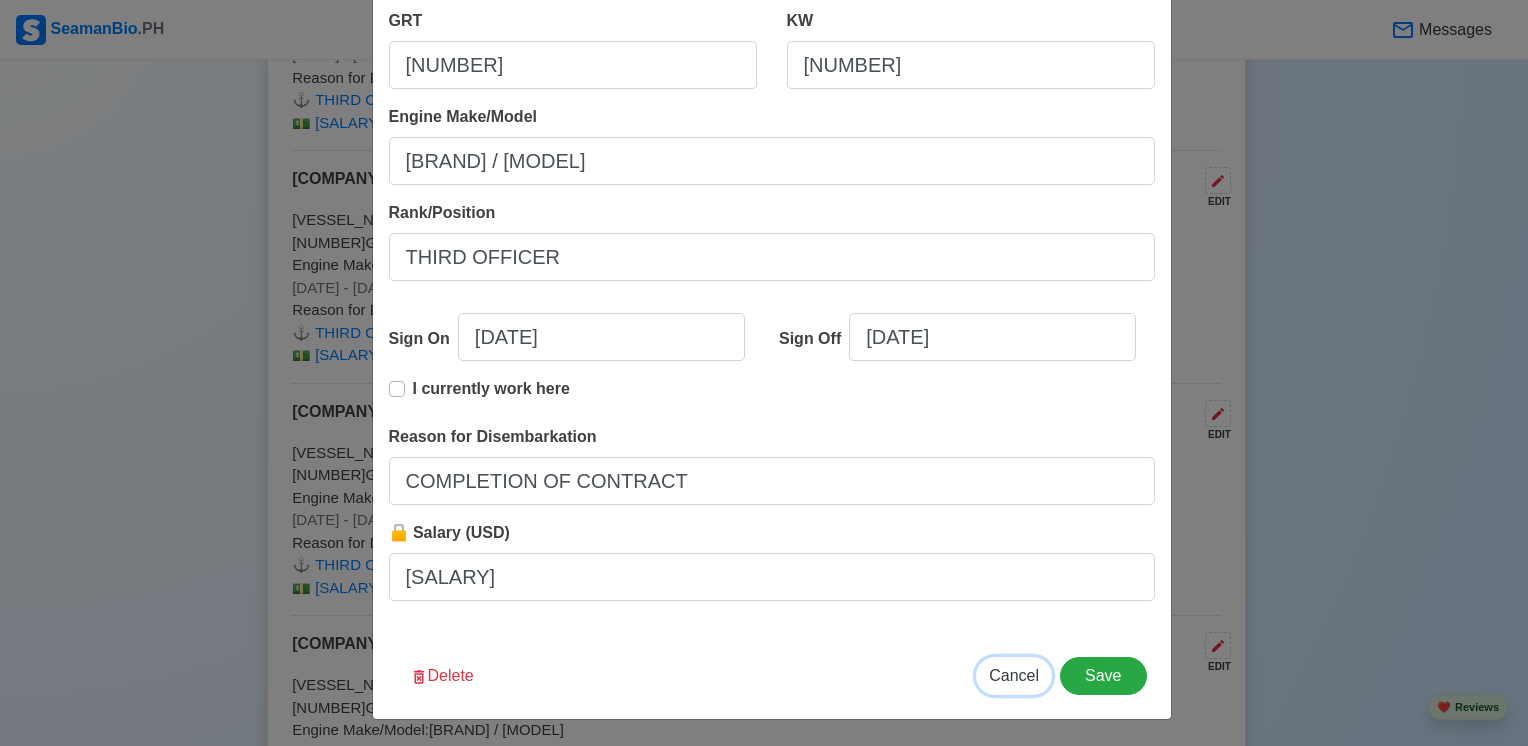 click on "Cancel" at bounding box center [1014, 676] 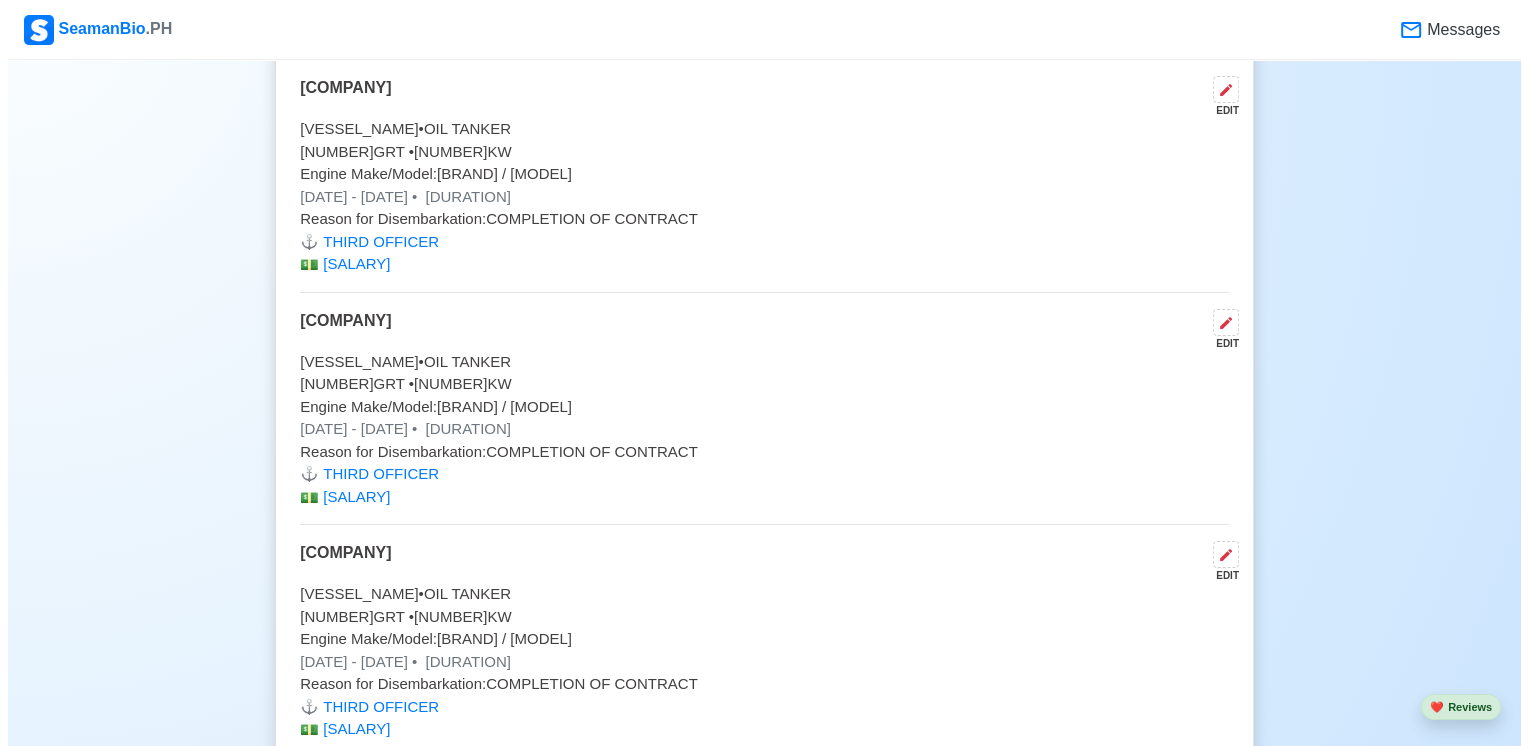 scroll, scrollTop: 5300, scrollLeft: 0, axis: vertical 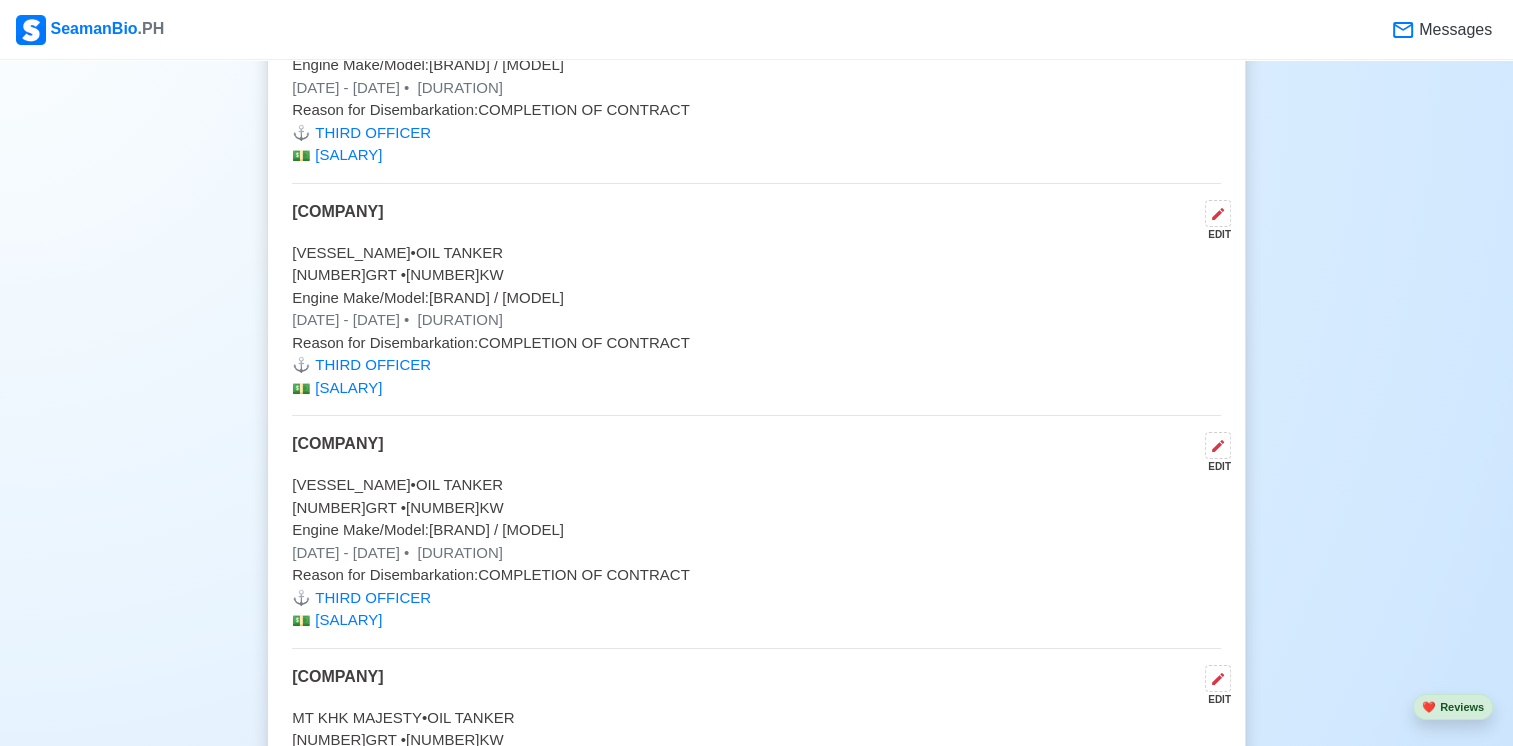 click on "[COMPANY]" at bounding box center [337, 453] 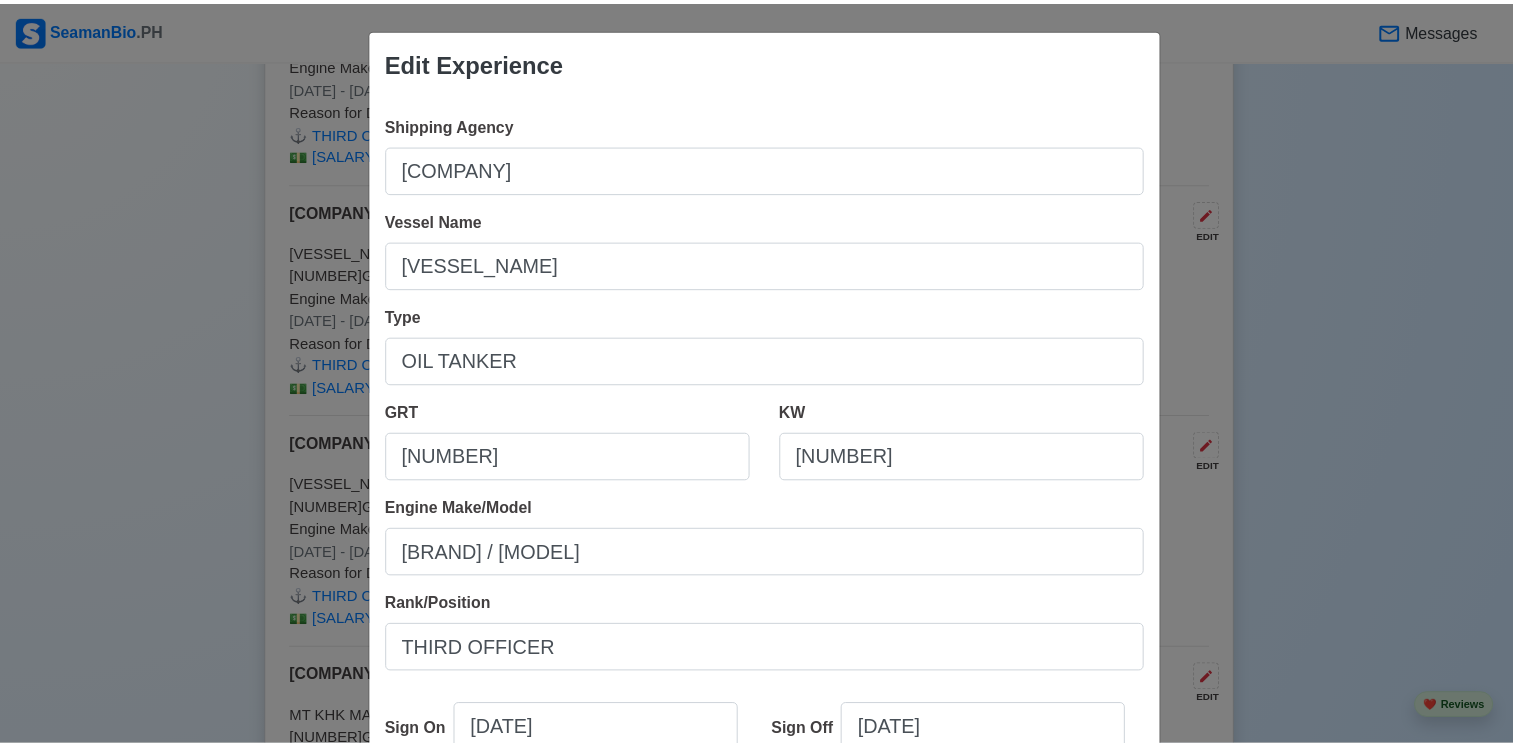scroll, scrollTop: 392, scrollLeft: 0, axis: vertical 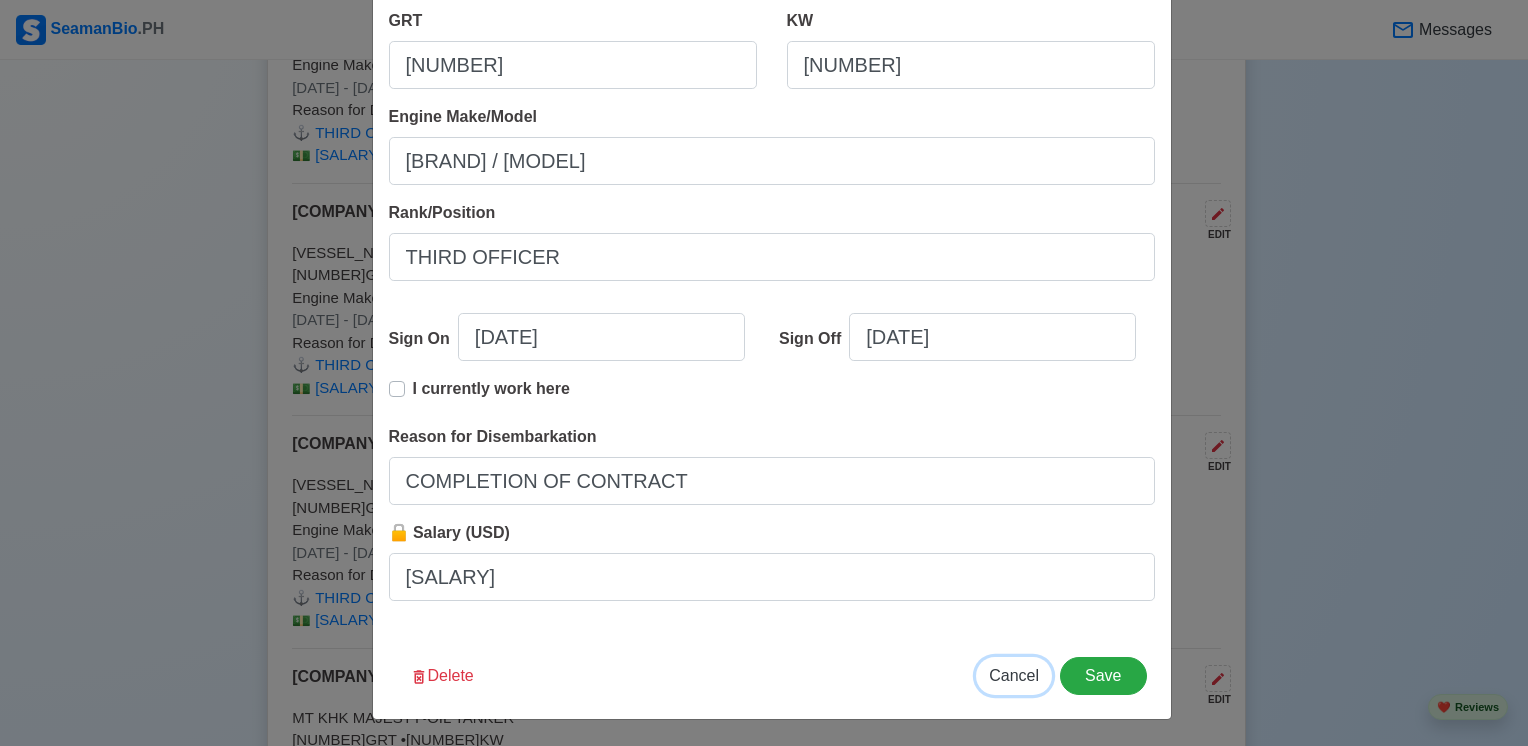 click on "Cancel" at bounding box center [1014, 675] 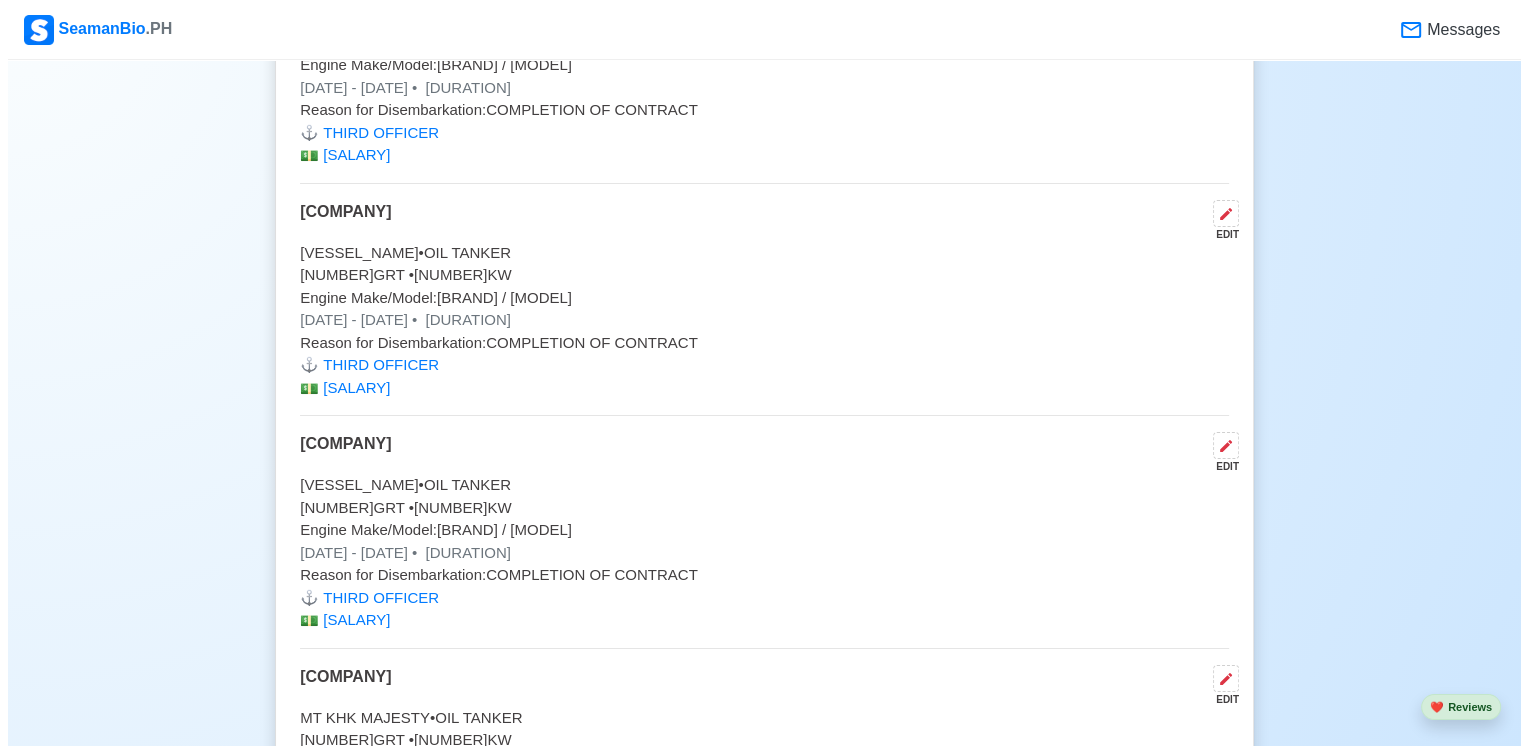 scroll, scrollTop: 5200, scrollLeft: 0, axis: vertical 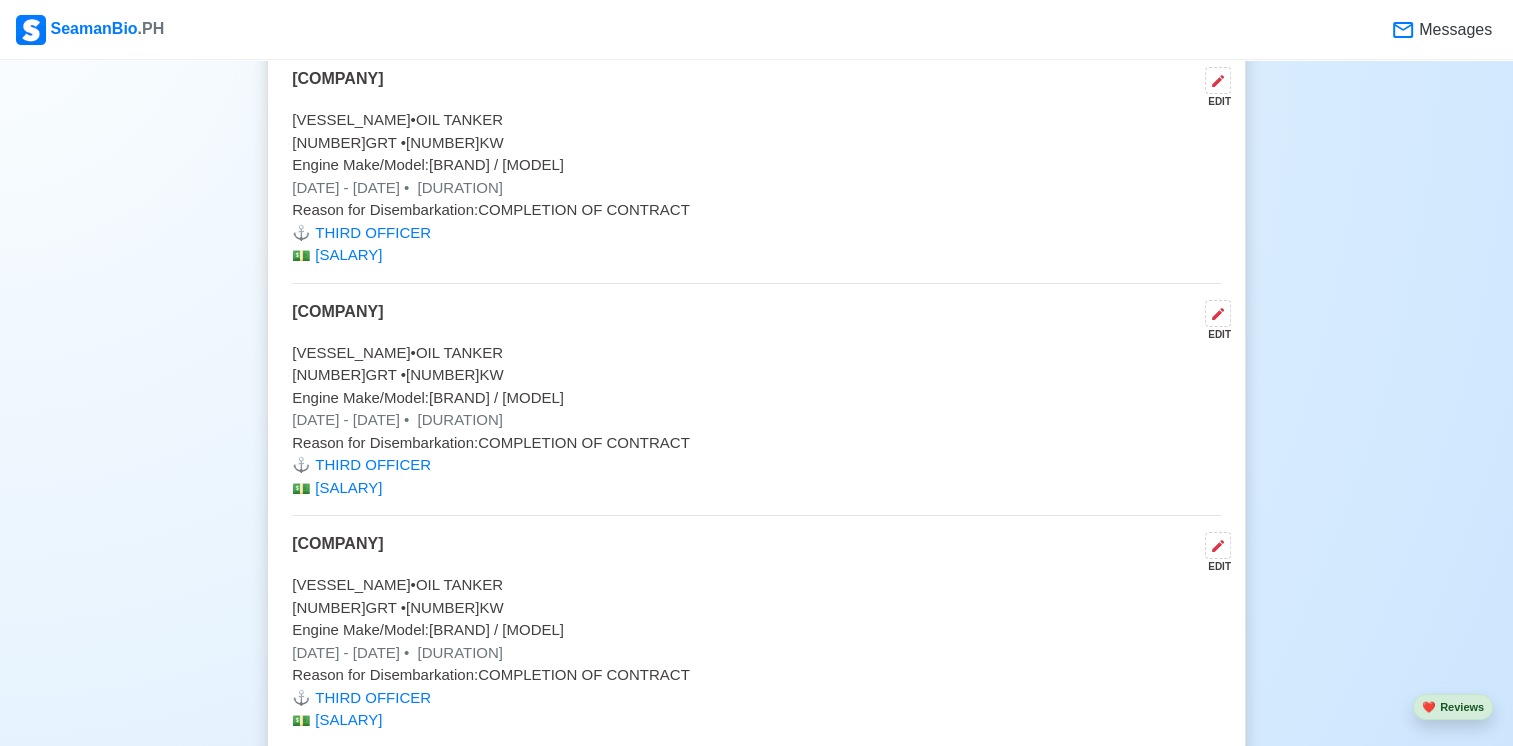 click on "[GRT] GRT • [KW] KW" at bounding box center (756, 375) 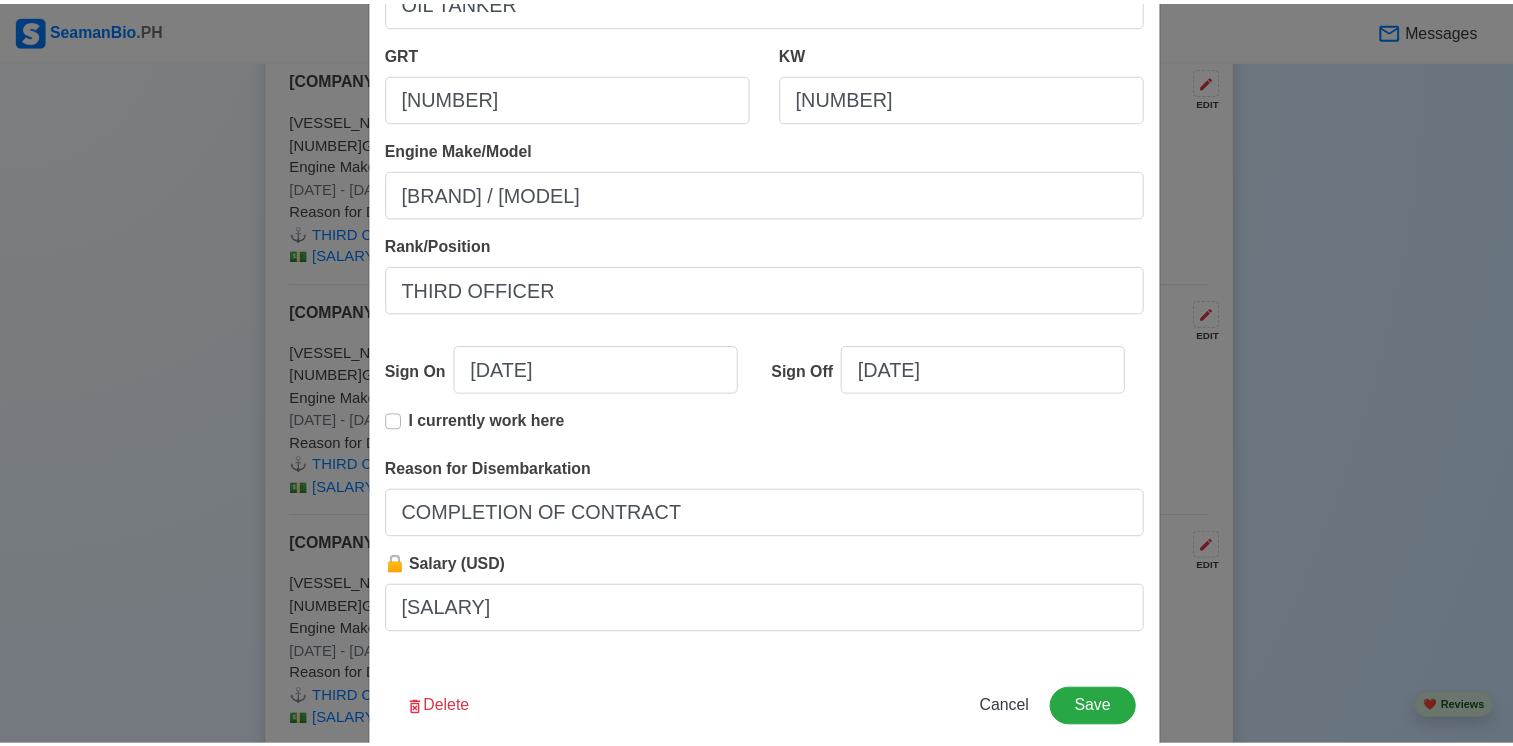 scroll, scrollTop: 392, scrollLeft: 0, axis: vertical 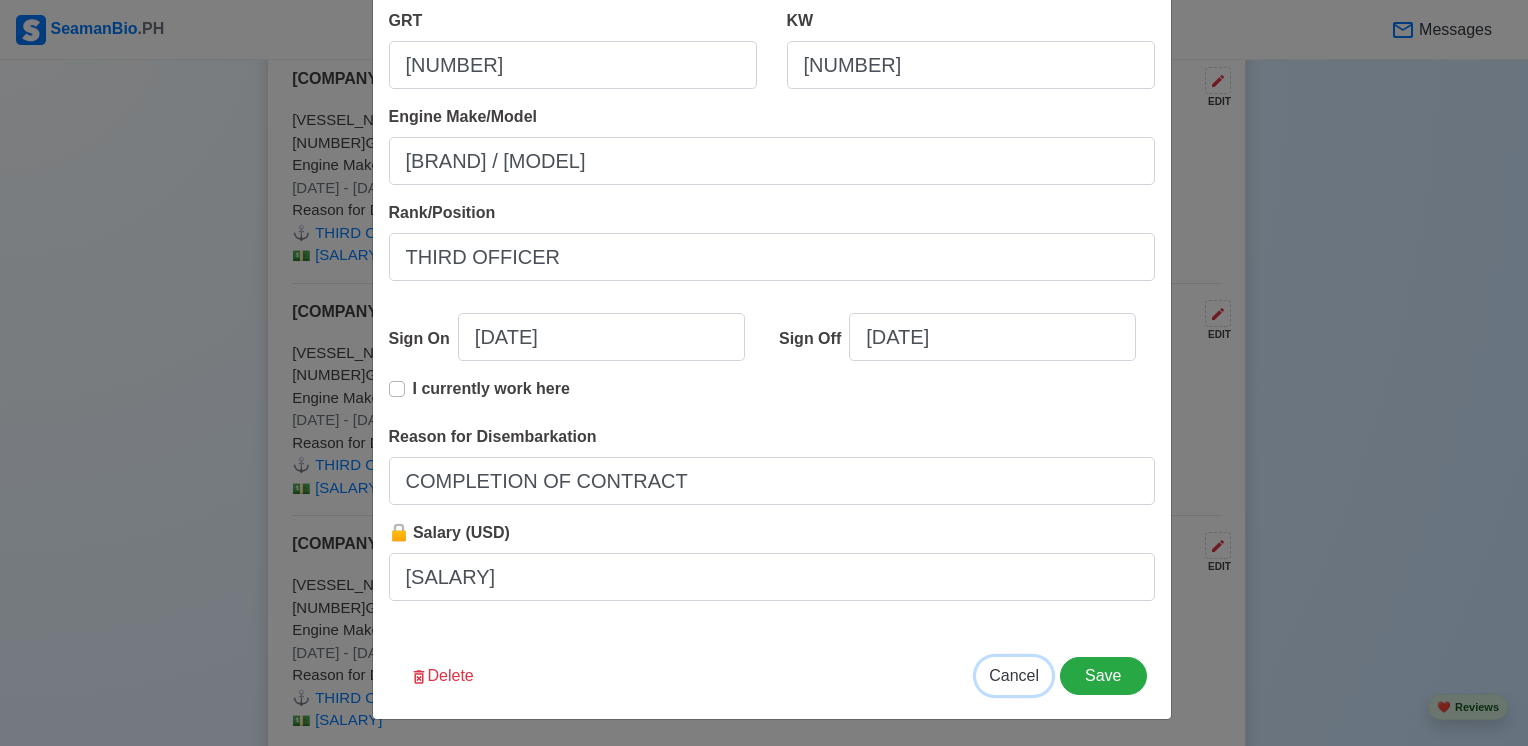 click on "Cancel" at bounding box center [1014, 675] 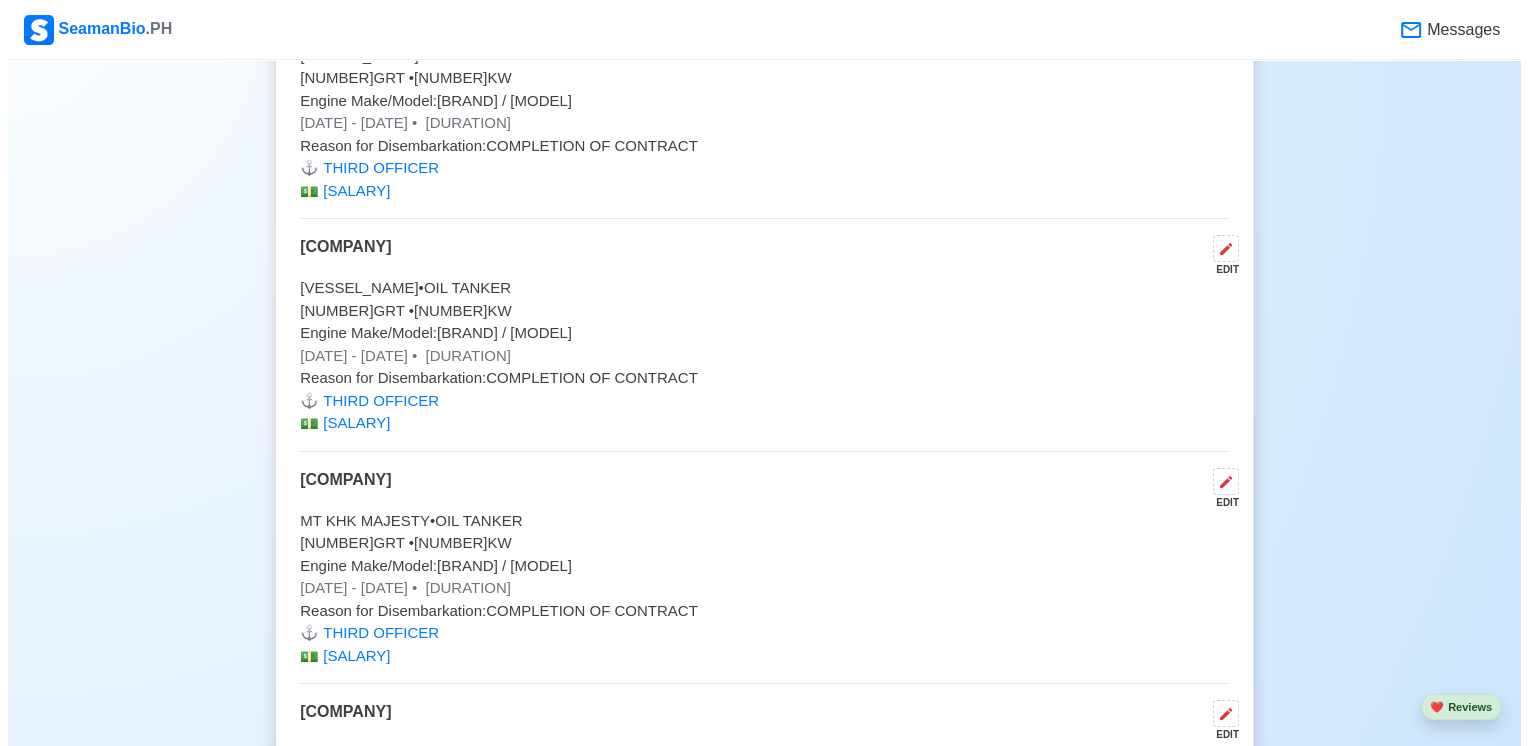 scroll, scrollTop: 5500, scrollLeft: 0, axis: vertical 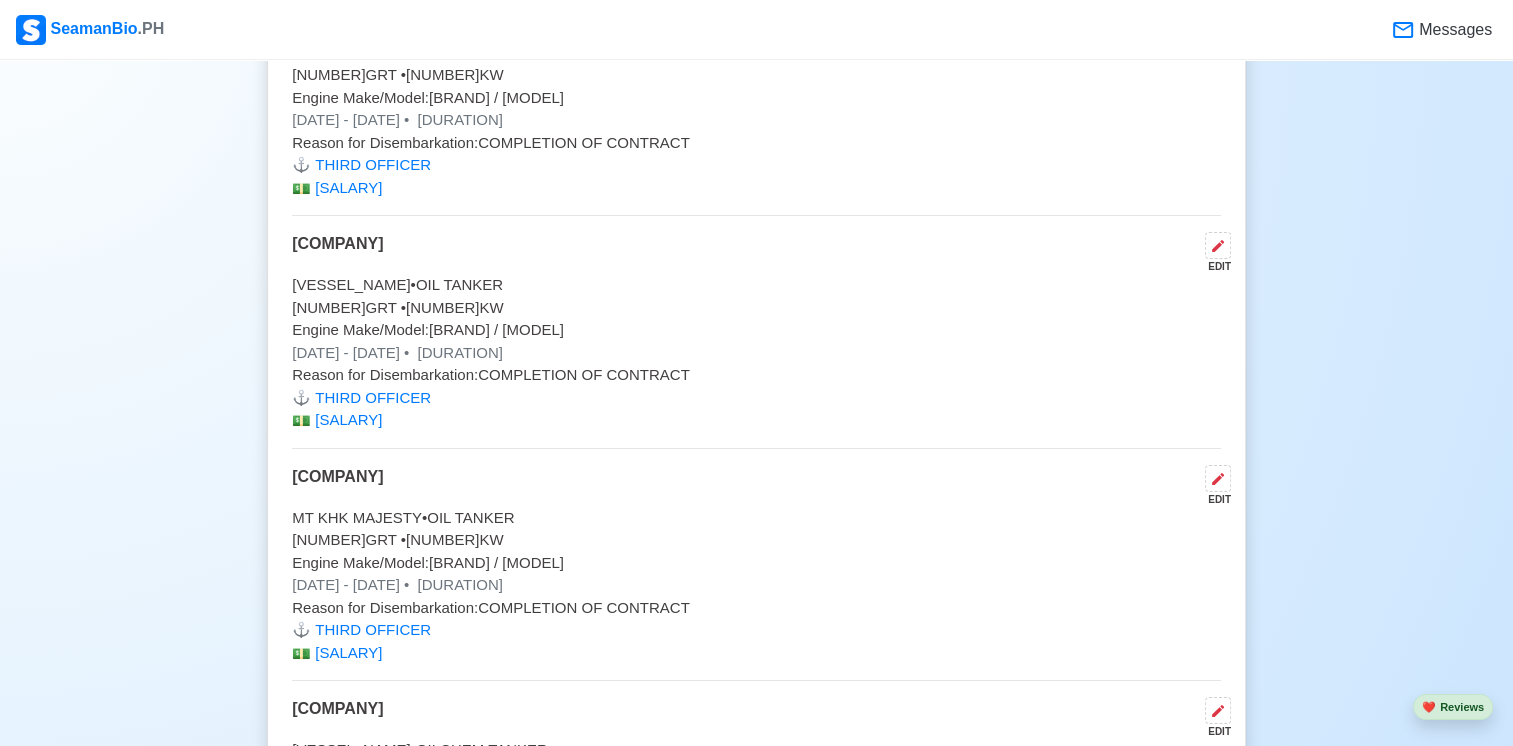 click on "Engine Make/Model: [BRAND] / [MODEL]" at bounding box center [756, 330] 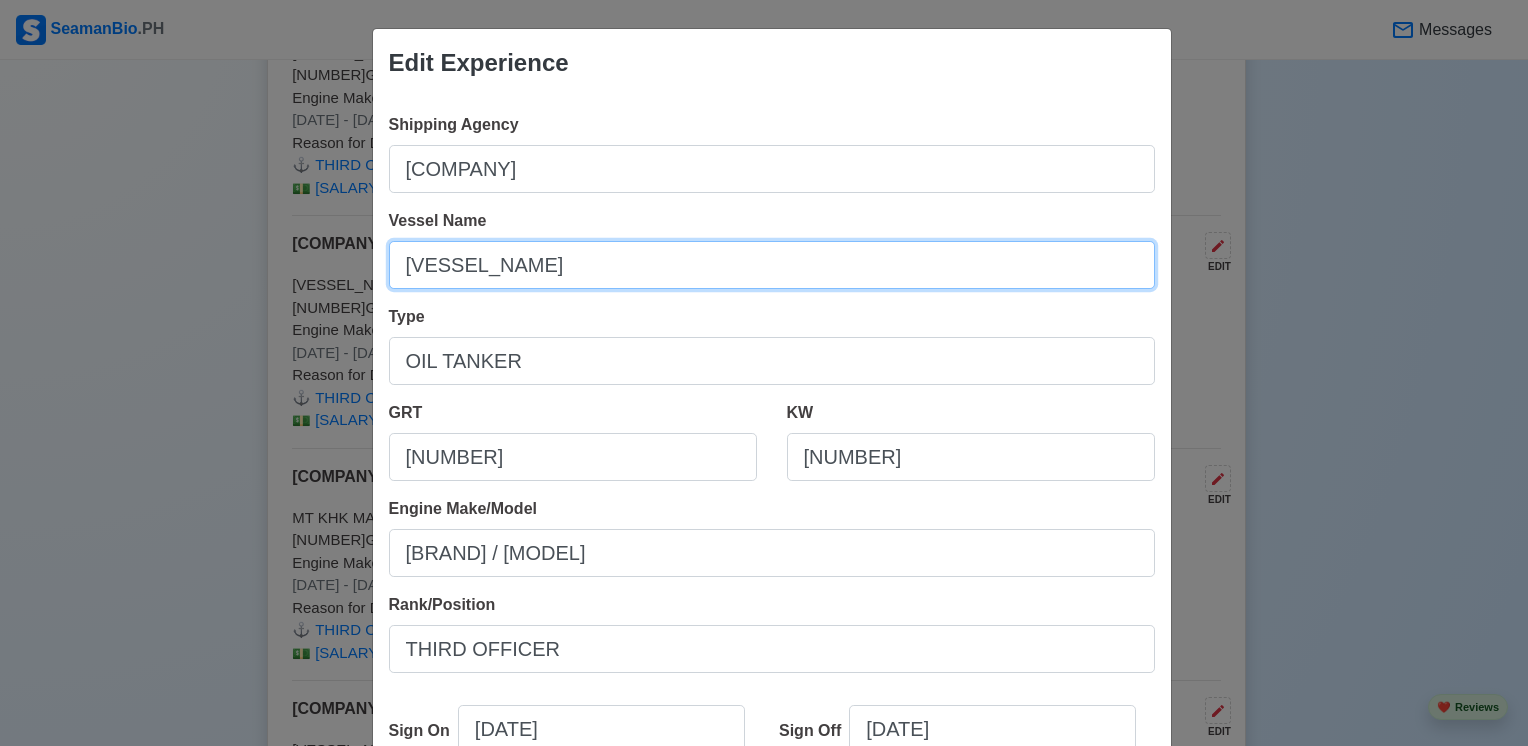 drag, startPoint x: 586, startPoint y: 254, endPoint x: 272, endPoint y: 254, distance: 314 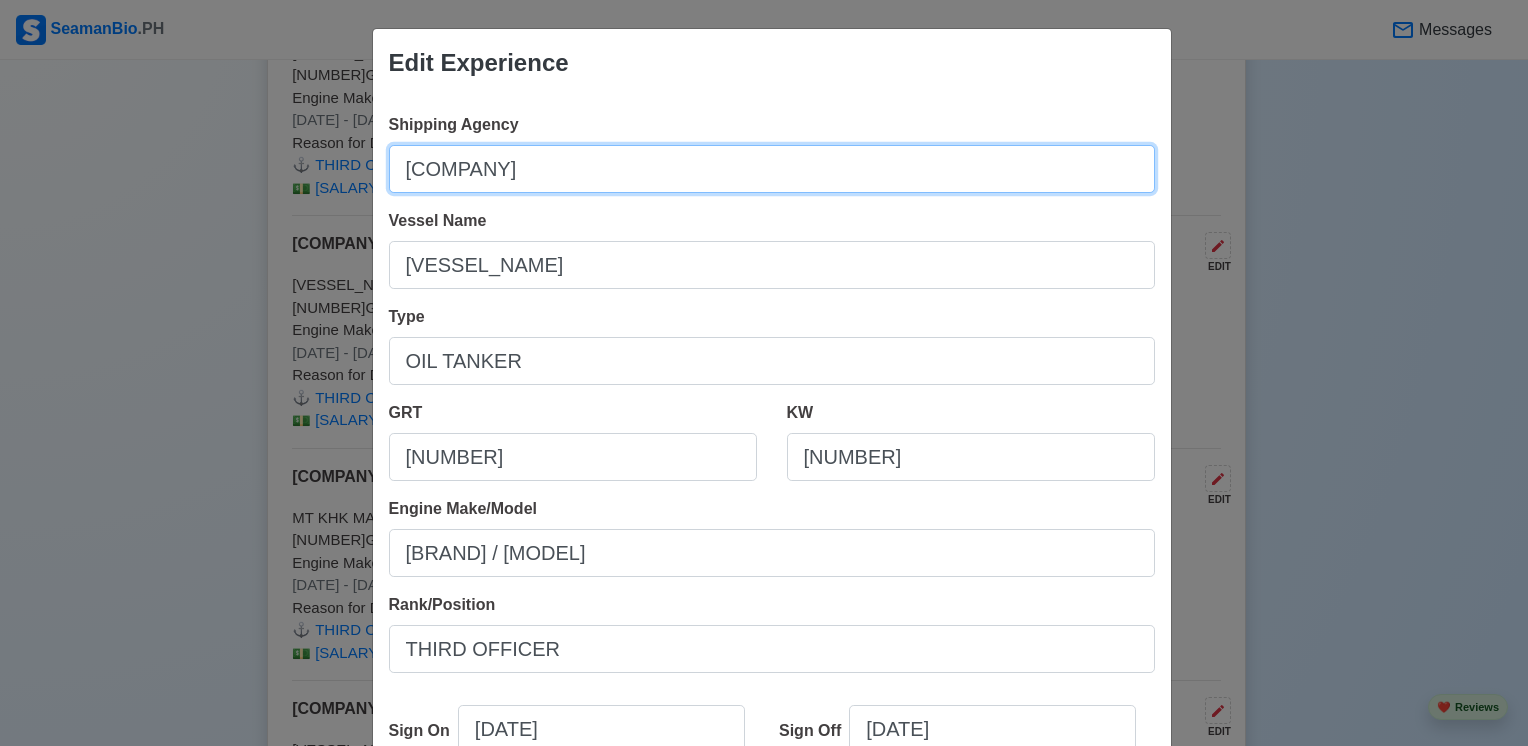 click on "[COMPANY]" at bounding box center [772, 169] 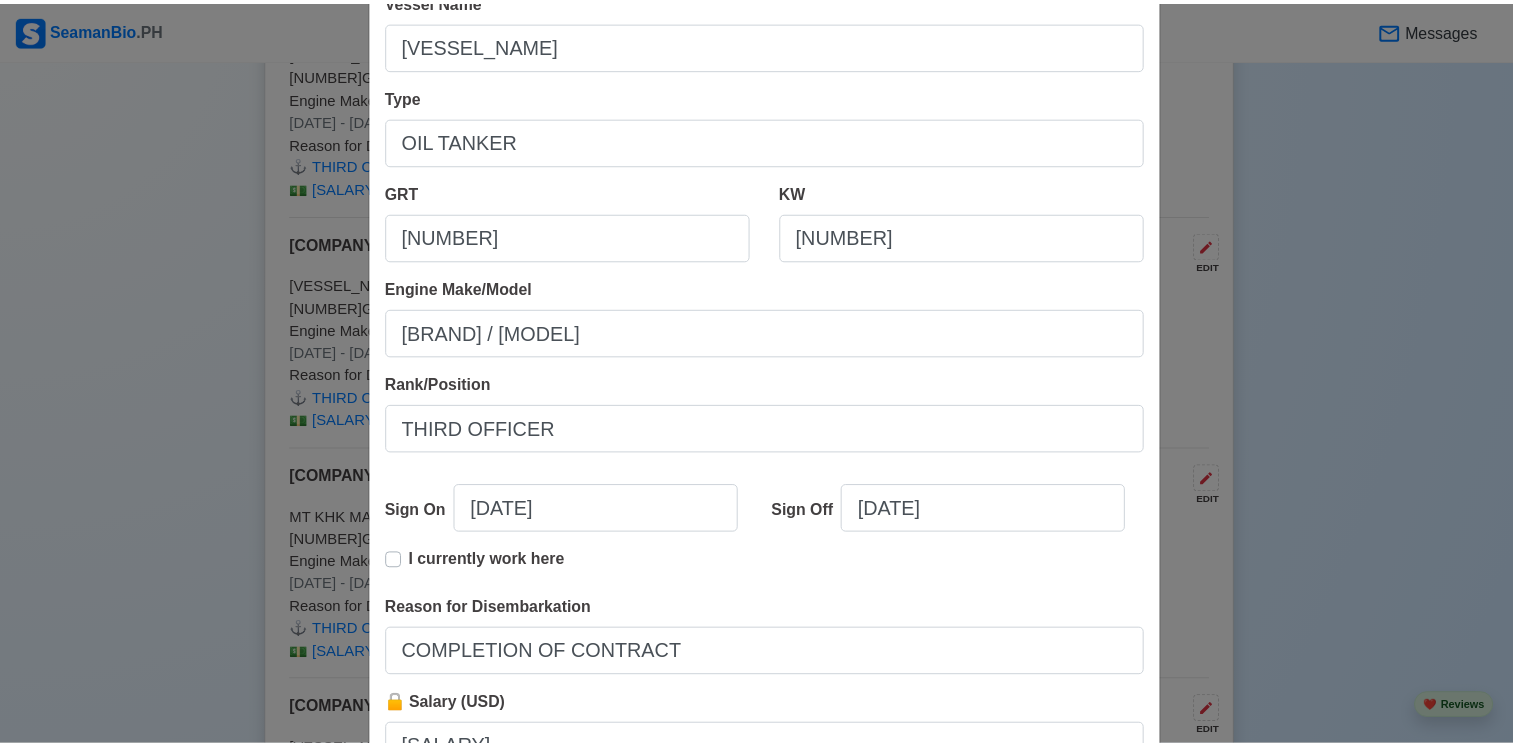 scroll, scrollTop: 392, scrollLeft: 0, axis: vertical 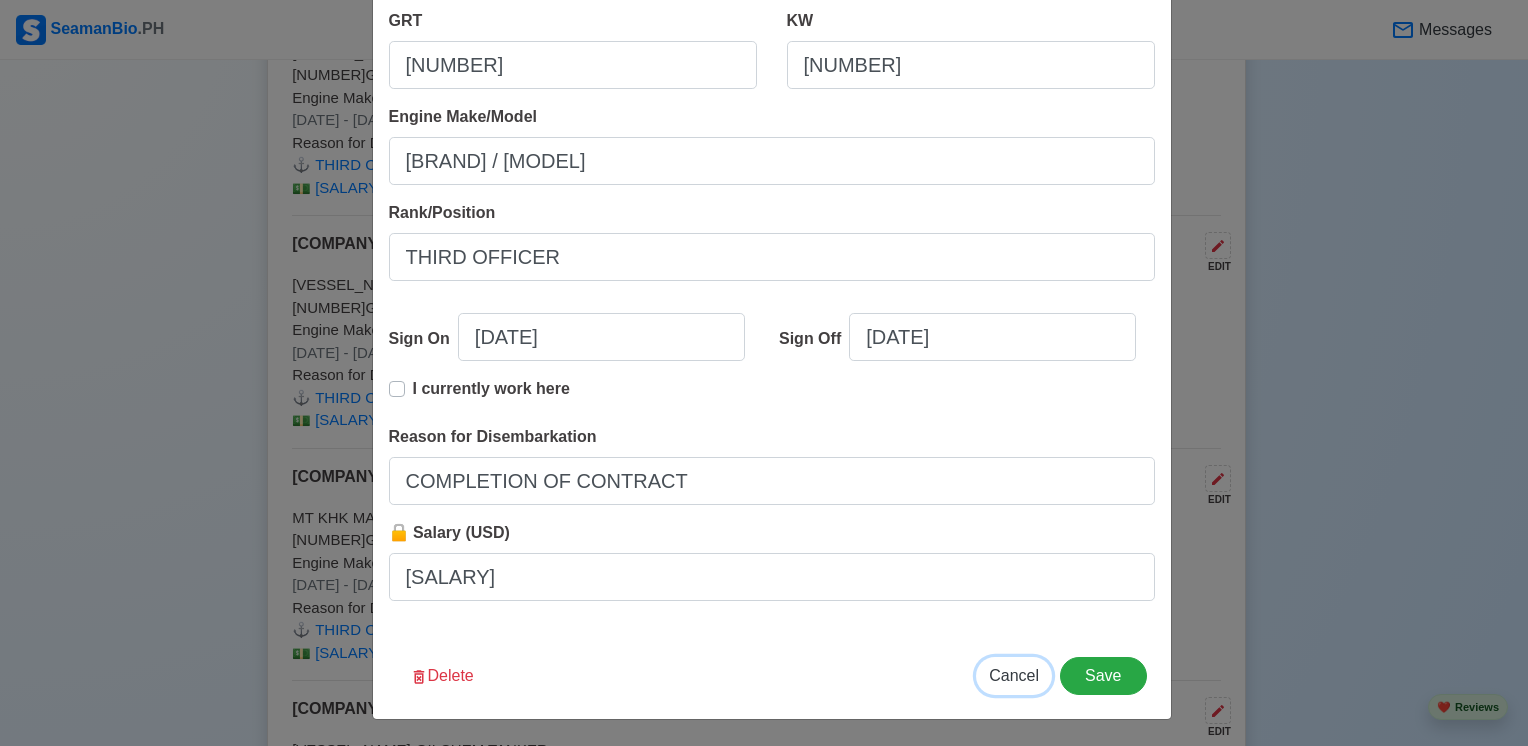 click on "Cancel" at bounding box center (1014, 675) 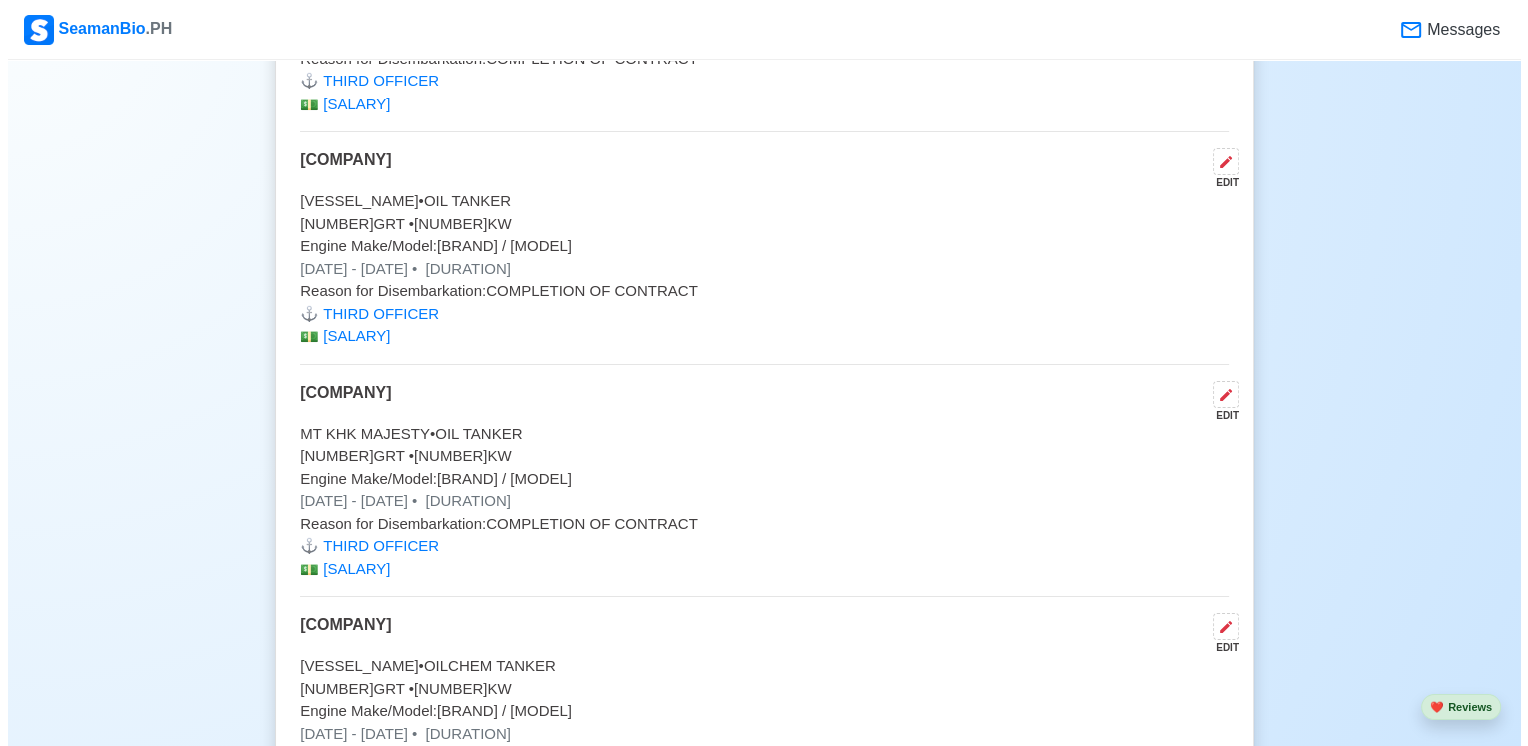 scroll, scrollTop: 5700, scrollLeft: 0, axis: vertical 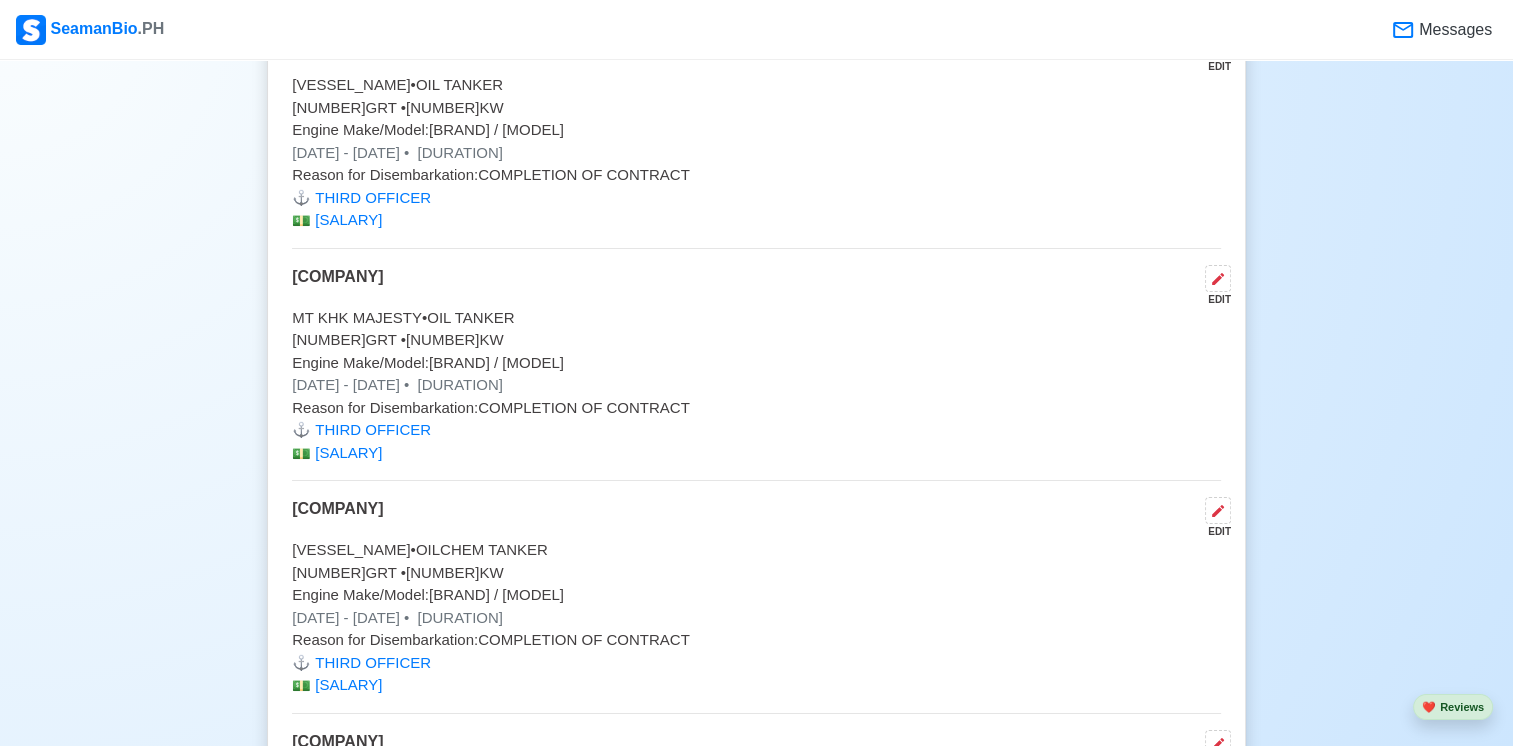 click on "[GRT] GRT • [NUMBER] KW" at bounding box center [756, 340] 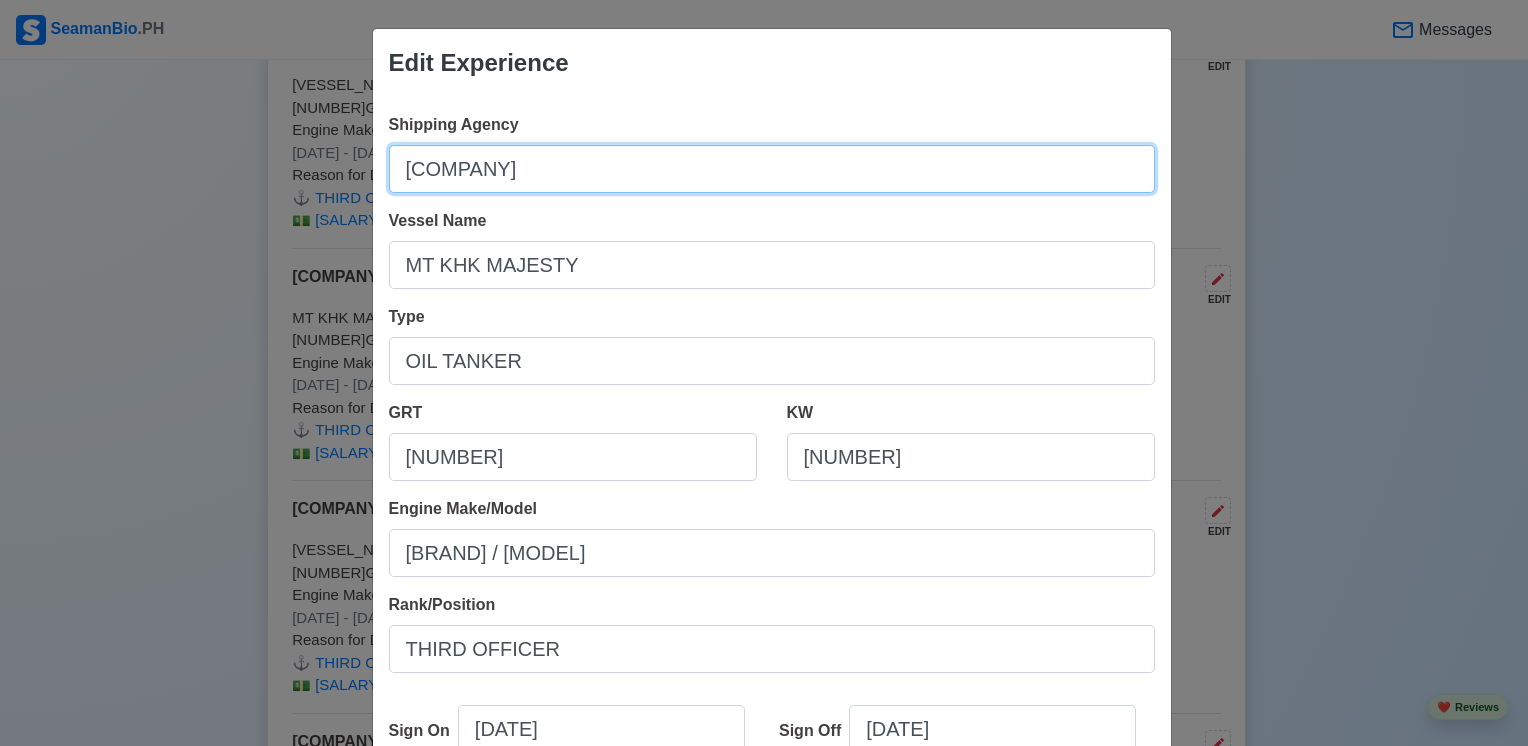 click on "[COMPANY]" at bounding box center (772, 169) 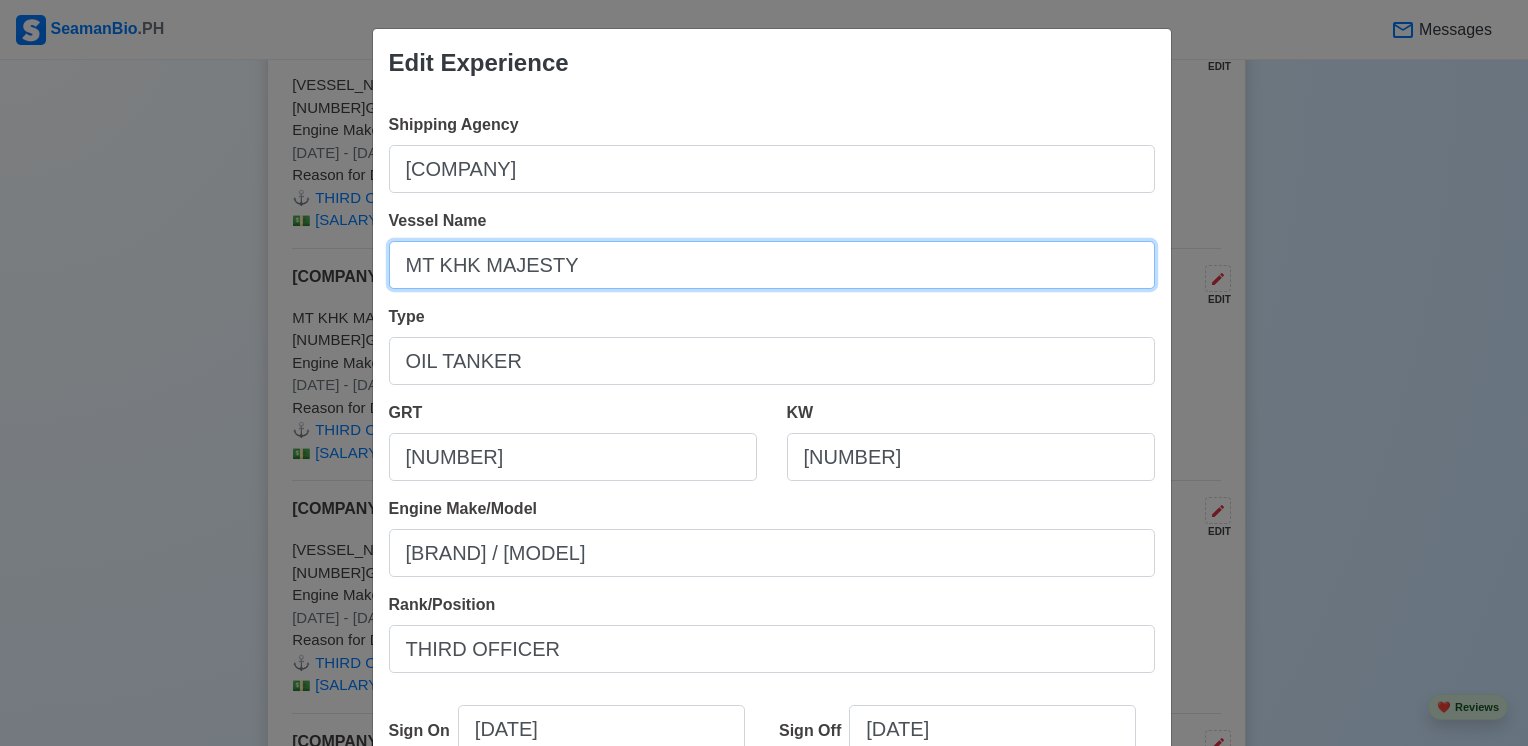 drag, startPoint x: 646, startPoint y: 274, endPoint x: 353, endPoint y: 275, distance: 293.0017 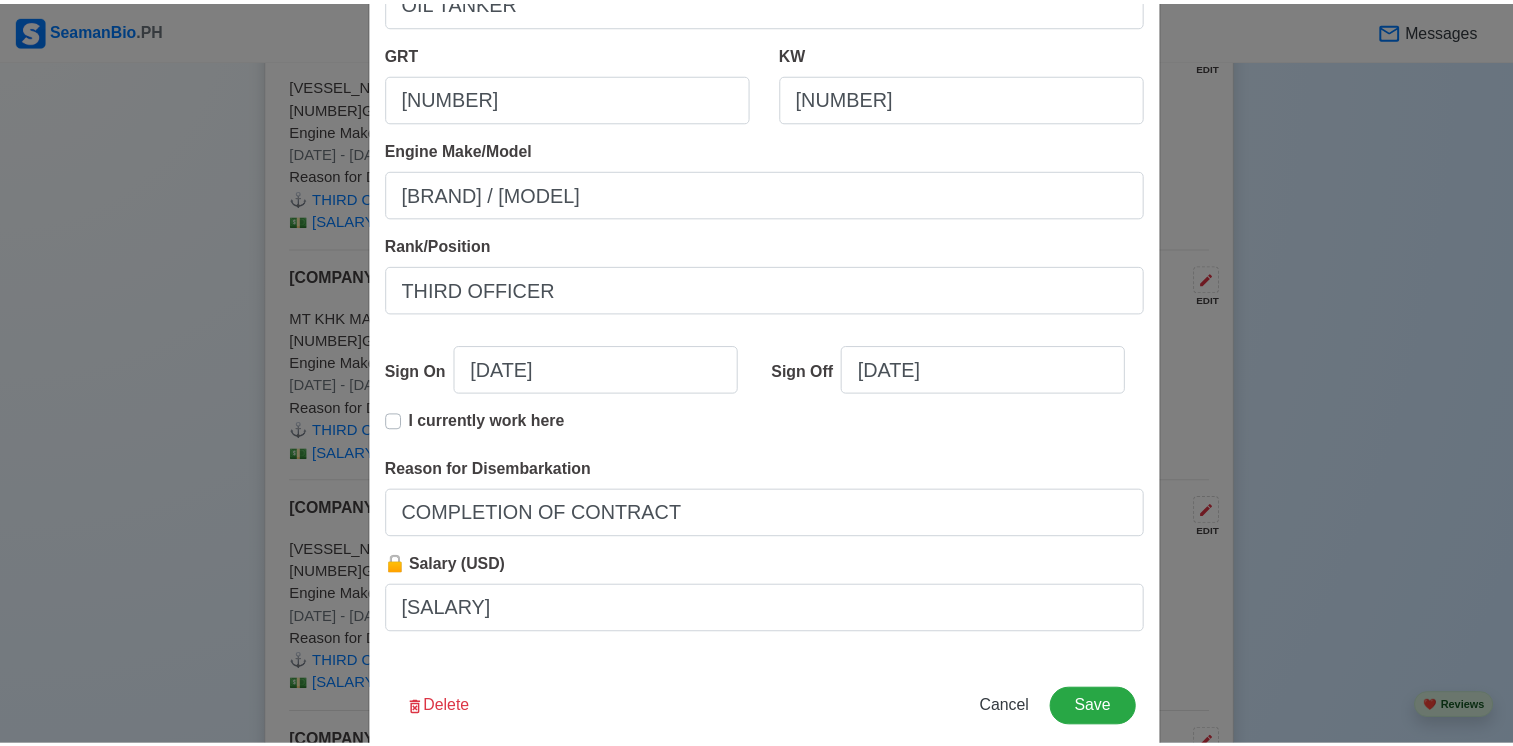 scroll, scrollTop: 392, scrollLeft: 0, axis: vertical 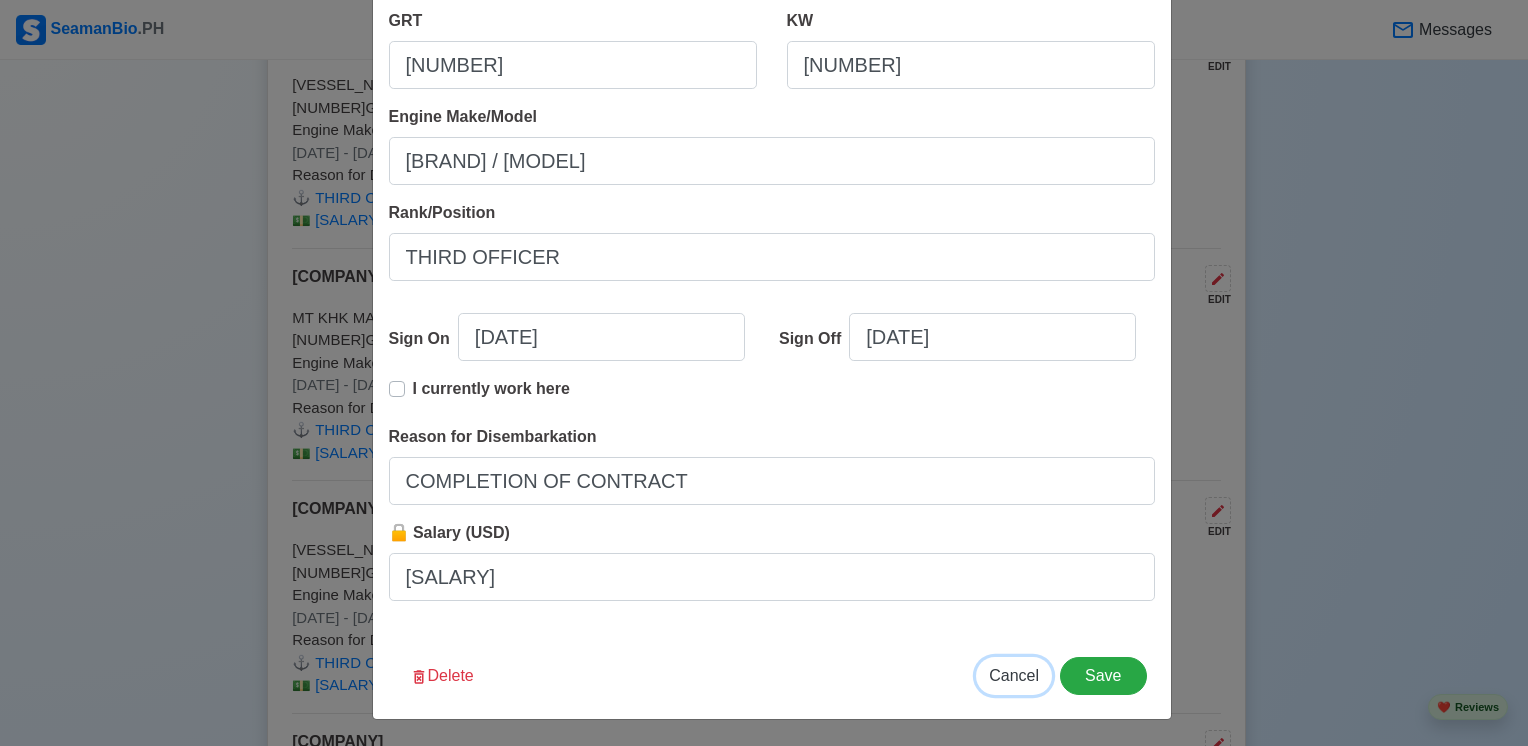 click on "Cancel" at bounding box center [1014, 675] 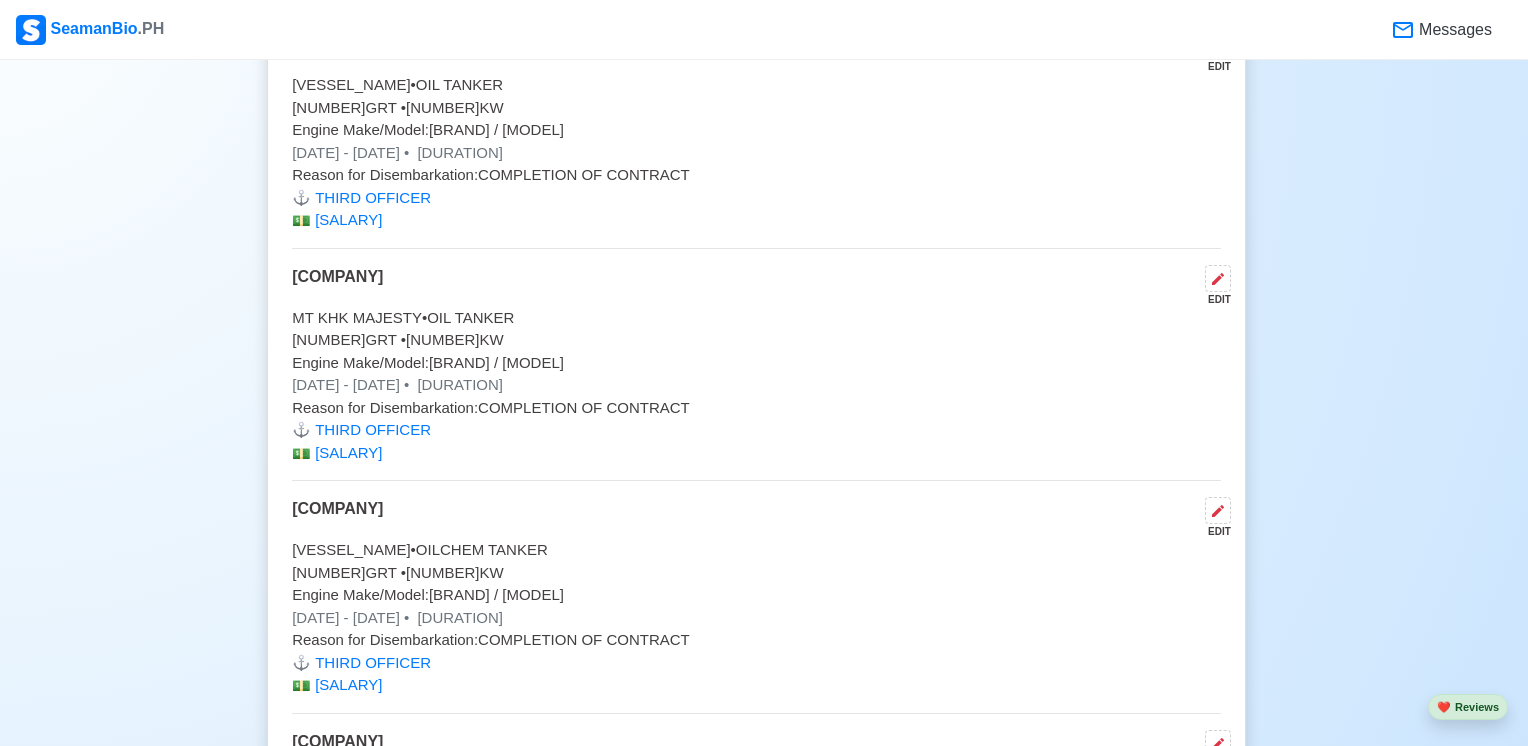 type 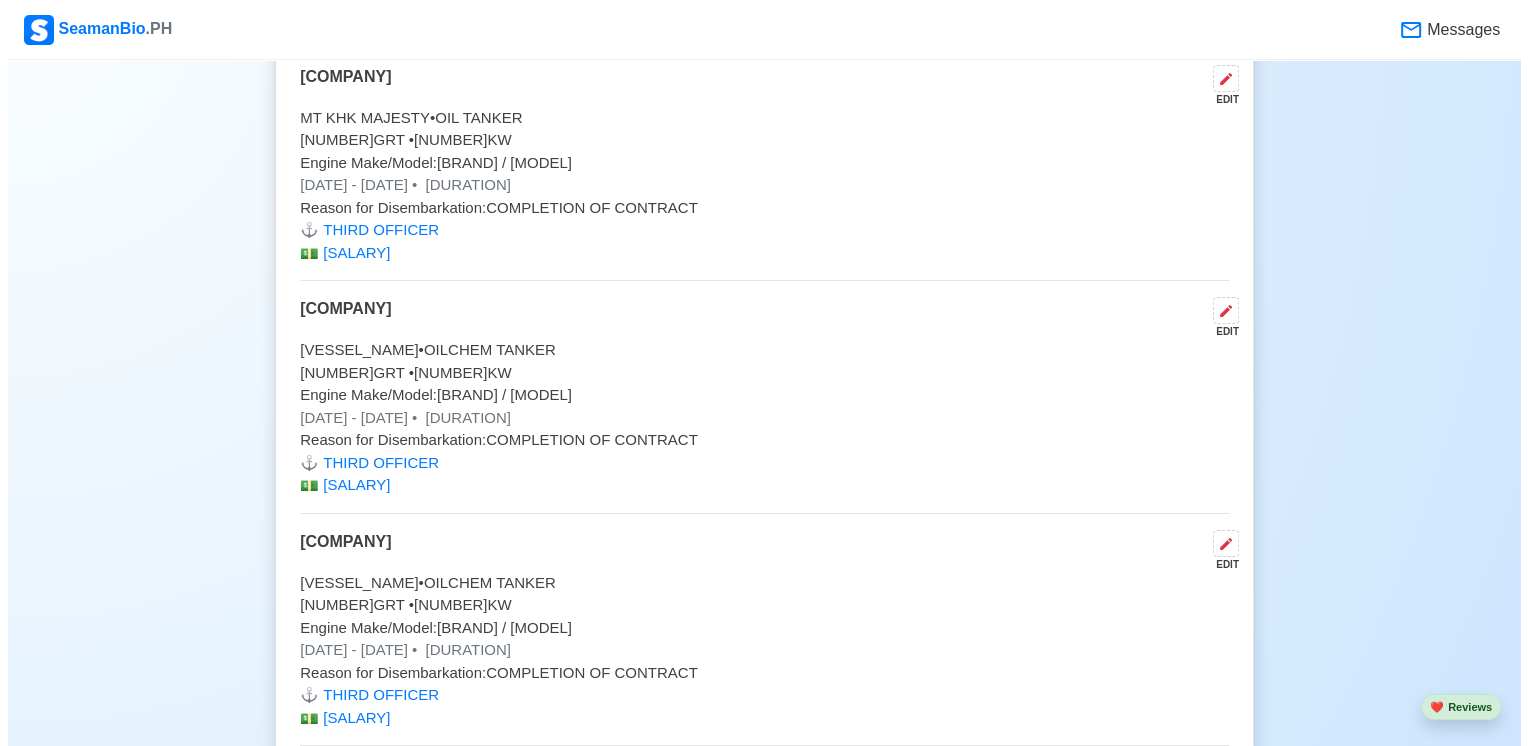scroll, scrollTop: 6000, scrollLeft: 0, axis: vertical 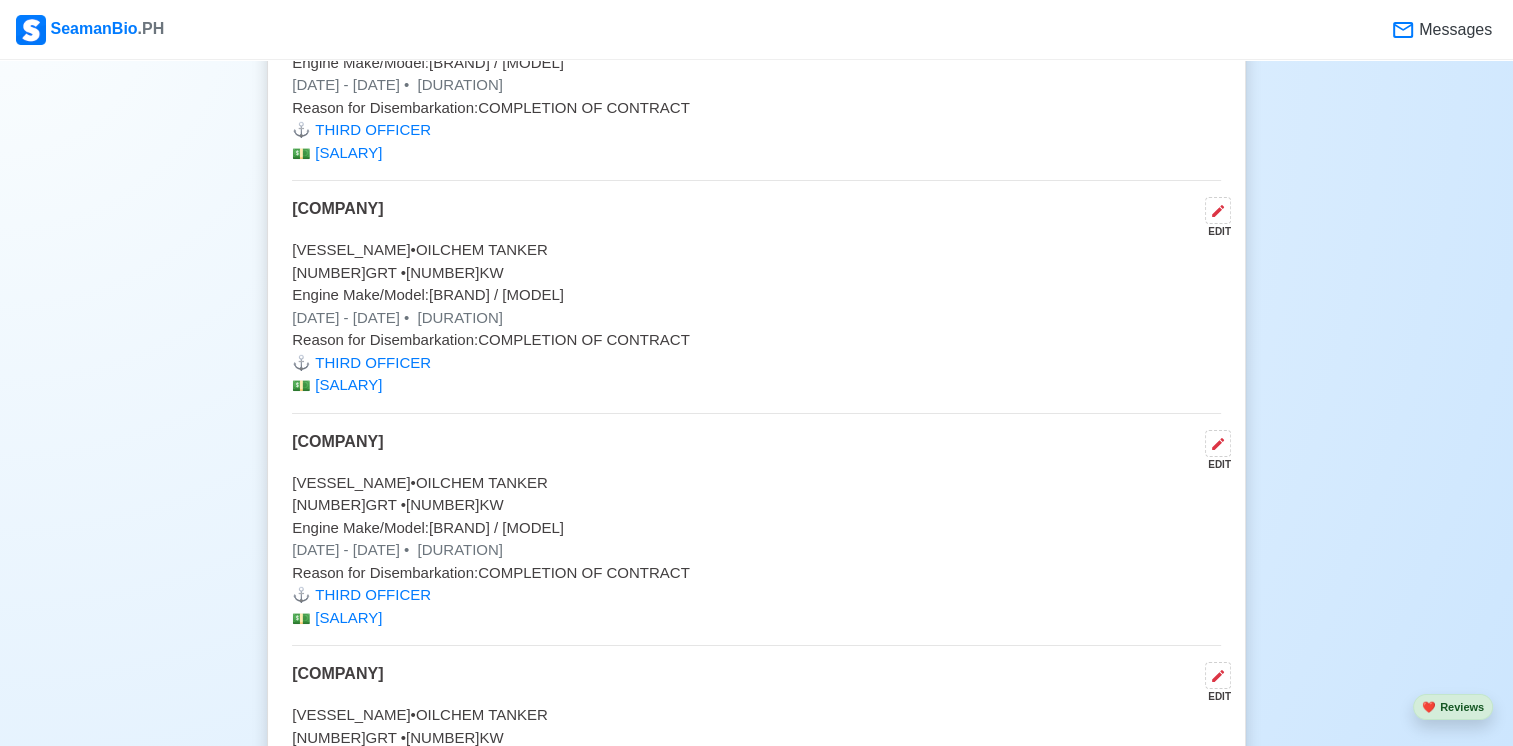 click on "[VESSEL_NAME] • [VESSEL_TYPE]" at bounding box center (756, 250) 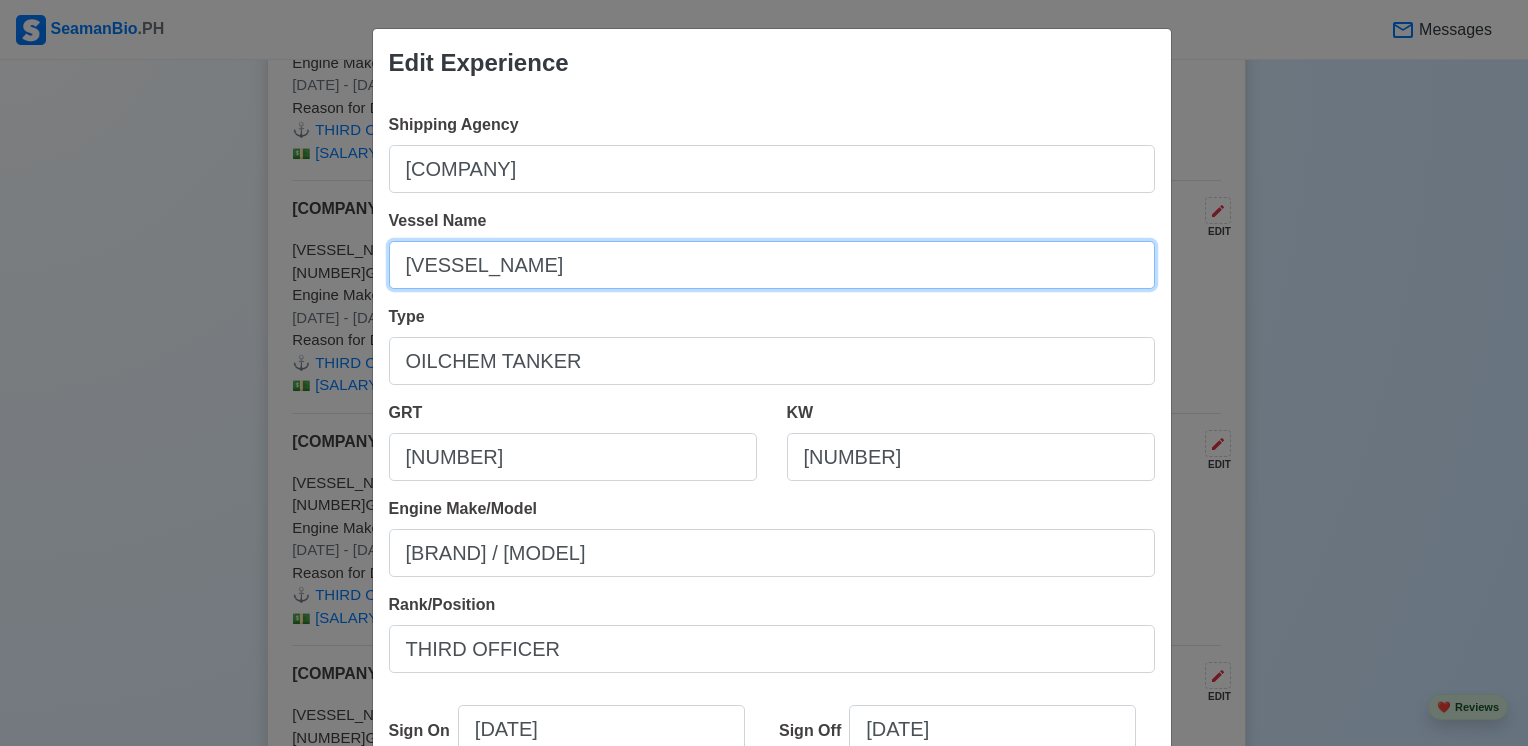 click on "[VESSEL_NAME]" at bounding box center [772, 265] 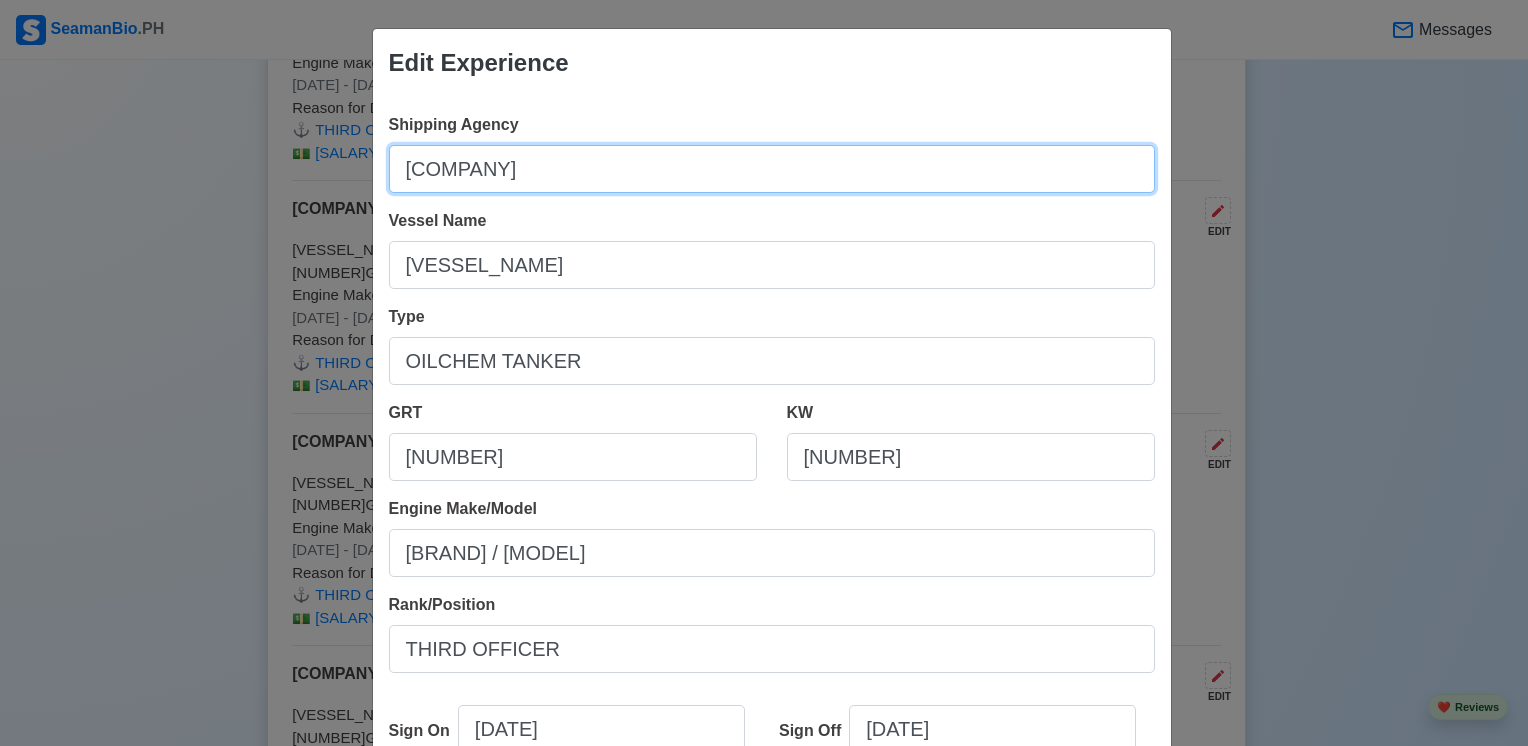 click on "[COMPANY]" at bounding box center (772, 169) 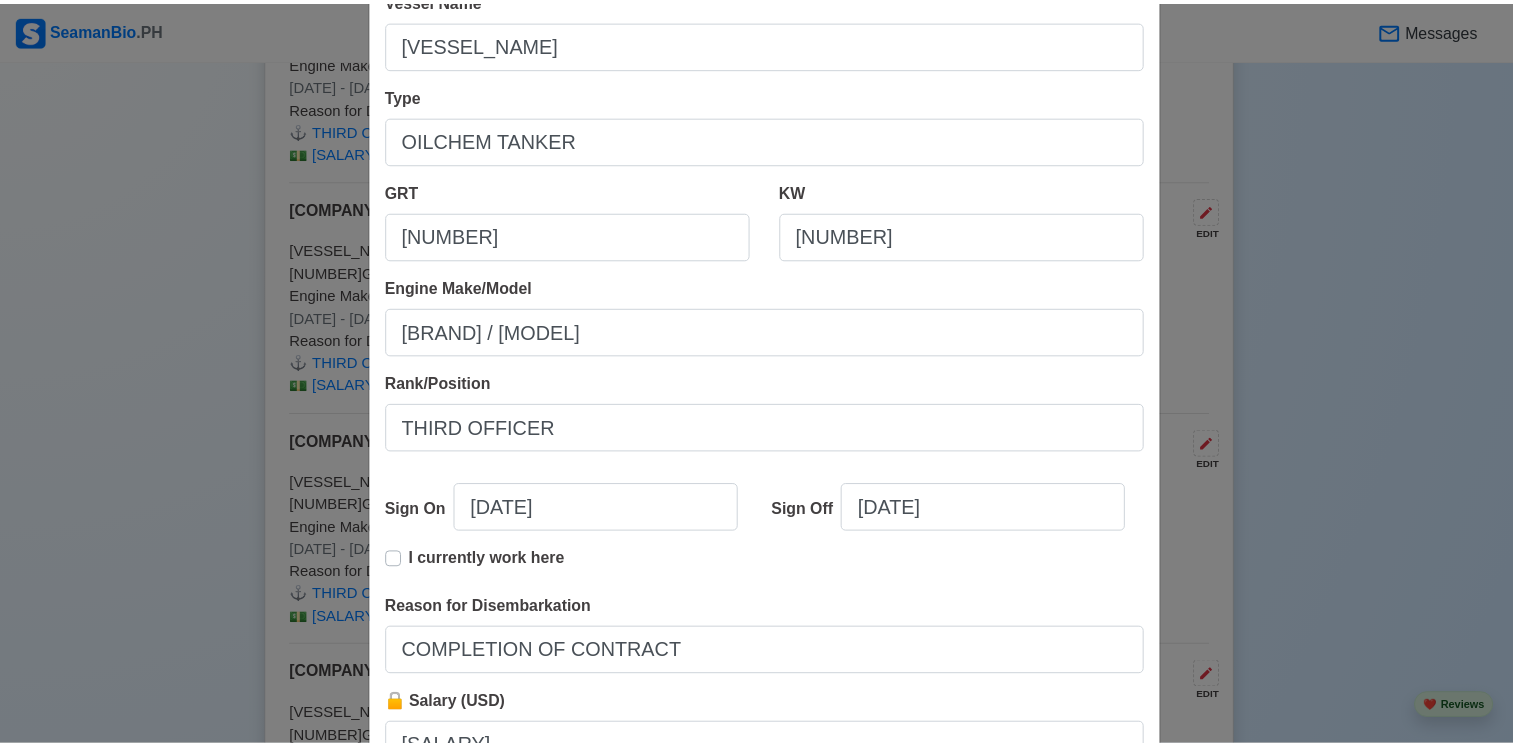 scroll, scrollTop: 392, scrollLeft: 0, axis: vertical 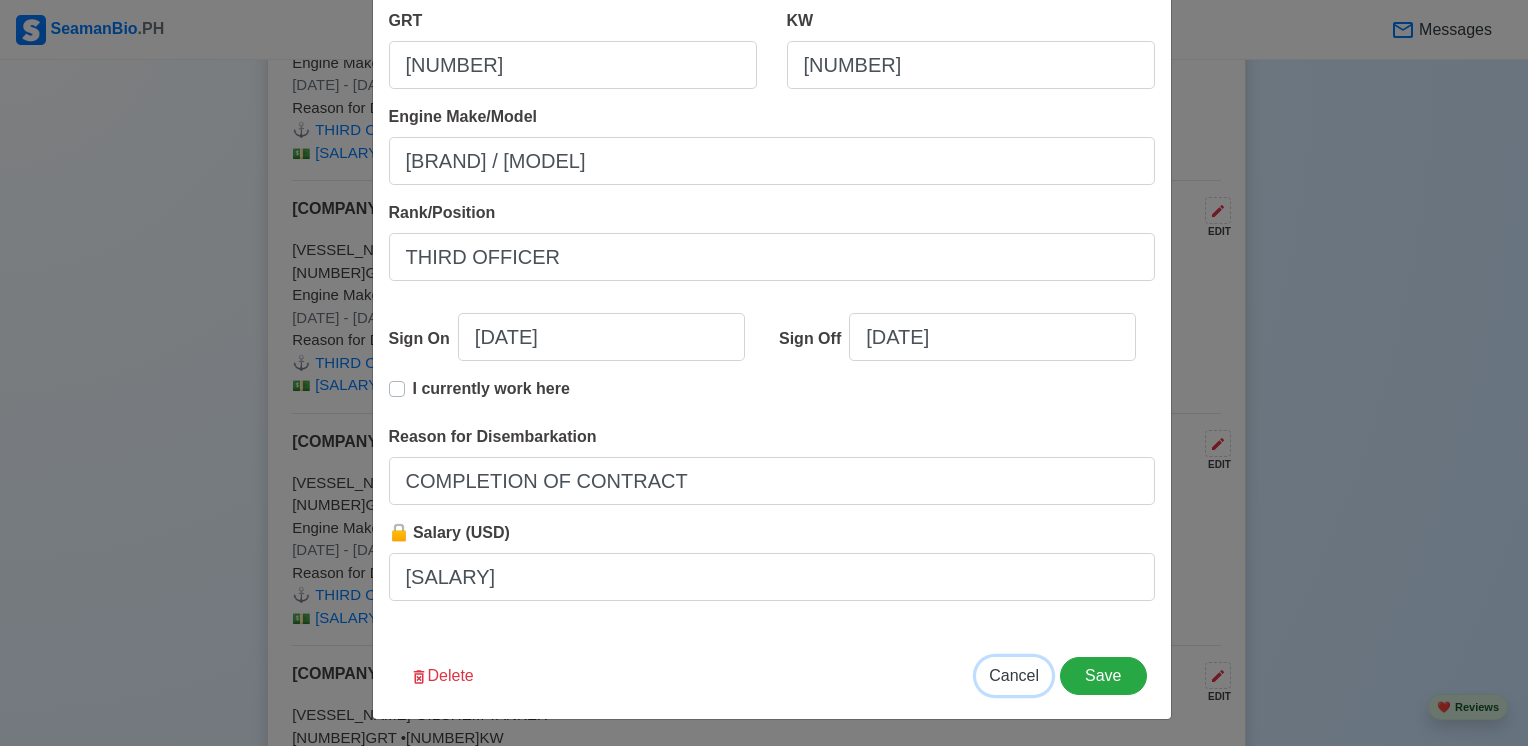 click on "Cancel" at bounding box center [1014, 676] 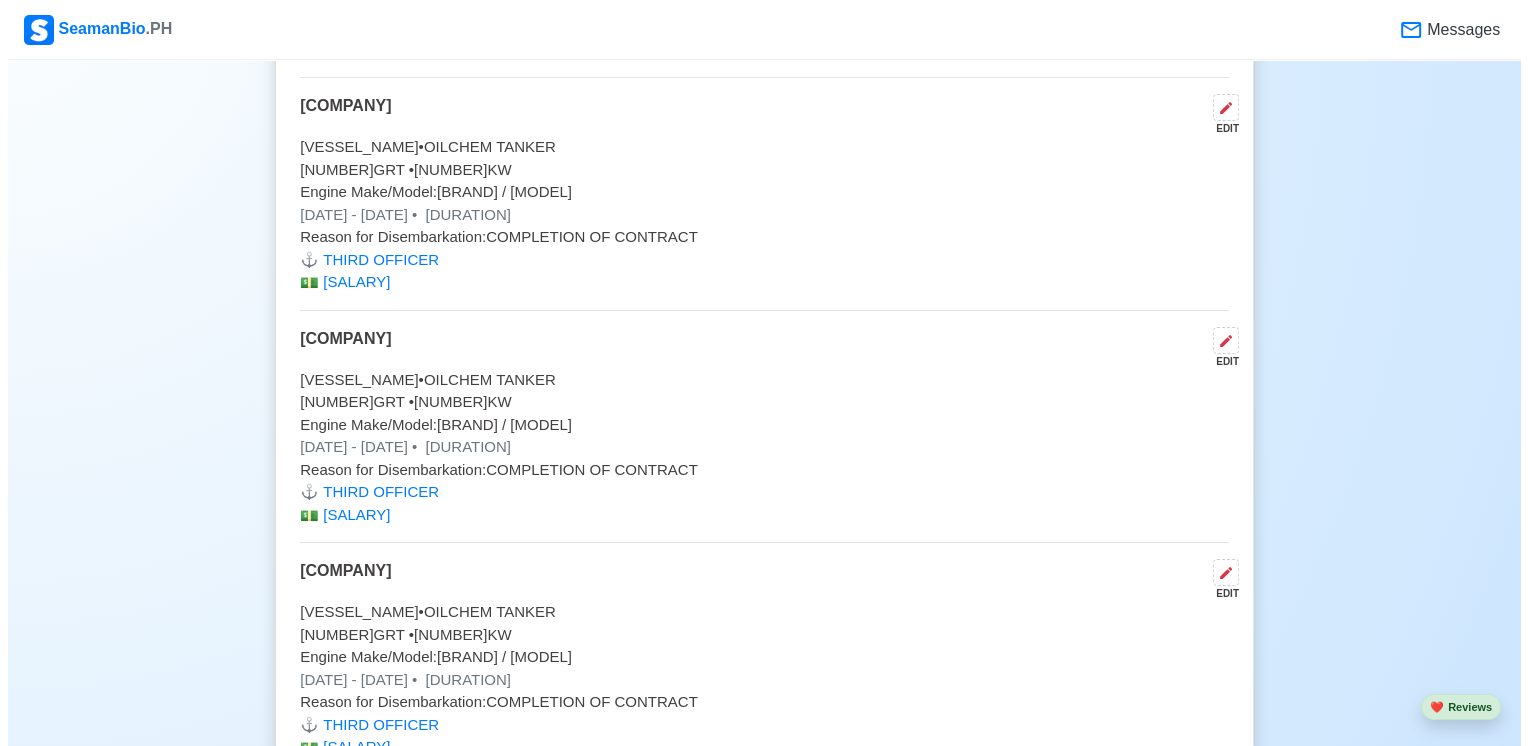 scroll, scrollTop: 6000, scrollLeft: 0, axis: vertical 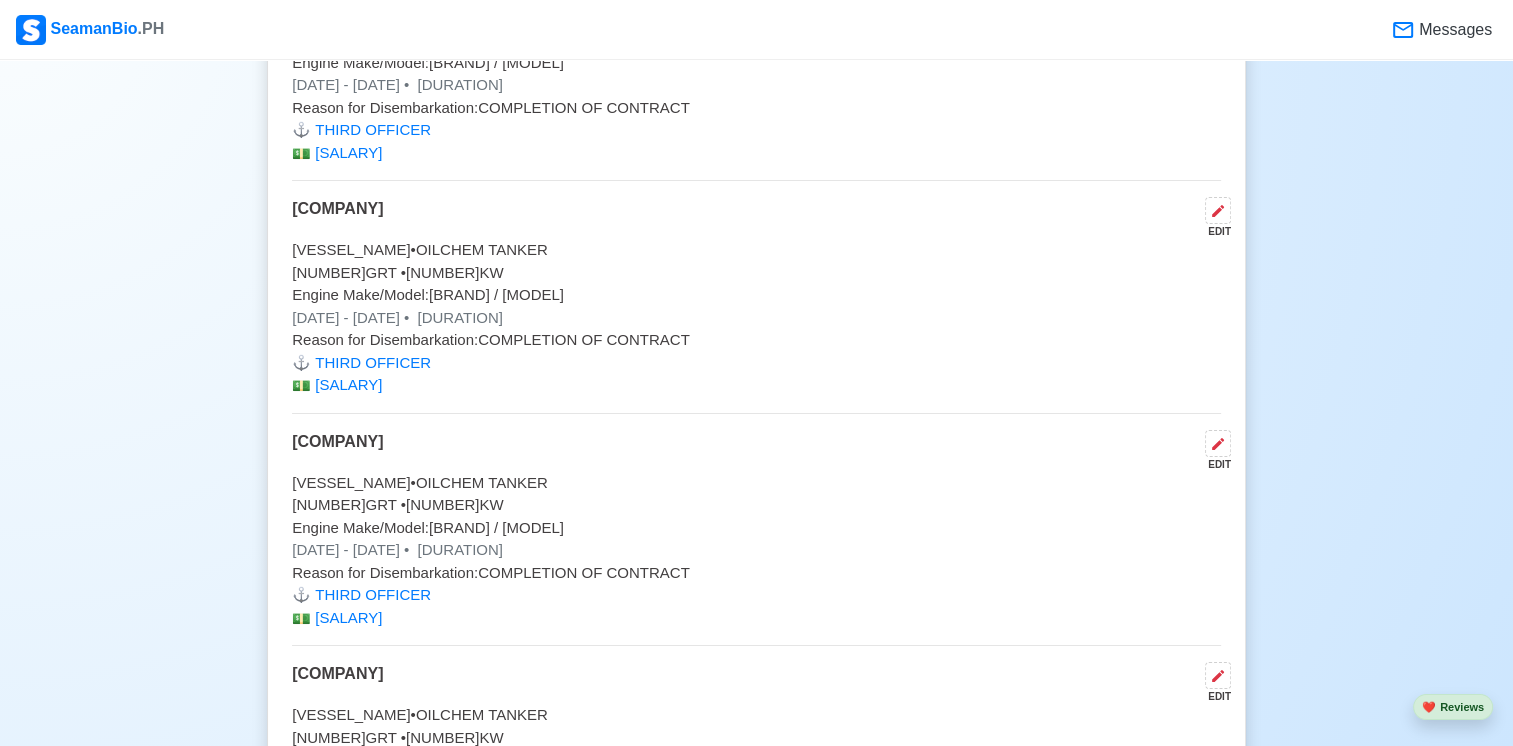 click on "[NUMBER] GRT • [NUMBER] KW" at bounding box center (756, 505) 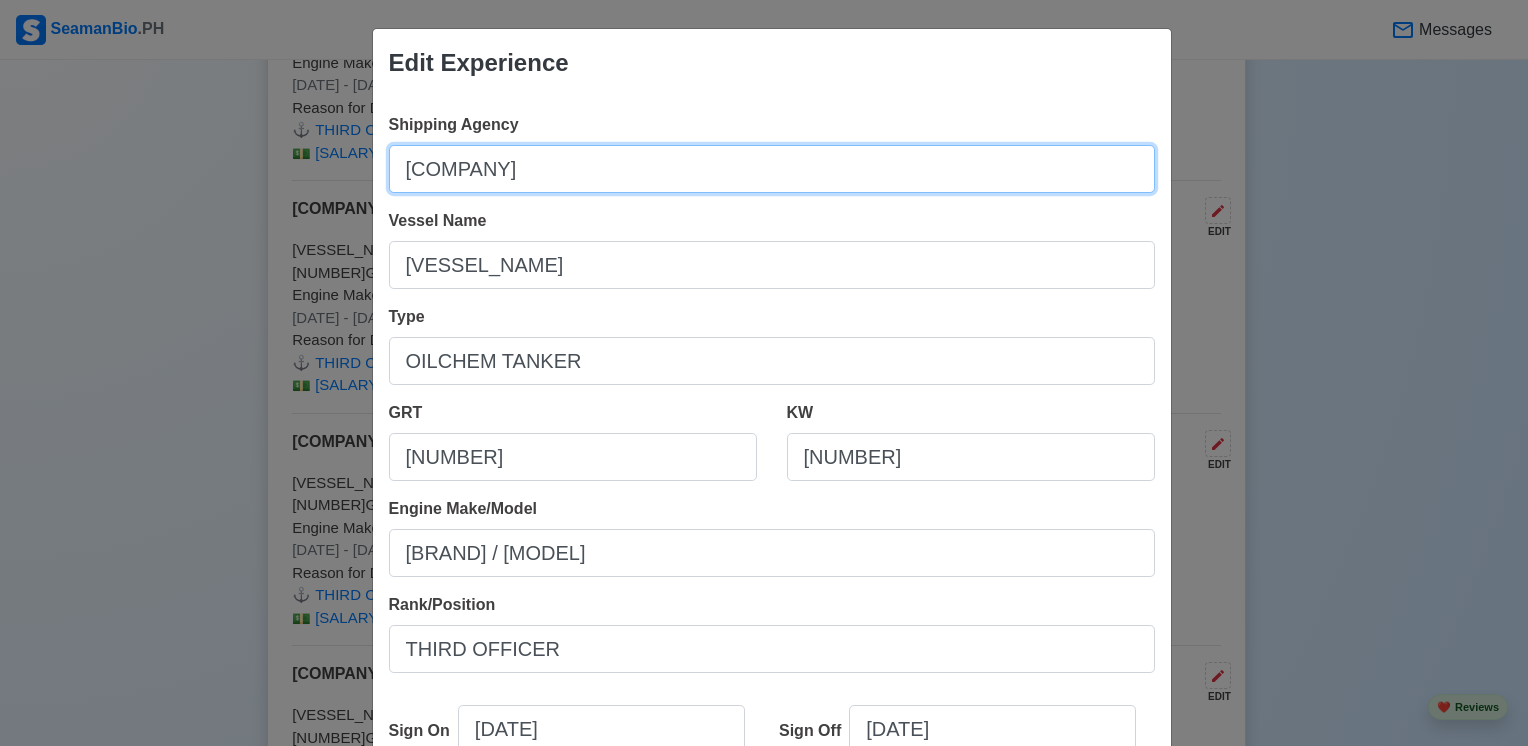 click on "[COMPANY]" at bounding box center [772, 169] 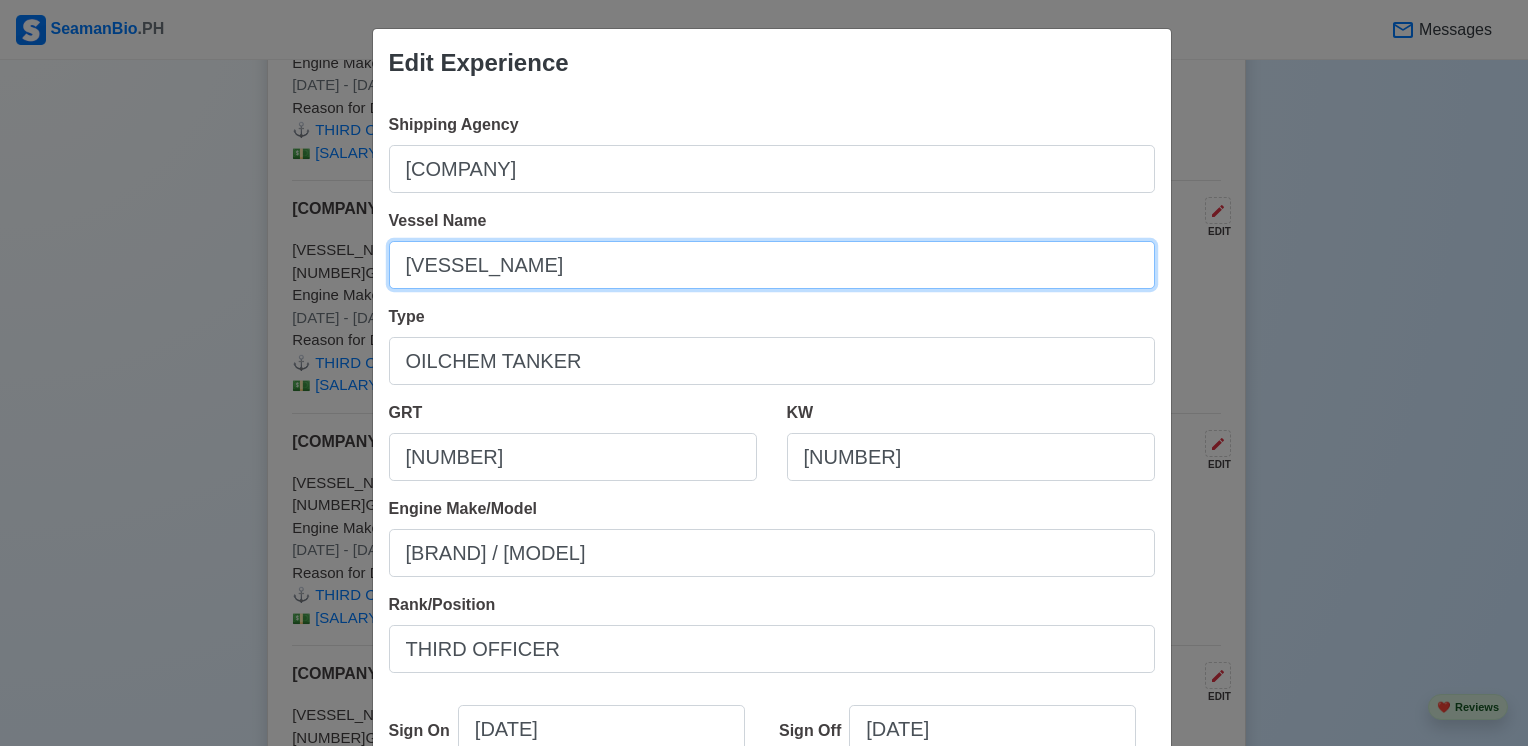 click on "[VESSEL_NAME]" at bounding box center [772, 265] 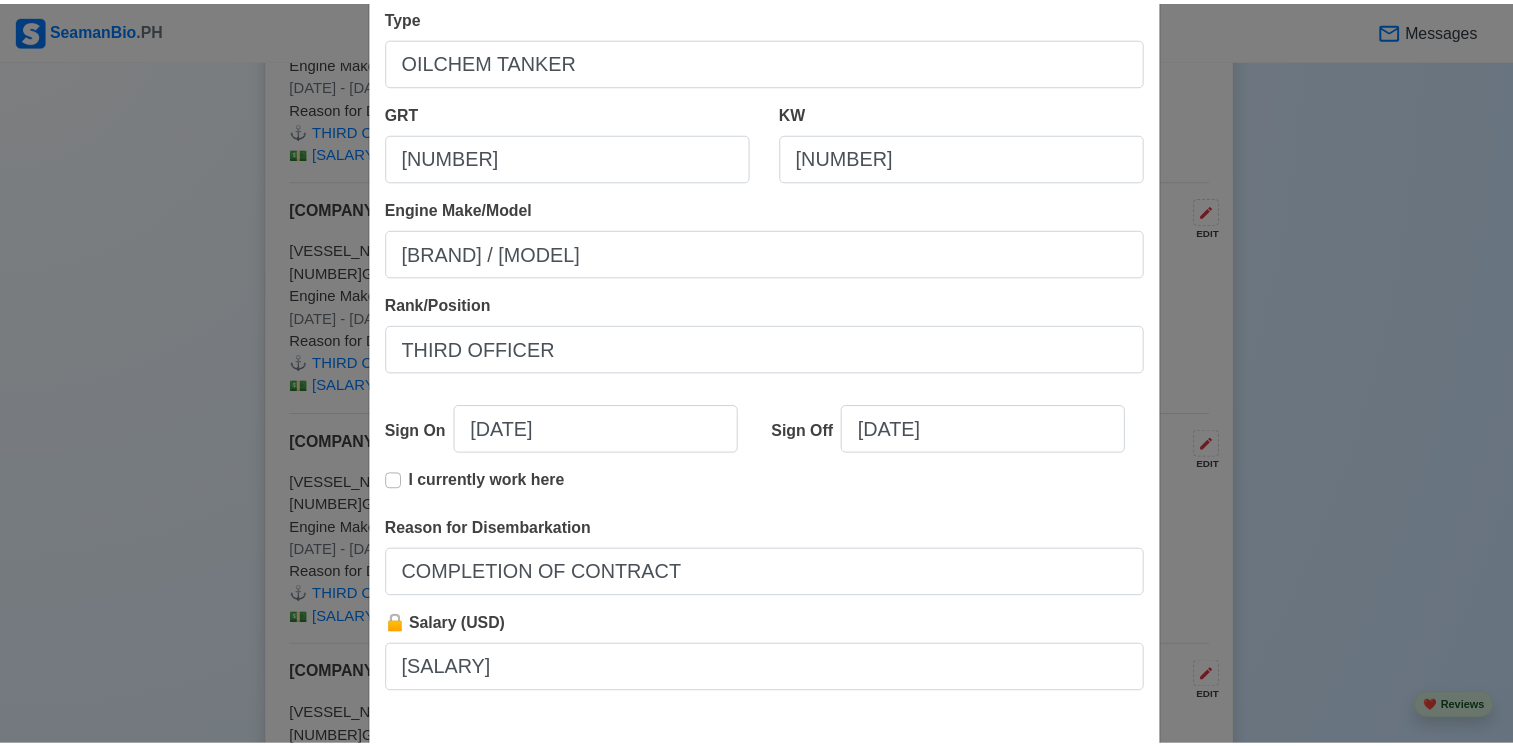 scroll, scrollTop: 392, scrollLeft: 0, axis: vertical 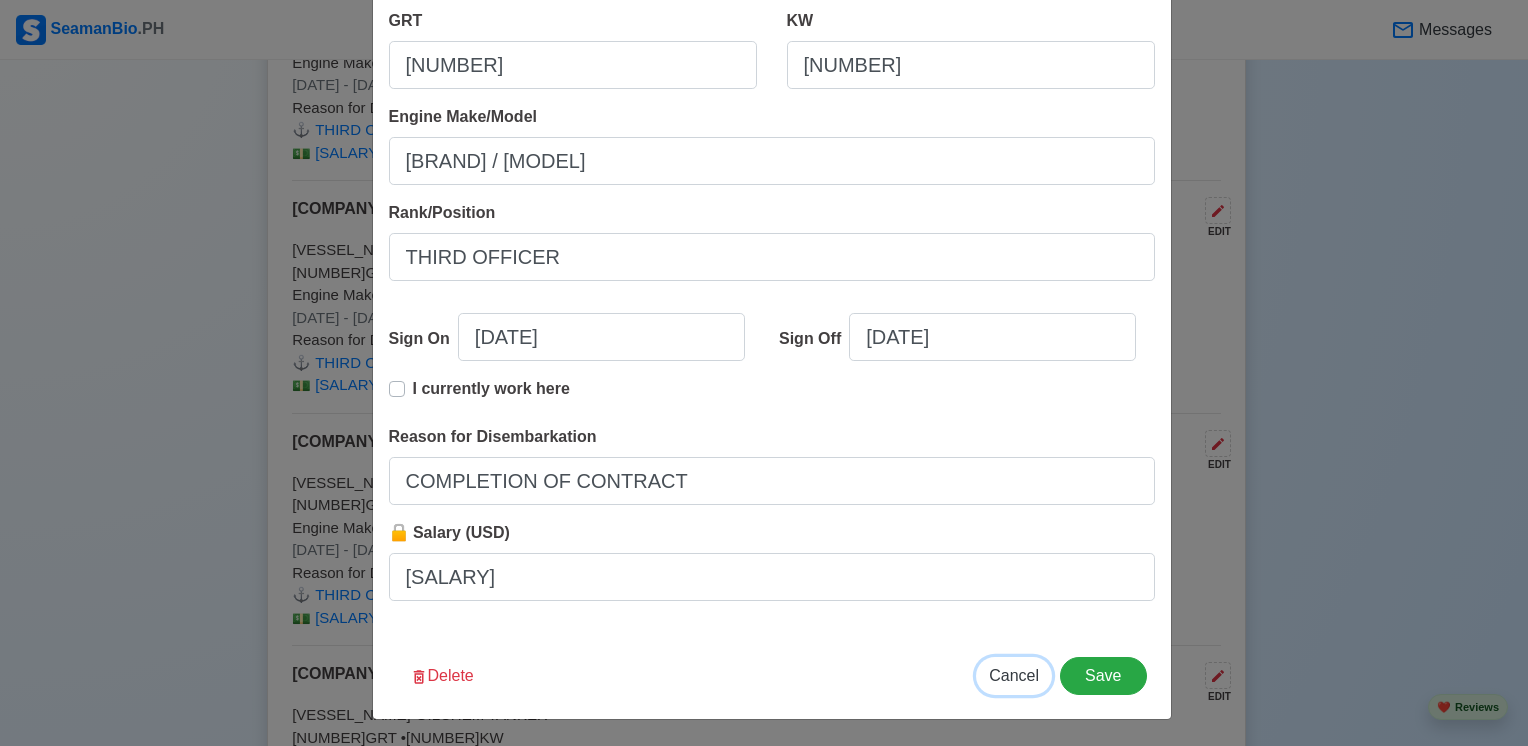 click on "Cancel" at bounding box center (1014, 675) 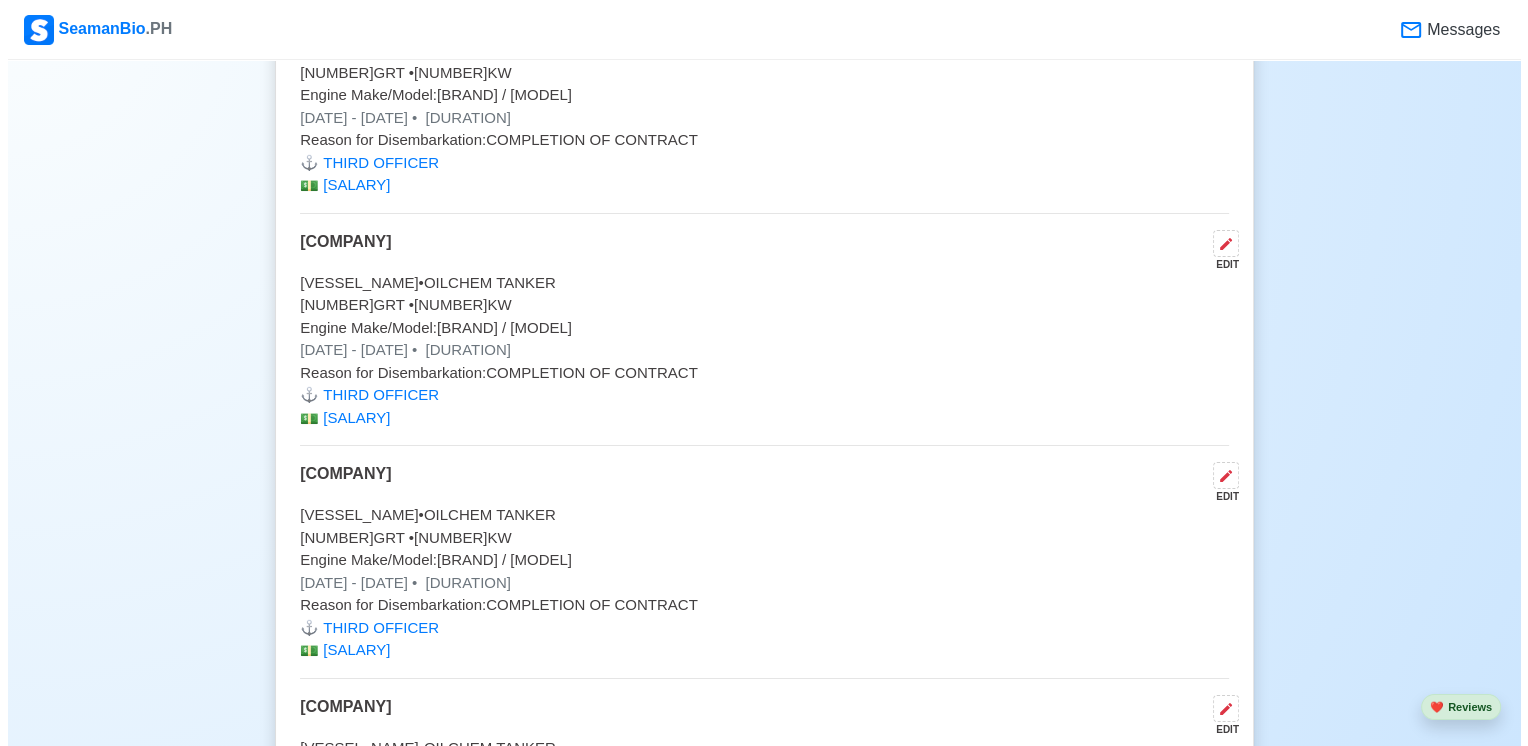scroll, scrollTop: 6300, scrollLeft: 0, axis: vertical 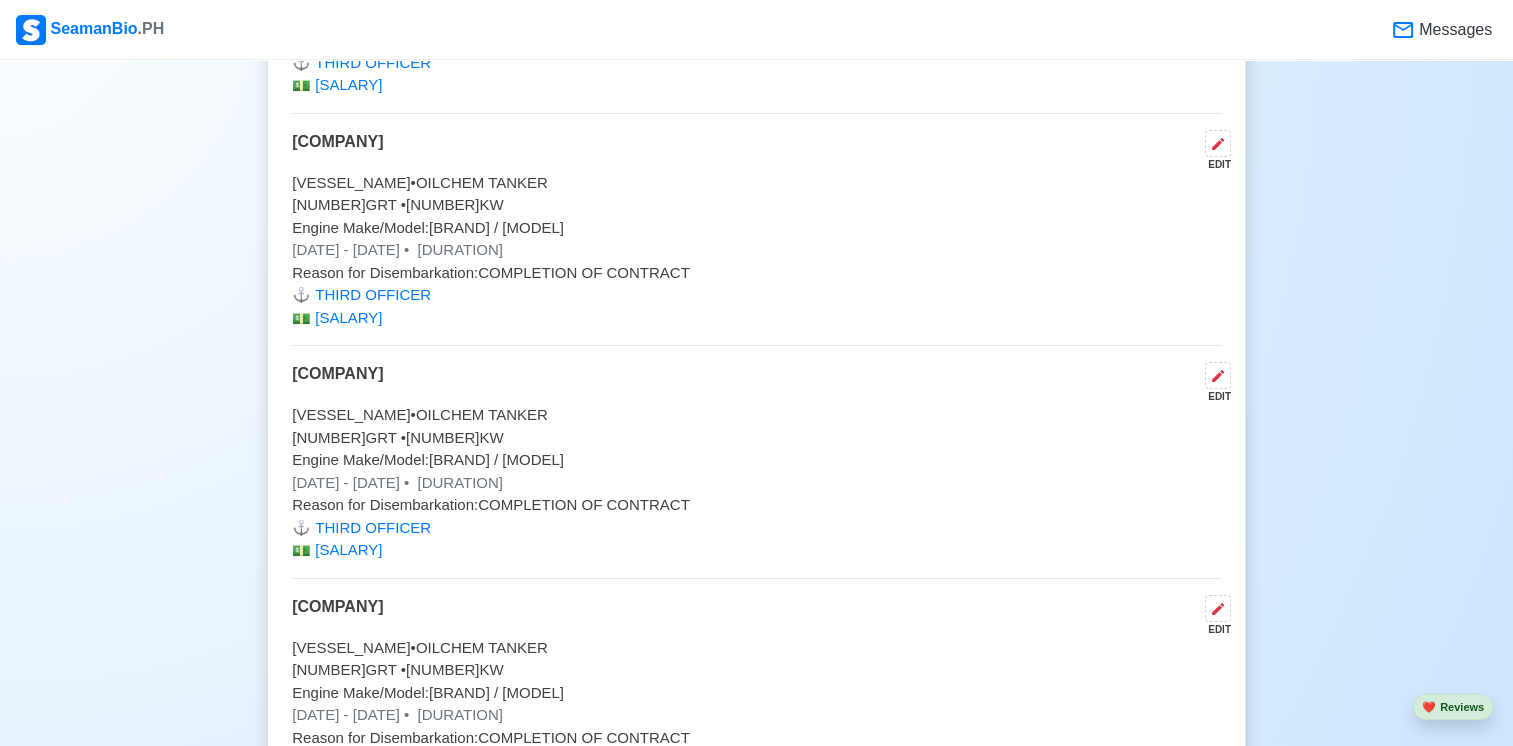 click on "[DATE] - [DATE] • [DURATION]" at bounding box center [756, 483] 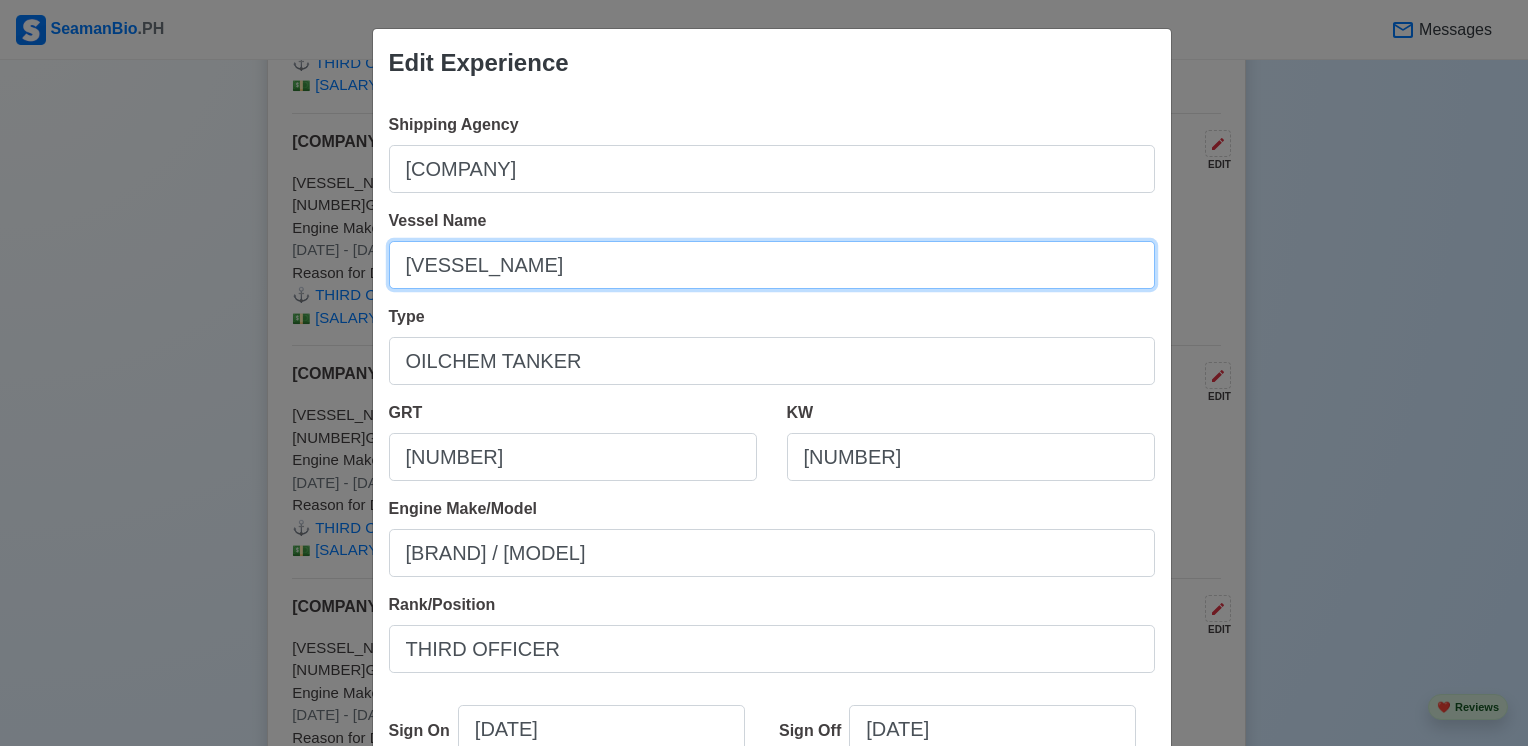 click on "[VESSEL_NAME]" at bounding box center (772, 265) 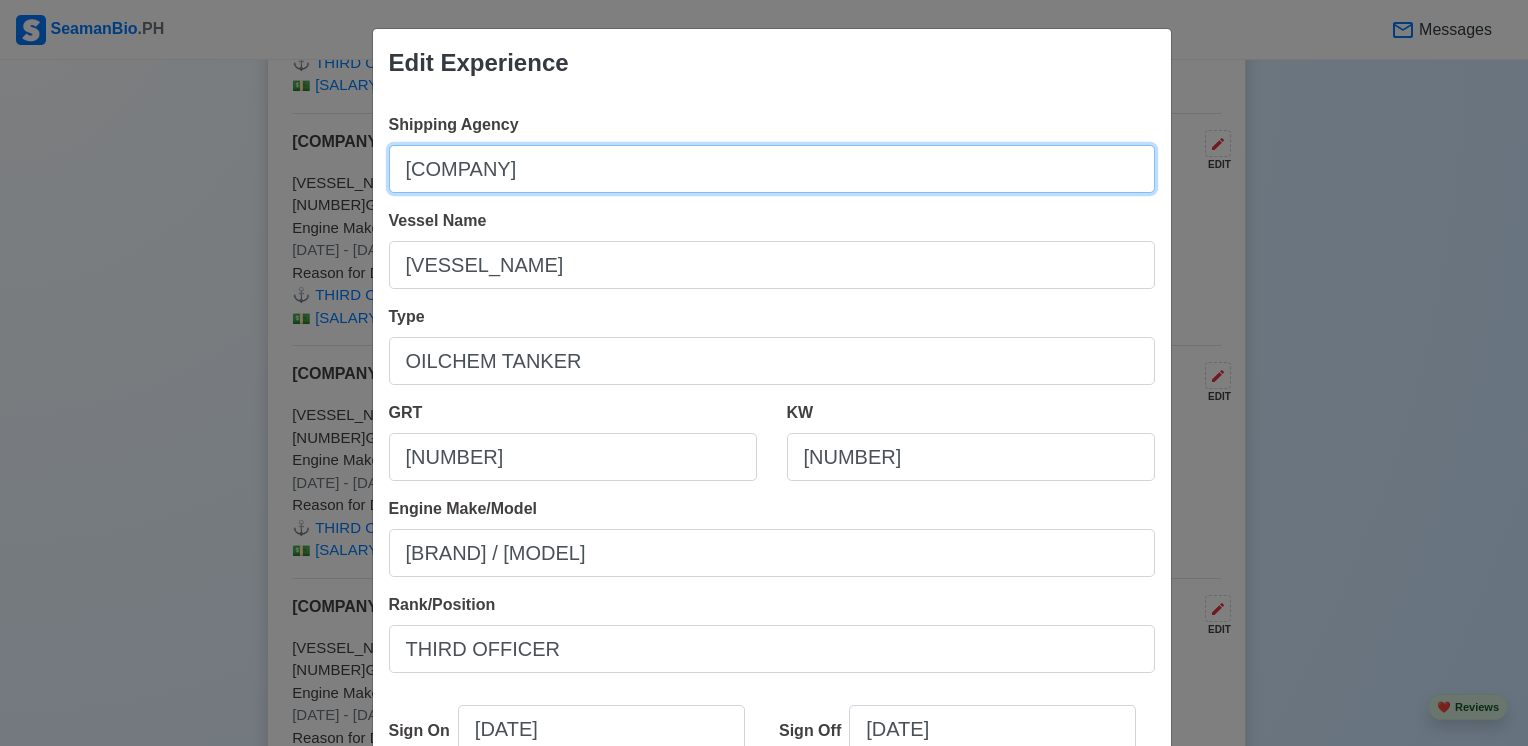 click on "[COMPANY]" at bounding box center (772, 169) 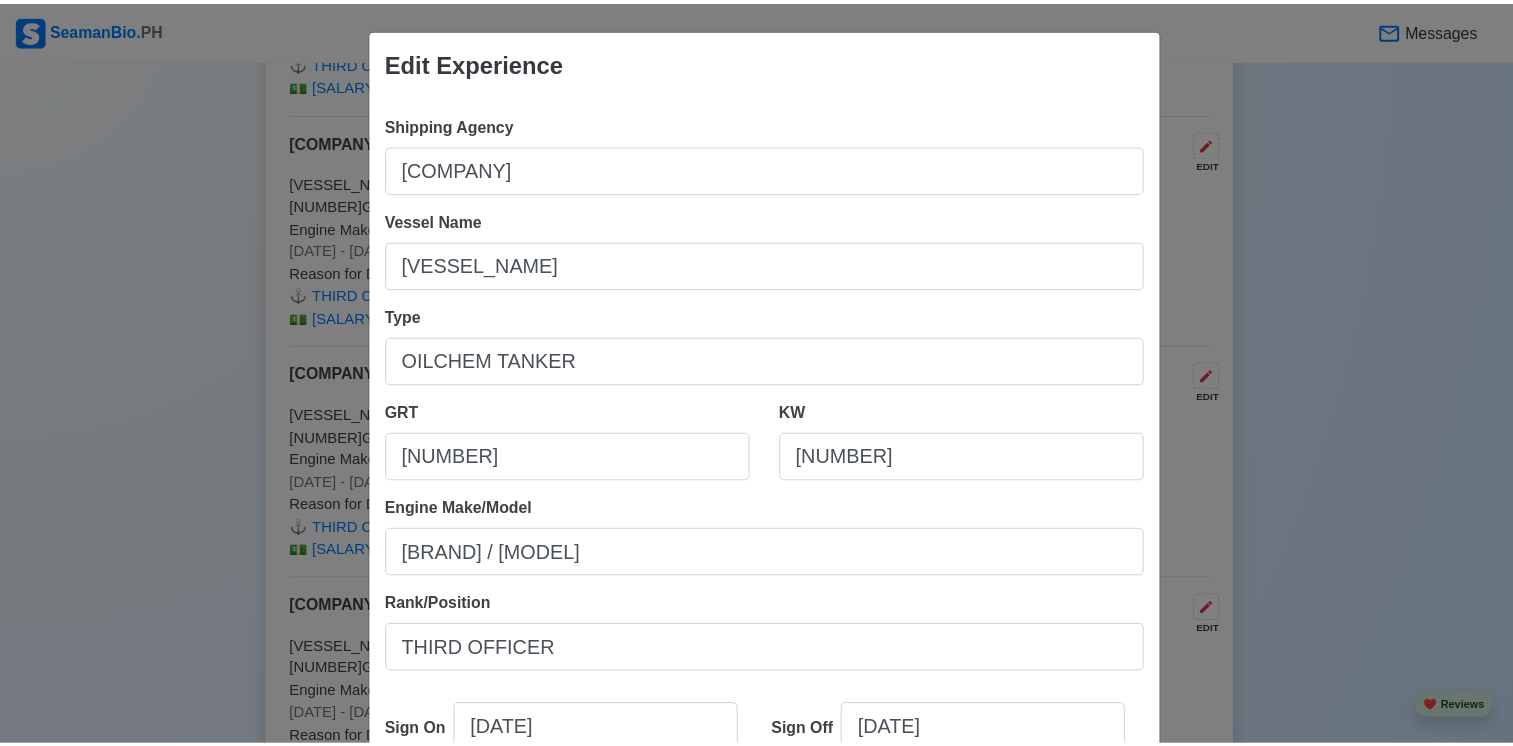 scroll, scrollTop: 392, scrollLeft: 0, axis: vertical 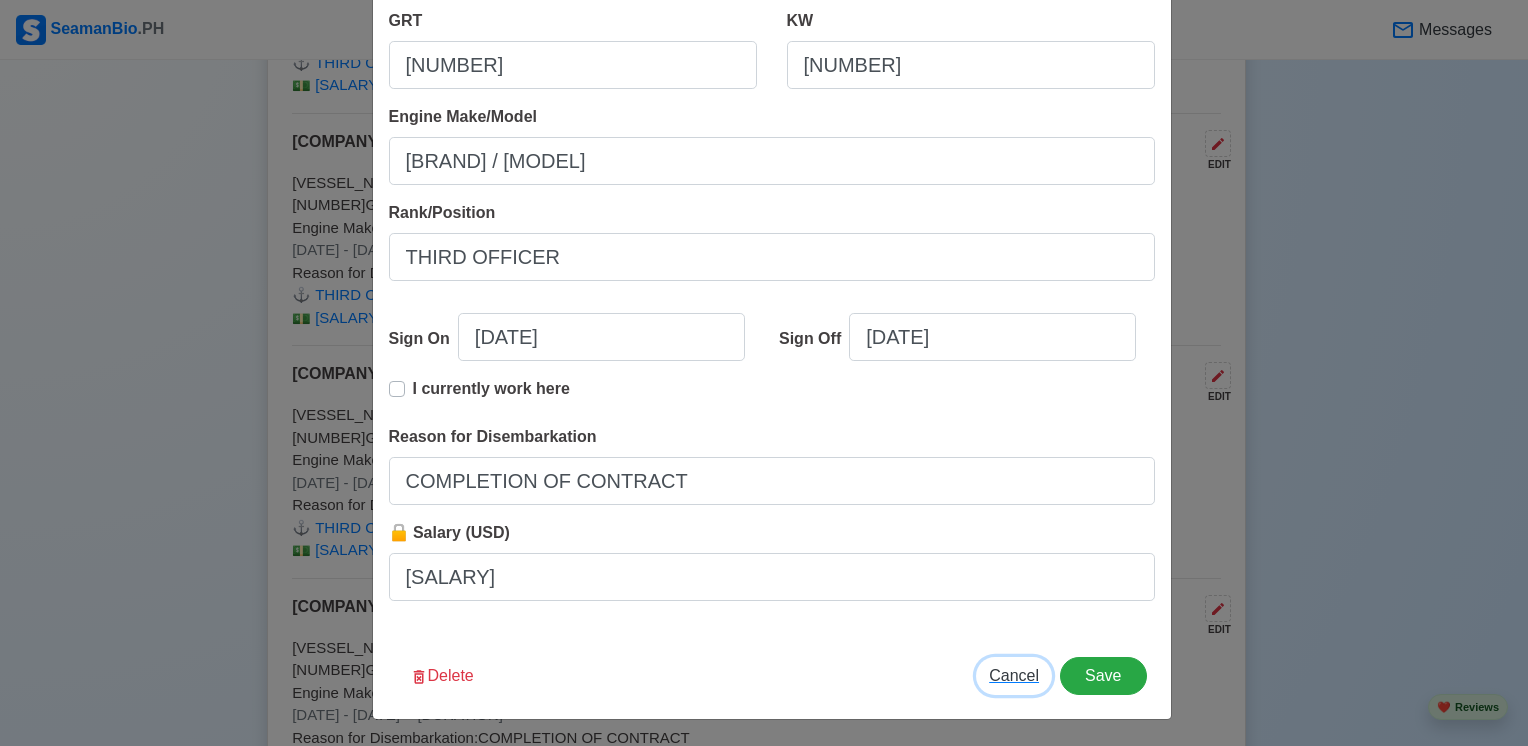 click on "Cancel" at bounding box center [1014, 675] 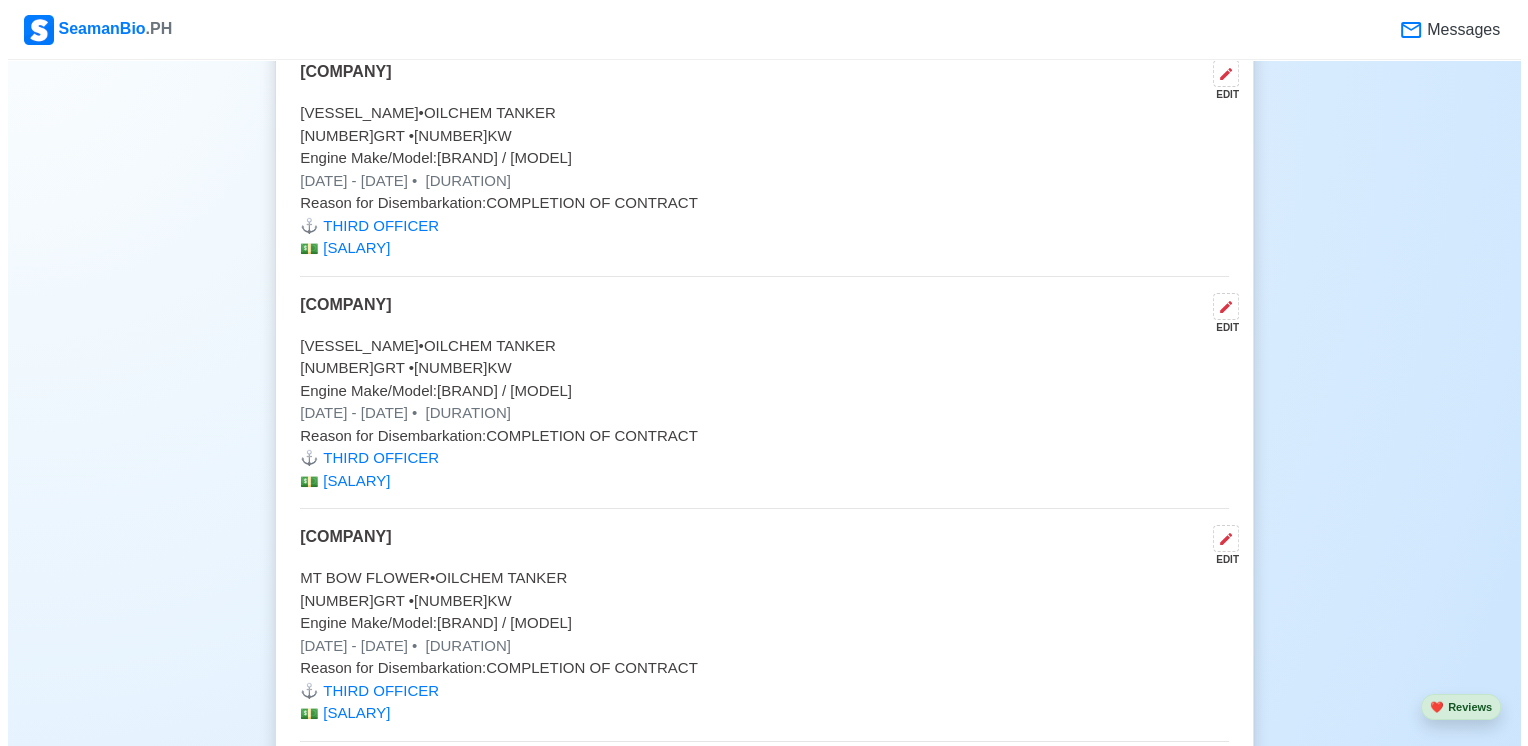 scroll, scrollTop: 6700, scrollLeft: 0, axis: vertical 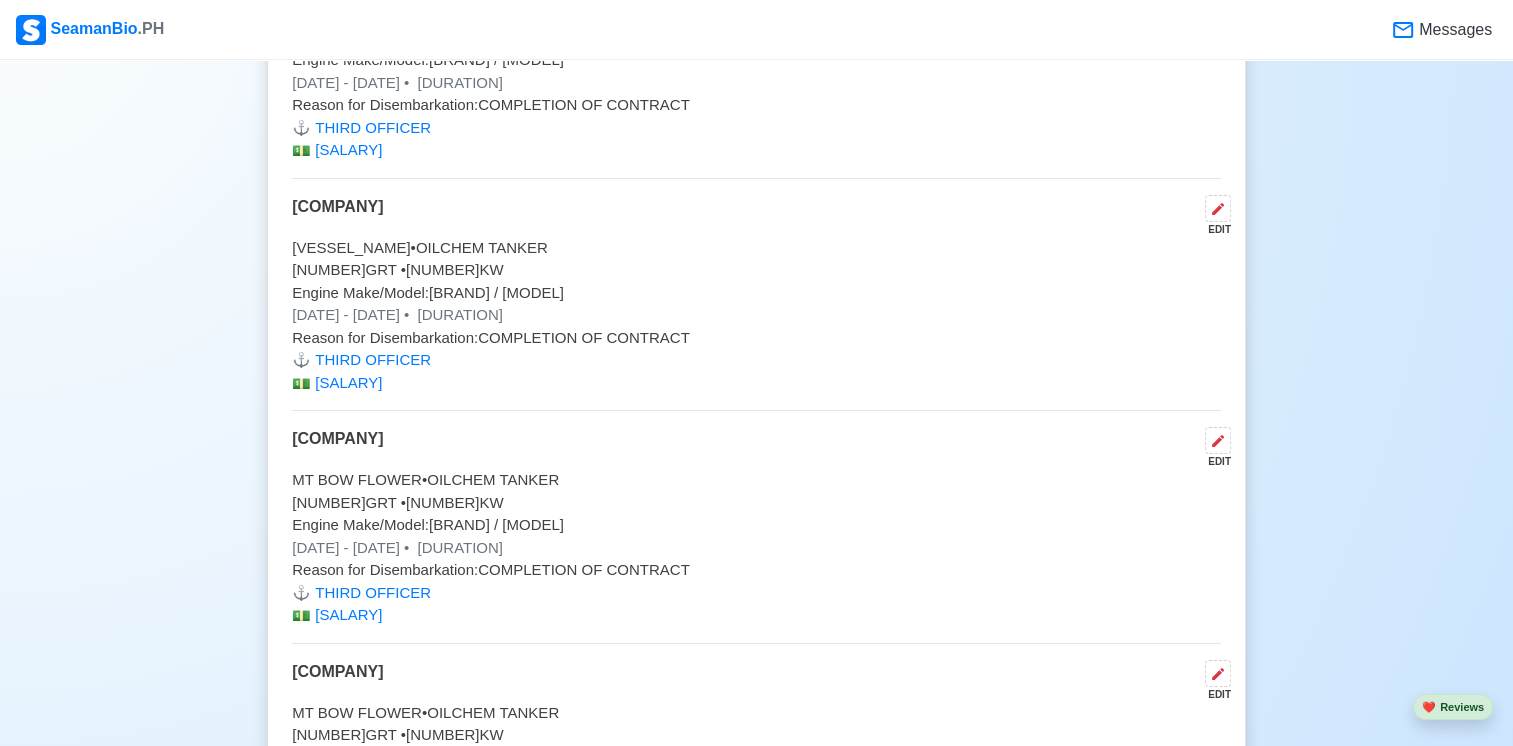 click on "[DATE] - [DATE] • [DURATION]" at bounding box center (756, 315) 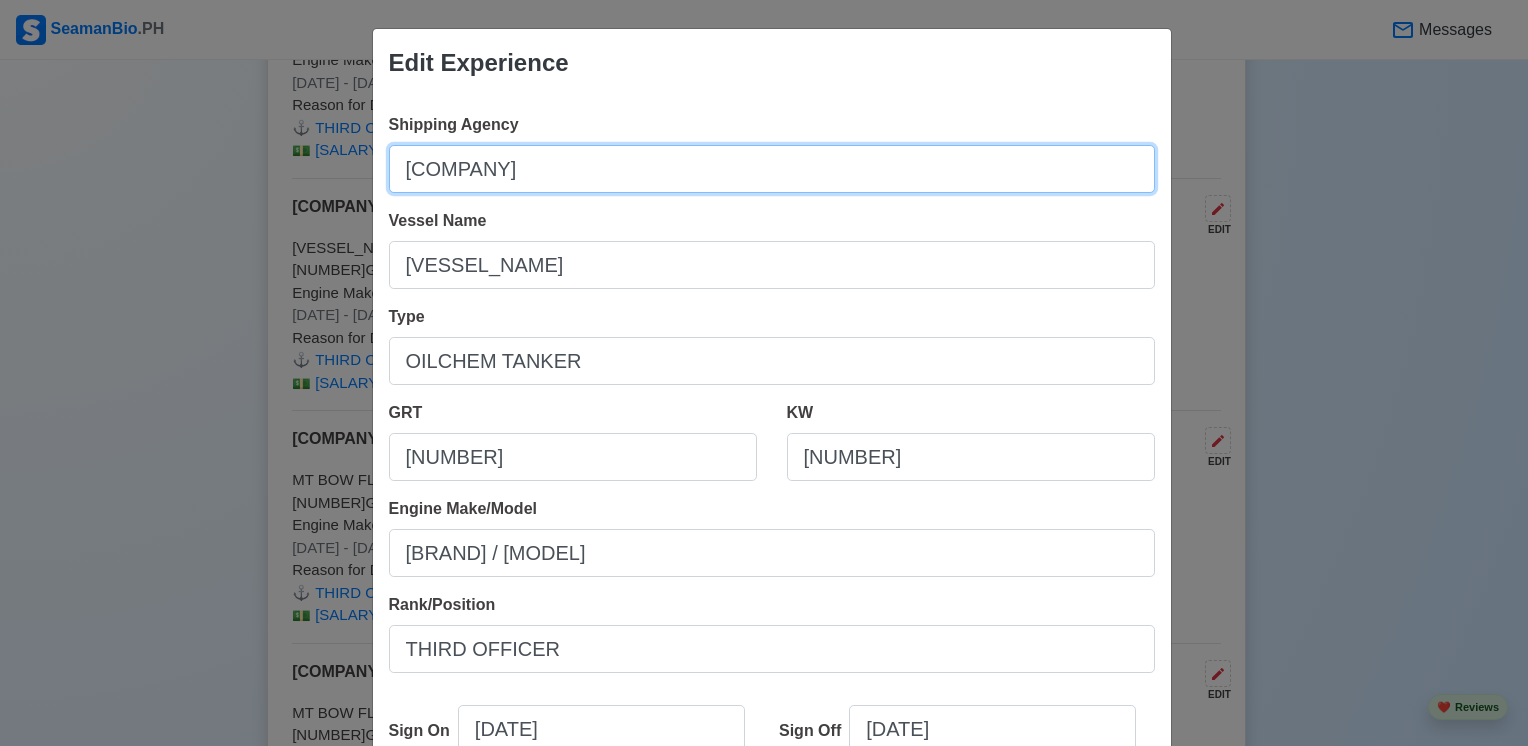 click on "[COMPANY]" at bounding box center [772, 169] 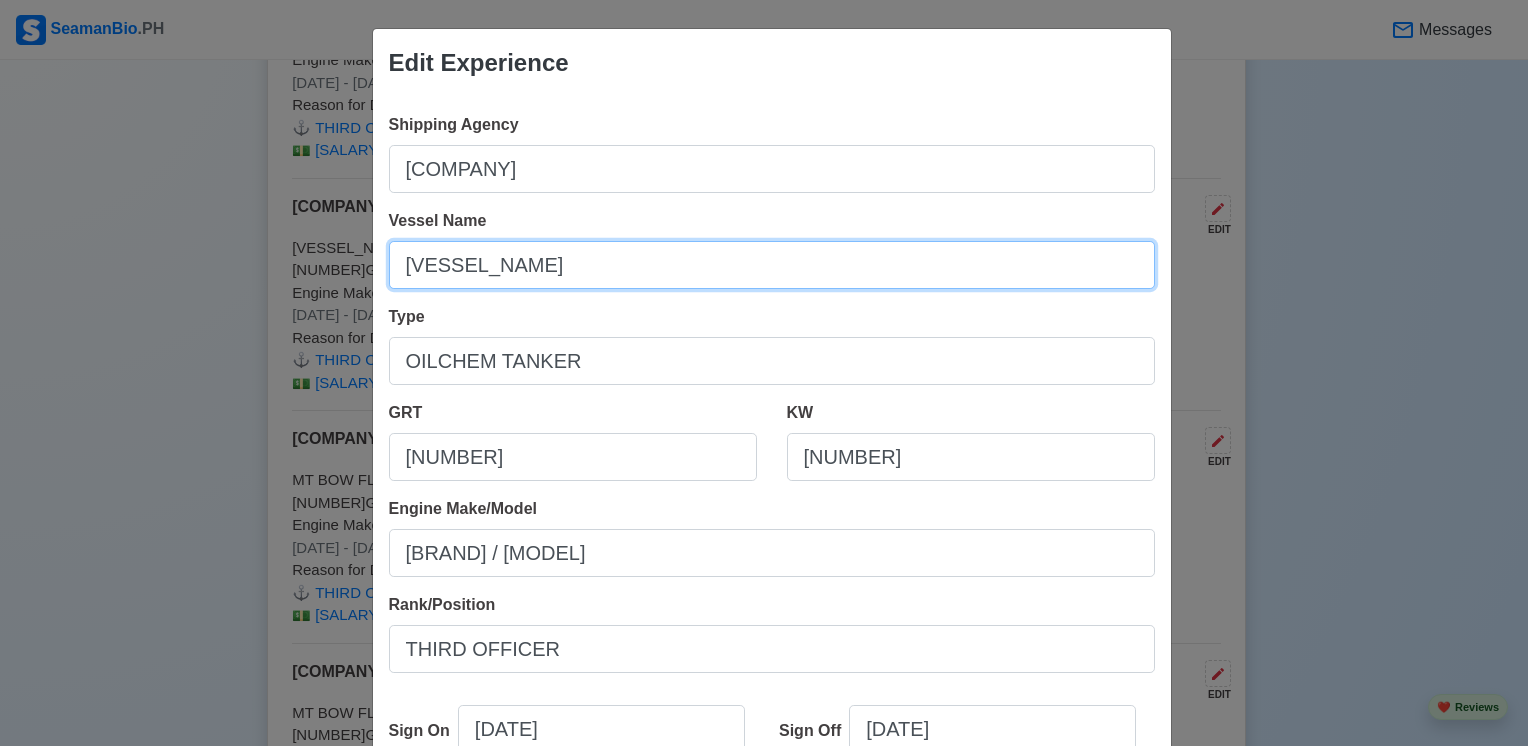 click on "[VESSEL_NAME]" at bounding box center (772, 265) 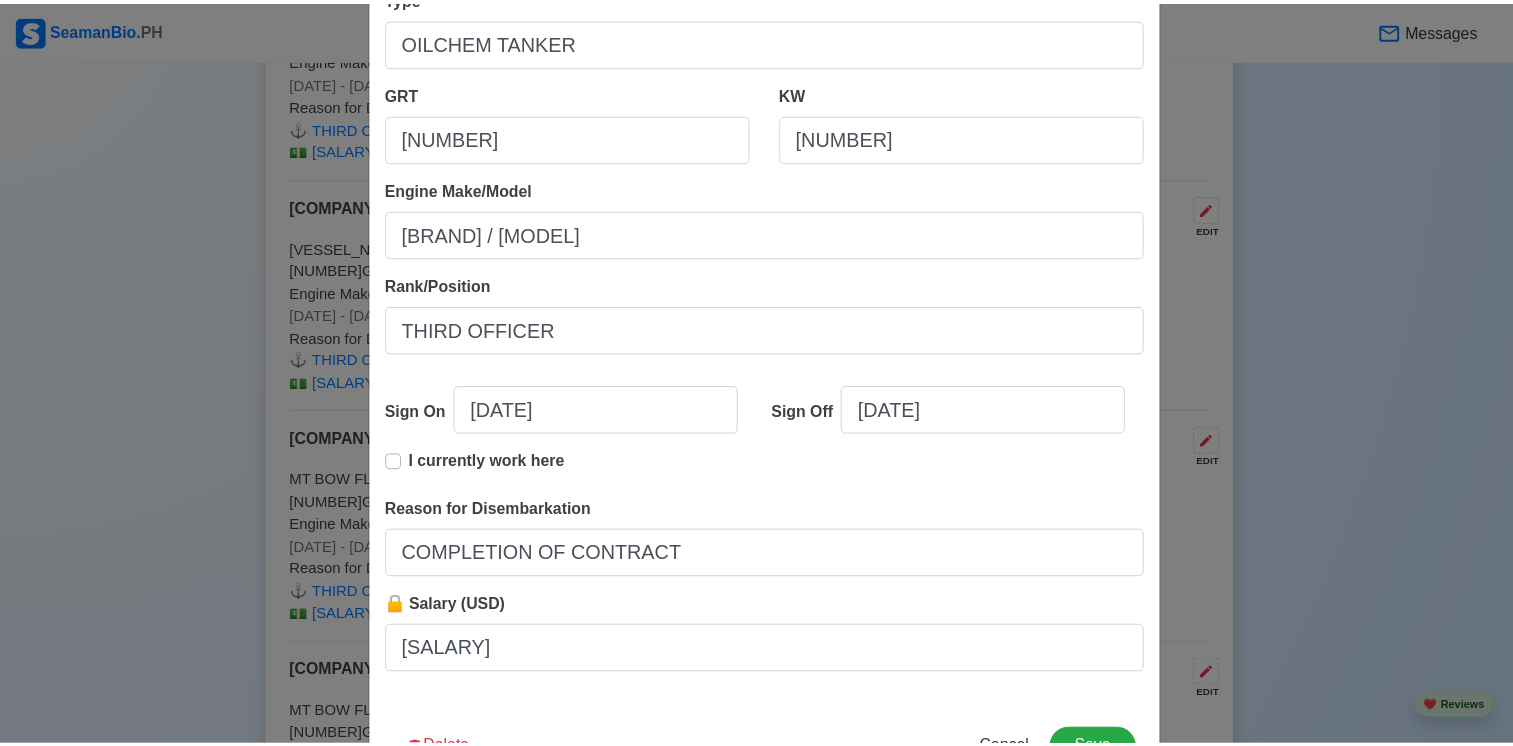 scroll, scrollTop: 392, scrollLeft: 0, axis: vertical 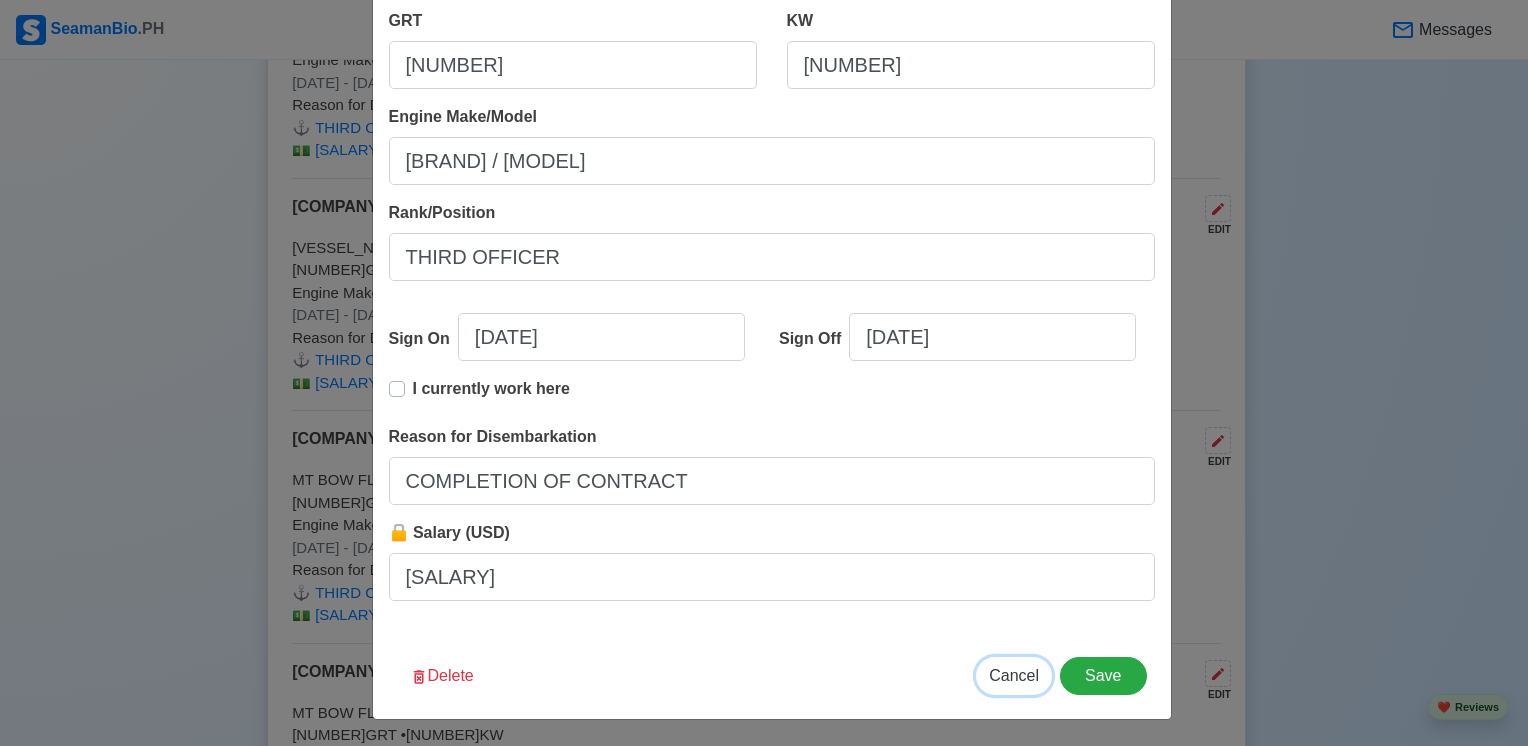 click on "Cancel" at bounding box center (1014, 675) 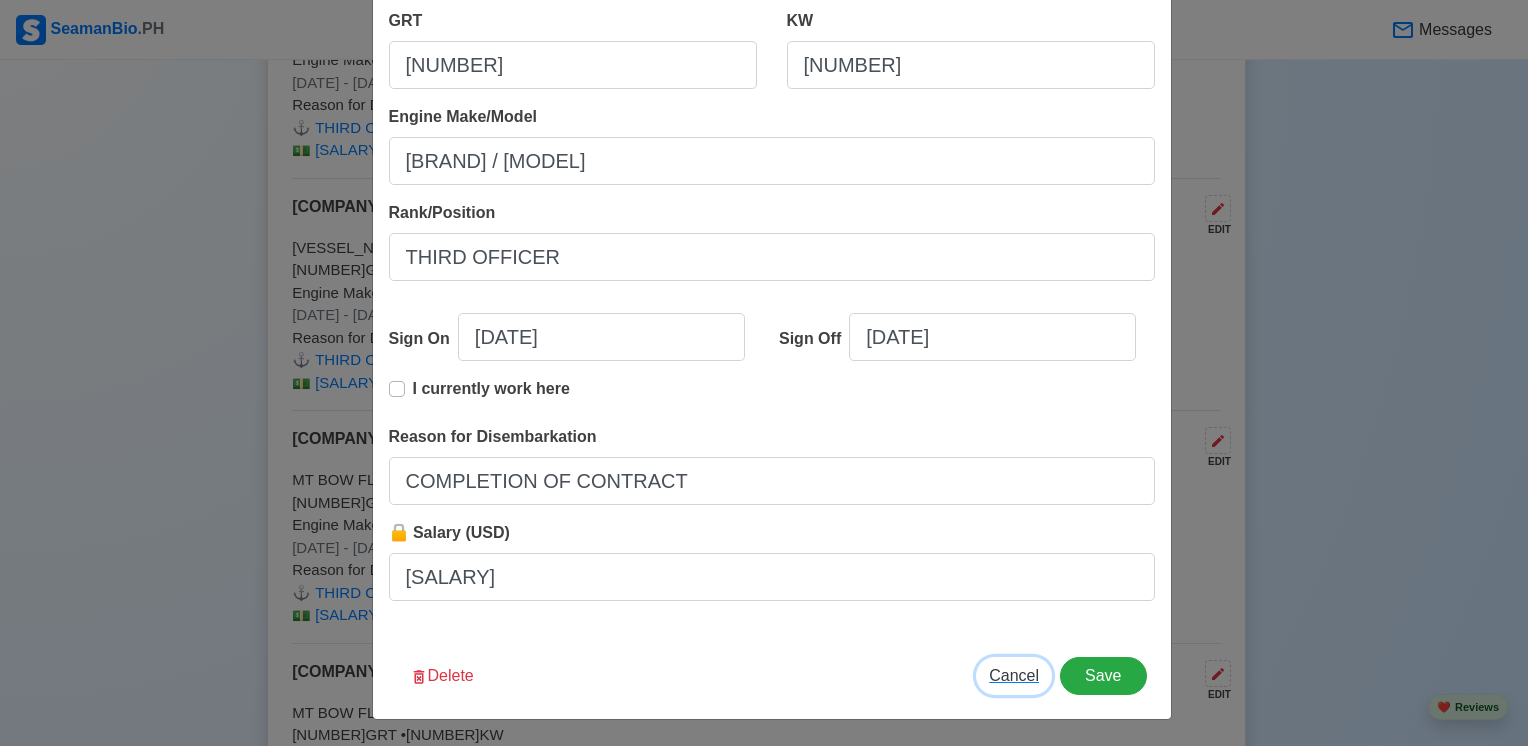 type 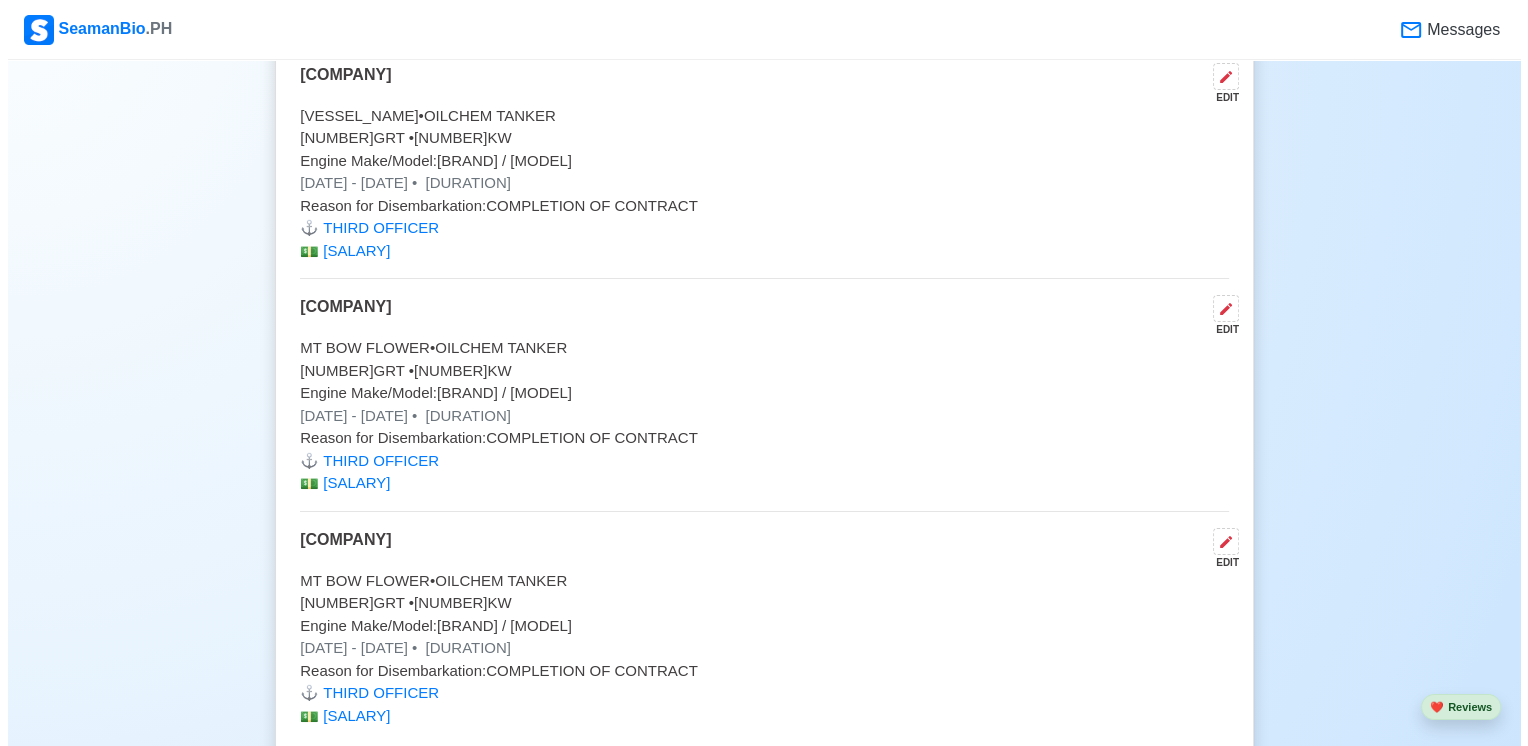 scroll, scrollTop: 6800, scrollLeft: 0, axis: vertical 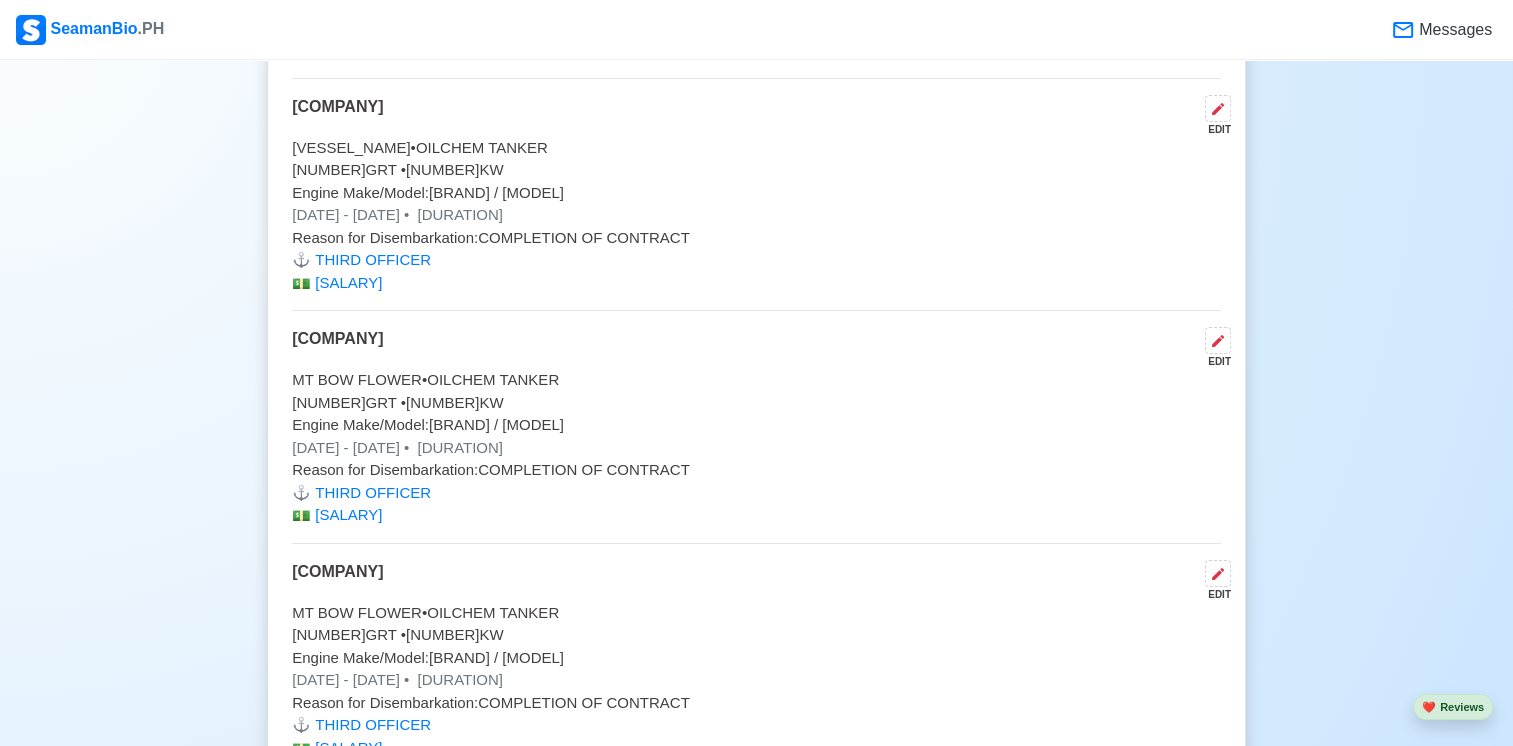 click on "[VESSEL_NAME] • [VESSEL_TYPE]" at bounding box center (756, 380) 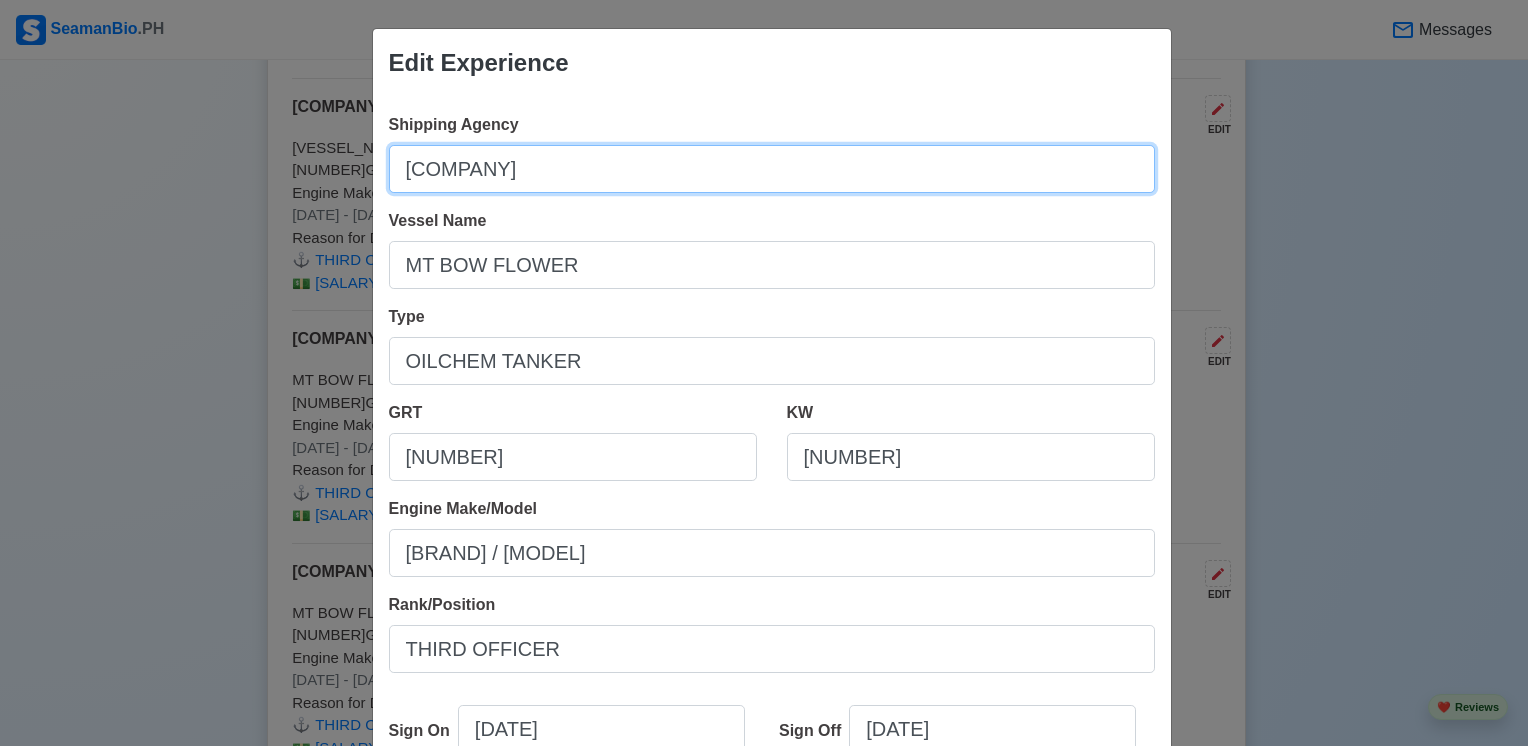 click on "[COMPANY]" at bounding box center (772, 169) 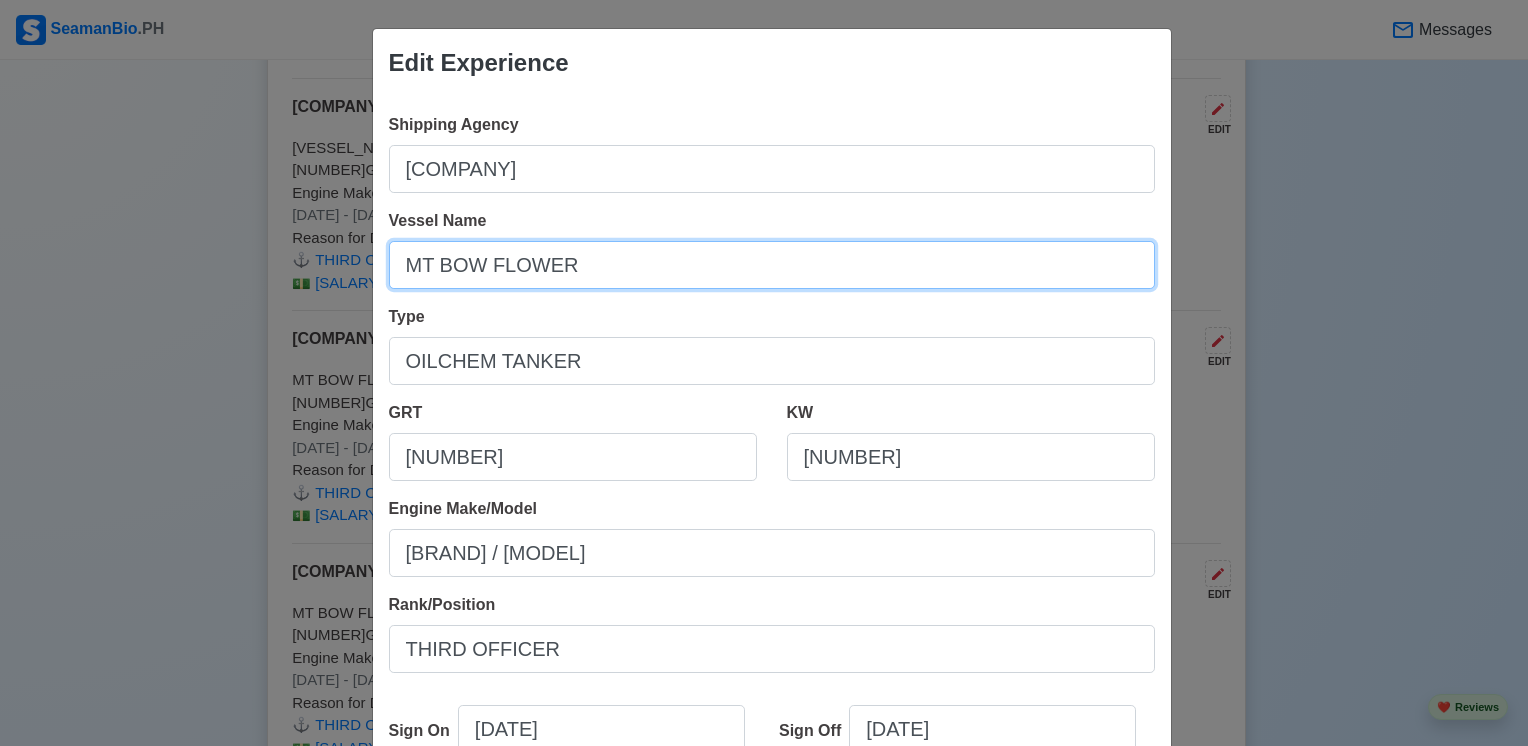 click on "MT BOW FLOWER" at bounding box center [772, 265] 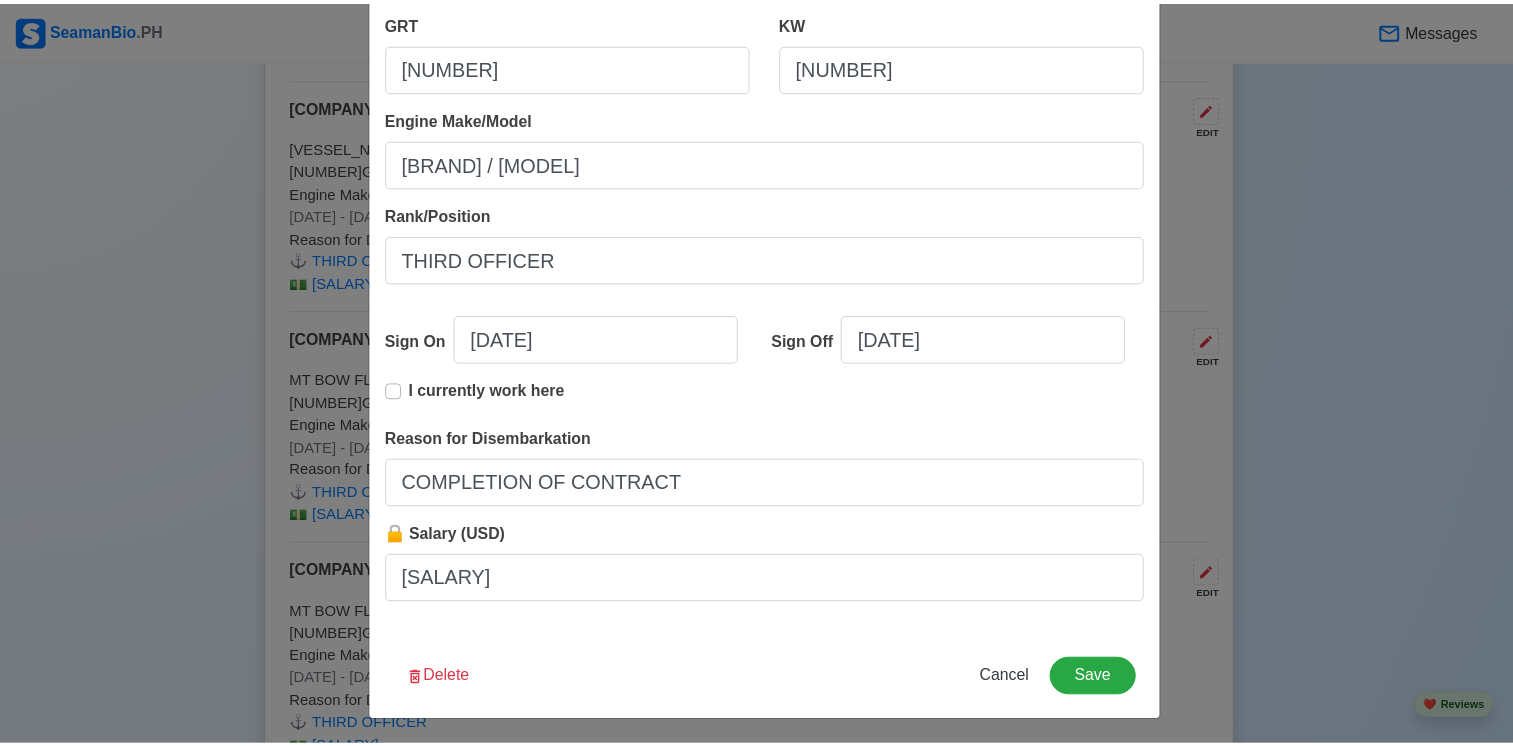 scroll, scrollTop: 392, scrollLeft: 0, axis: vertical 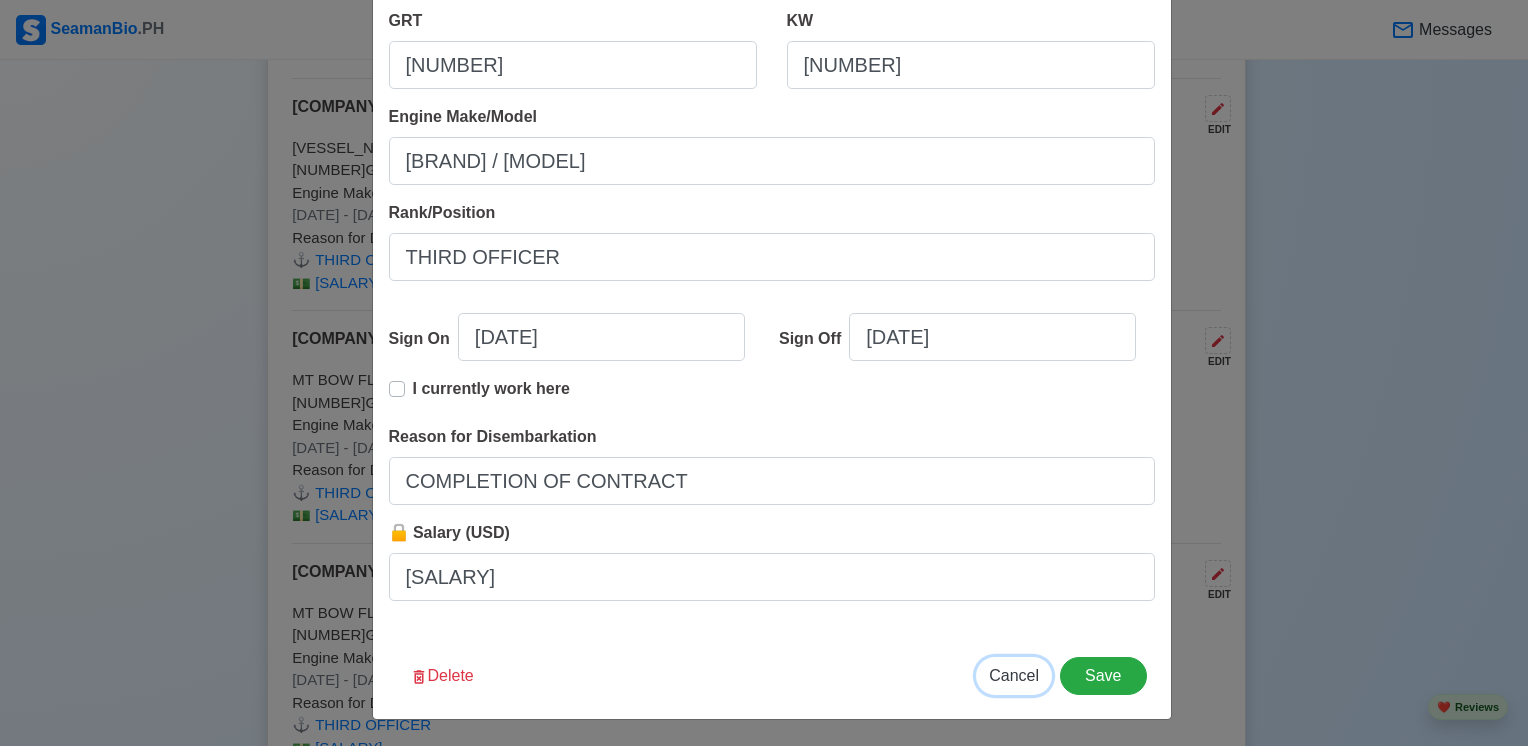 click on "Cancel" at bounding box center (1014, 675) 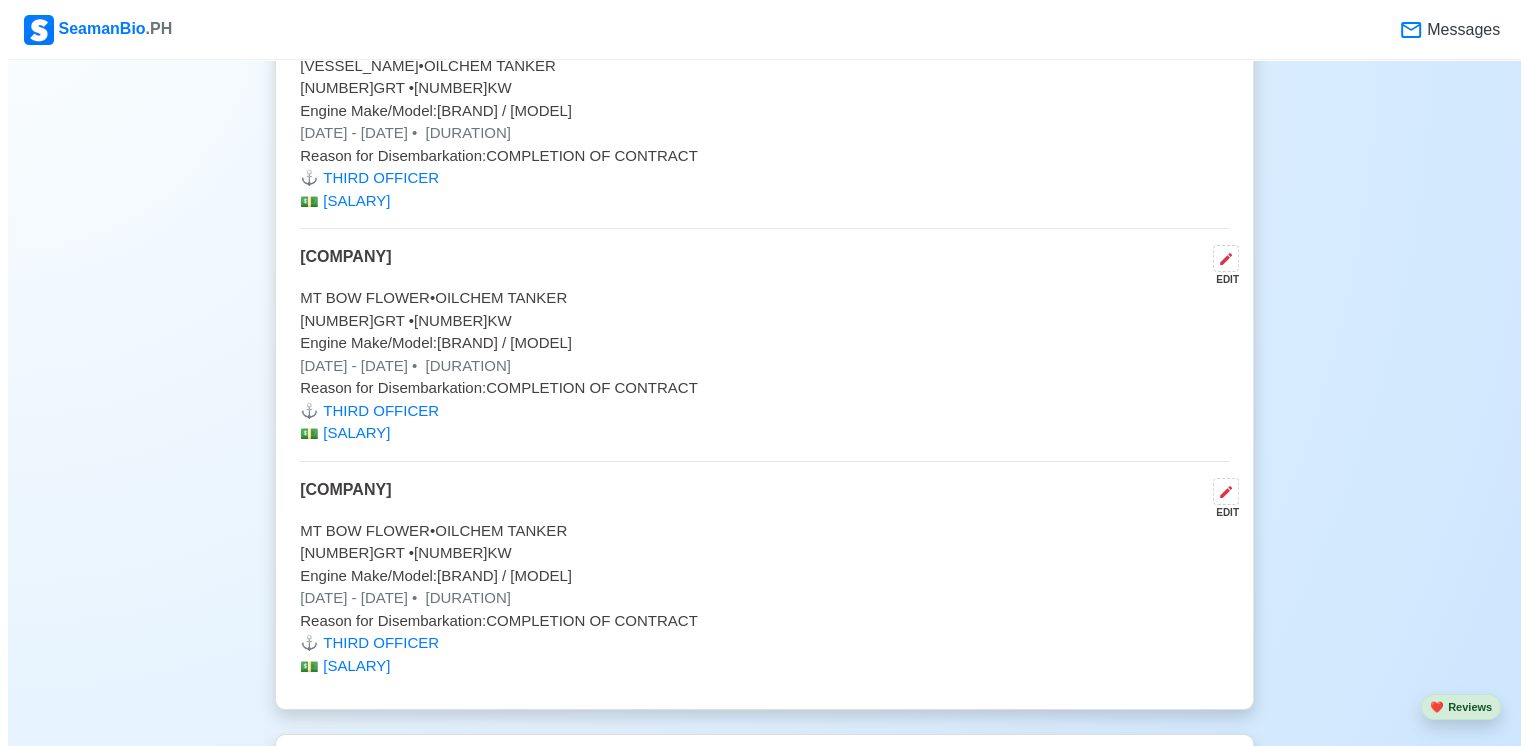scroll, scrollTop: 7000, scrollLeft: 0, axis: vertical 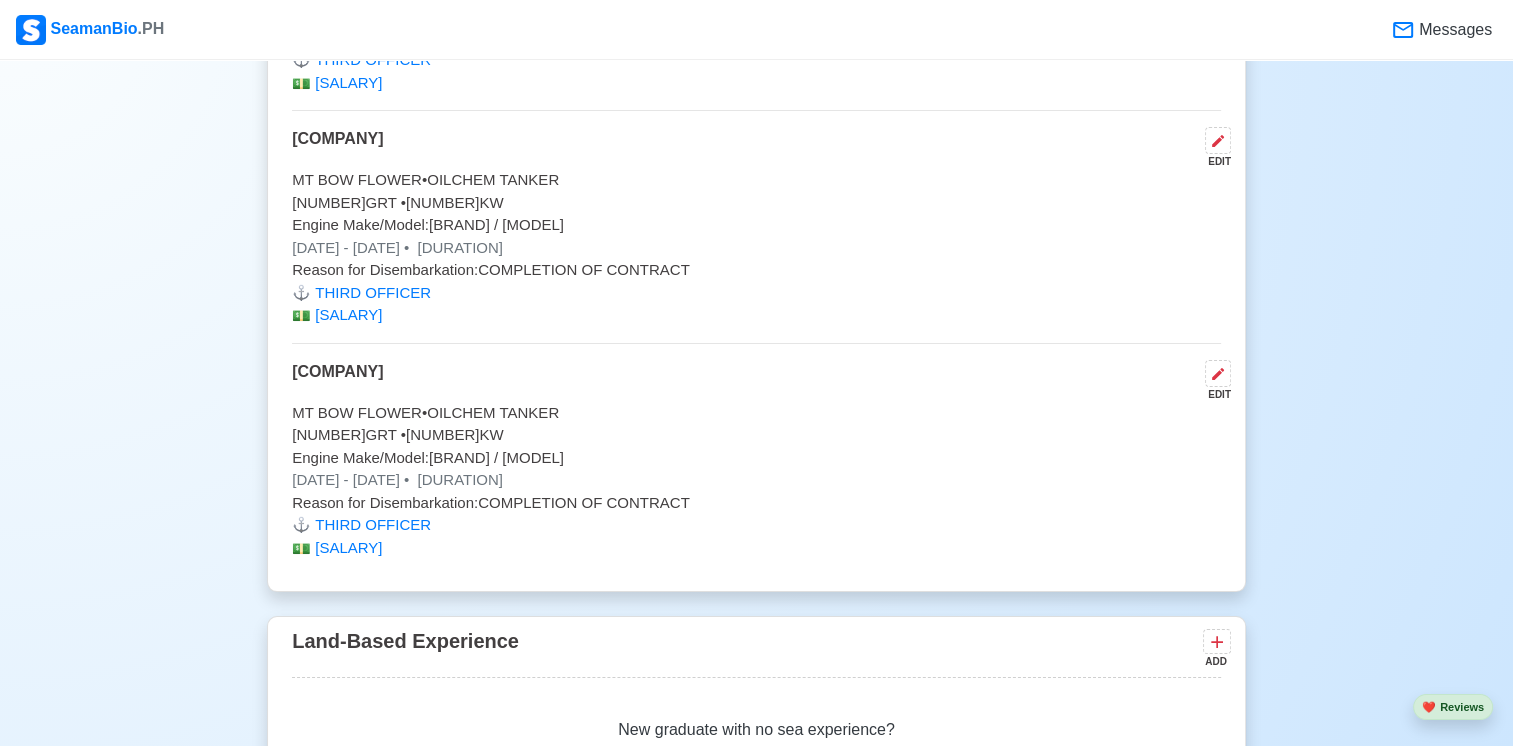 click on "[NUMBER] GRT • [NUMBER] KW" at bounding box center [756, 435] 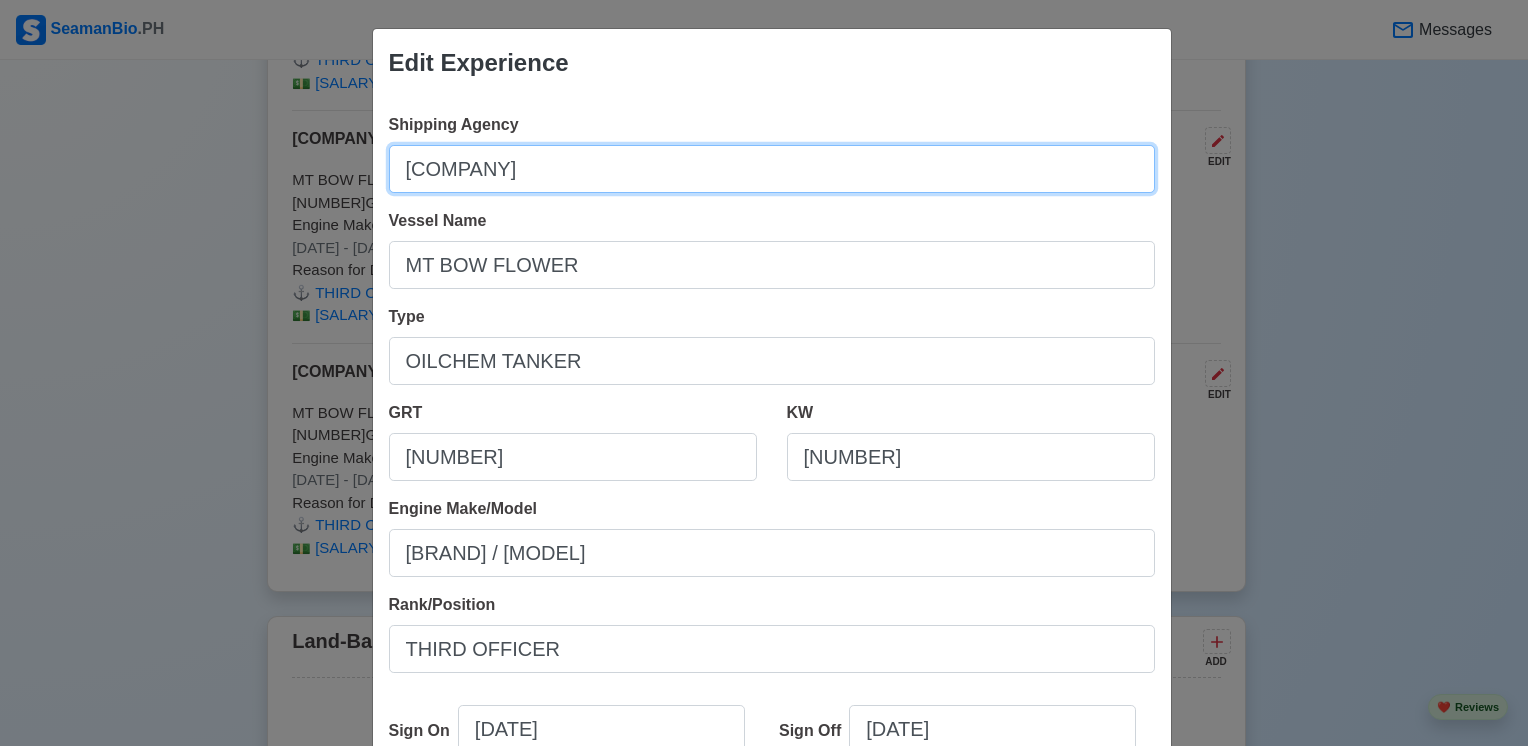 click on "[COMPANY]" at bounding box center (772, 169) 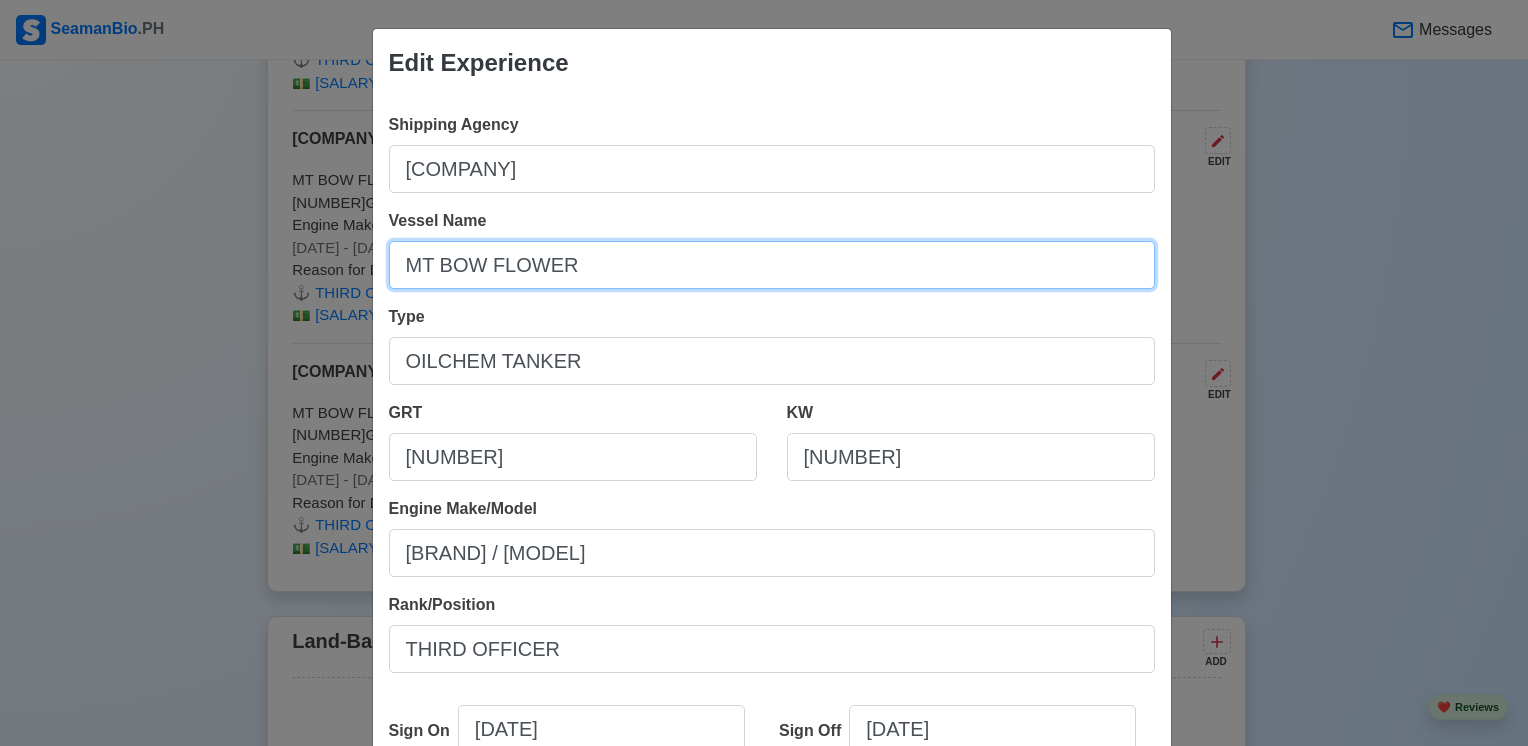 click on "MT BOW FLOWER" at bounding box center [772, 265] 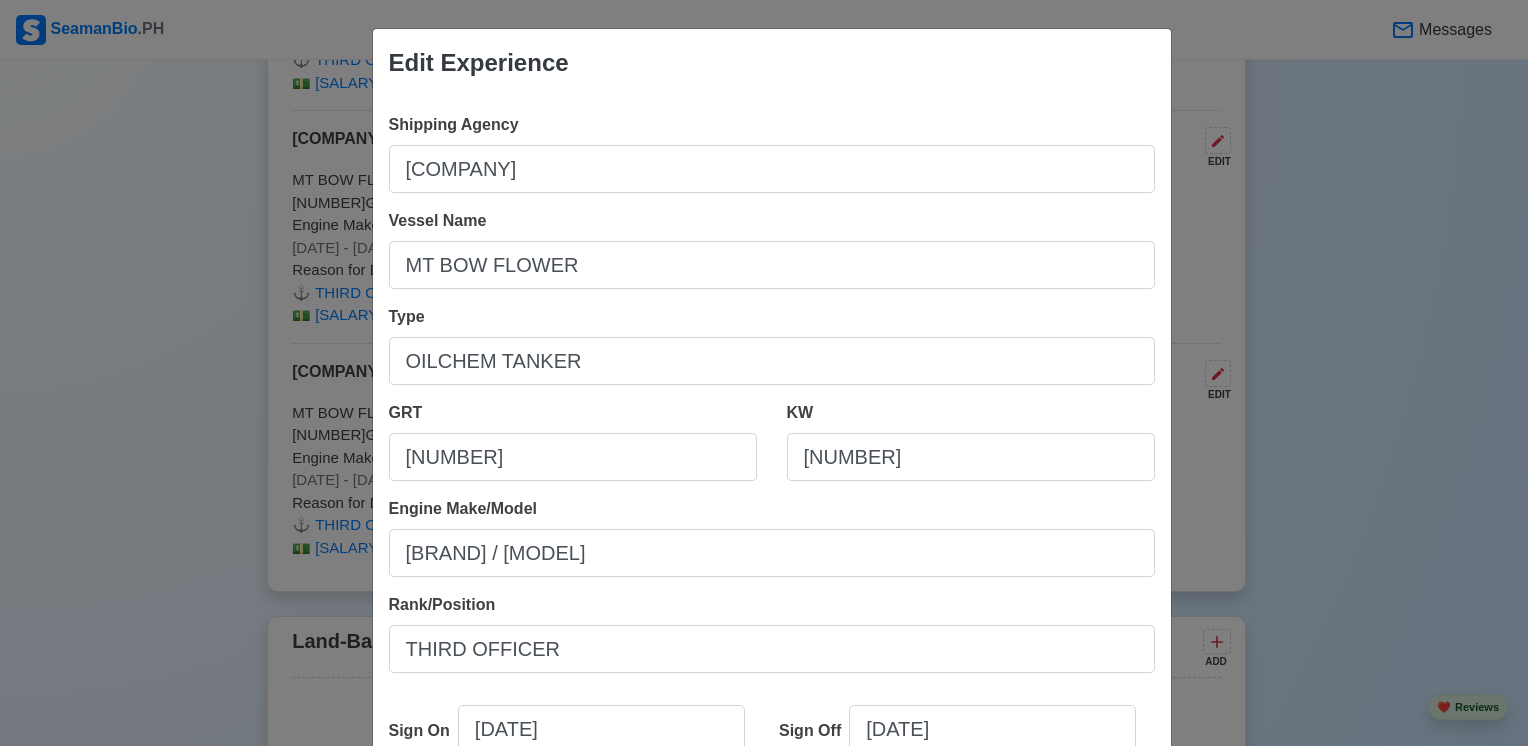 scroll, scrollTop: 200, scrollLeft: 0, axis: vertical 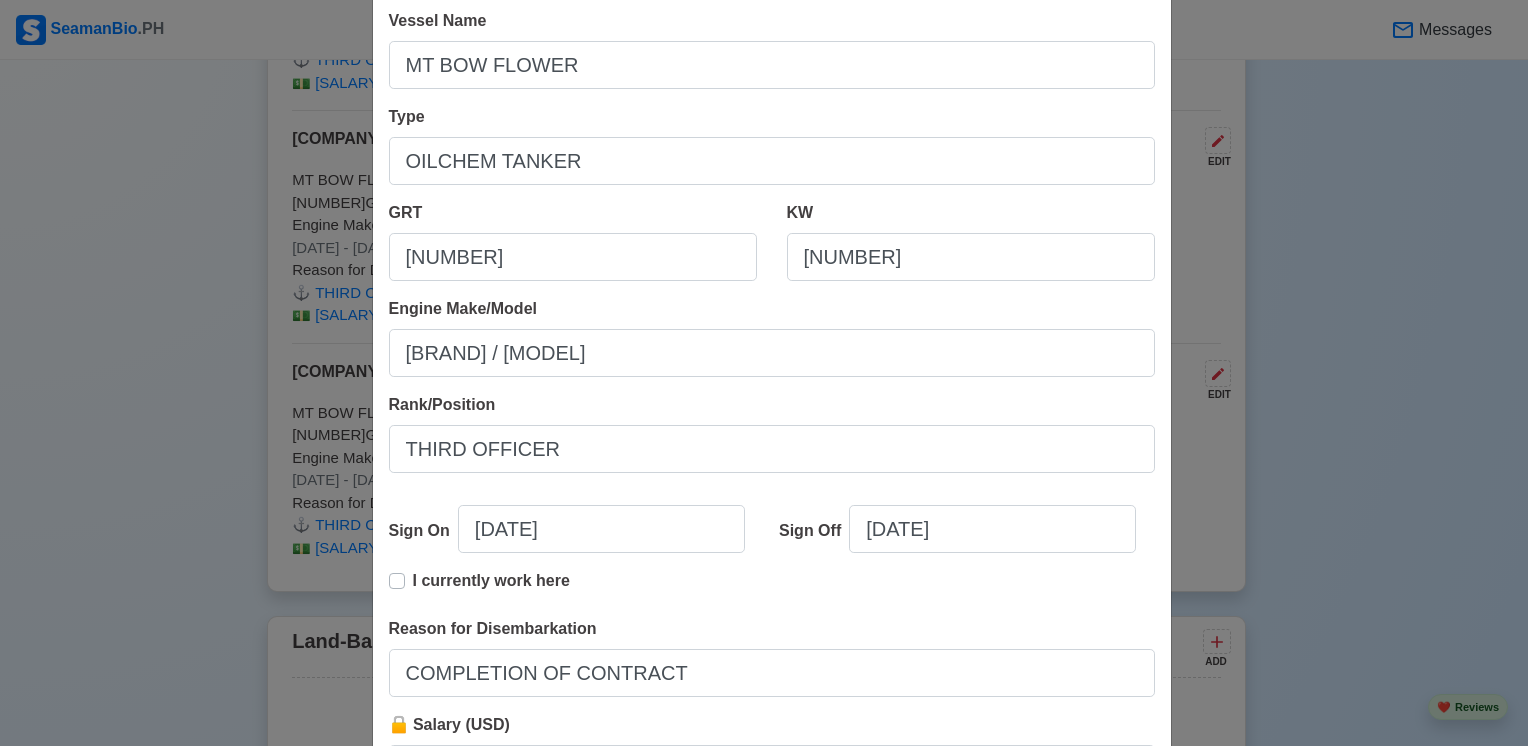 click on "Edit Experience Shipping Agency [COMPANY] Vessel Name [VESSEL_NAME] Type [VESSEL_TYPE] GRT [GRT] KW [KW] Engine Make/Model [BRAND] / [MODEL] Rank/Position THIRD OFFICER Sign On [DATE] Sign Off [DATE] I currently work here Reason for Disembarkation COMPLETION OF CONTRACT 🔒 Salary (USD) [SALARY] Delete Cancel Save" at bounding box center [764, 373] 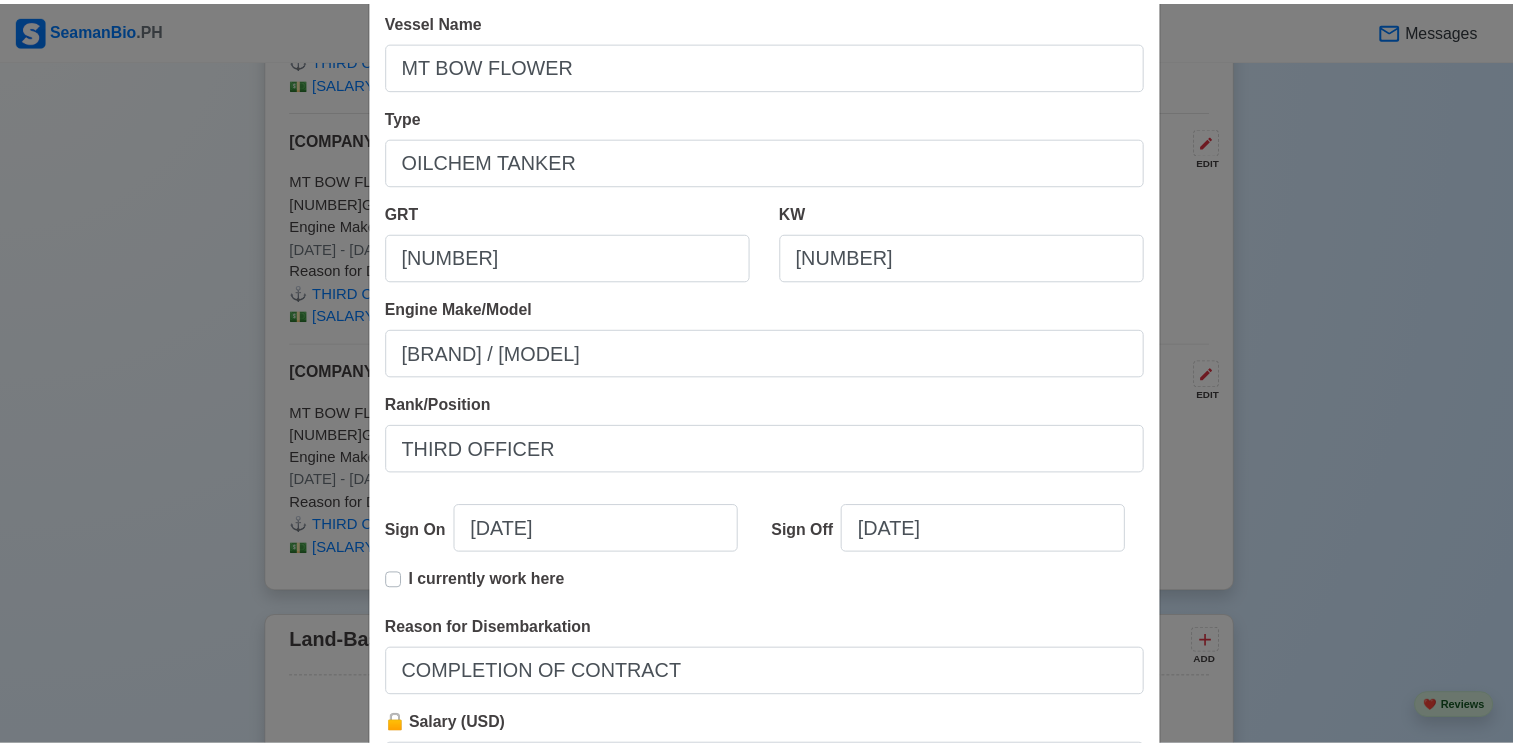 scroll, scrollTop: 392, scrollLeft: 0, axis: vertical 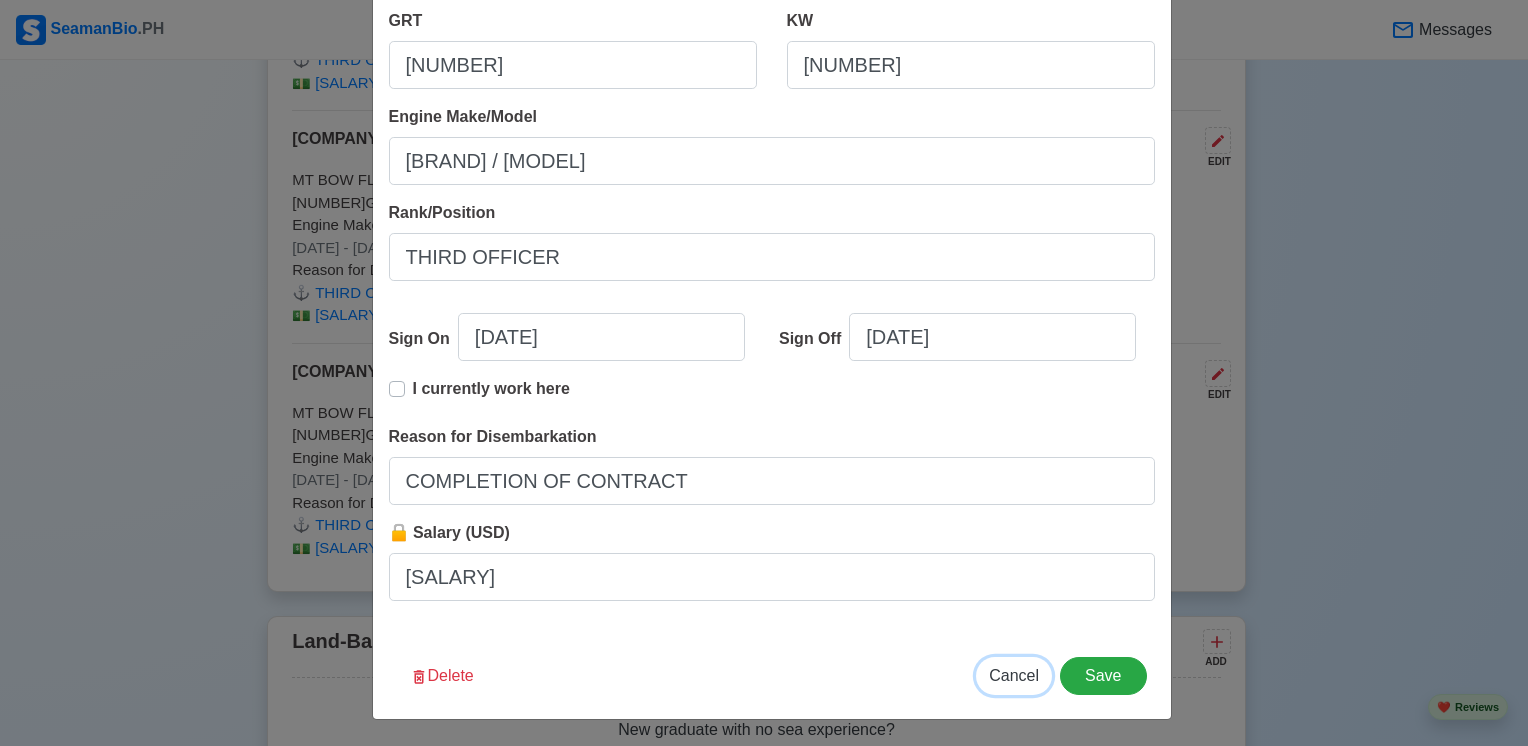 click on "Cancel" at bounding box center [1014, 675] 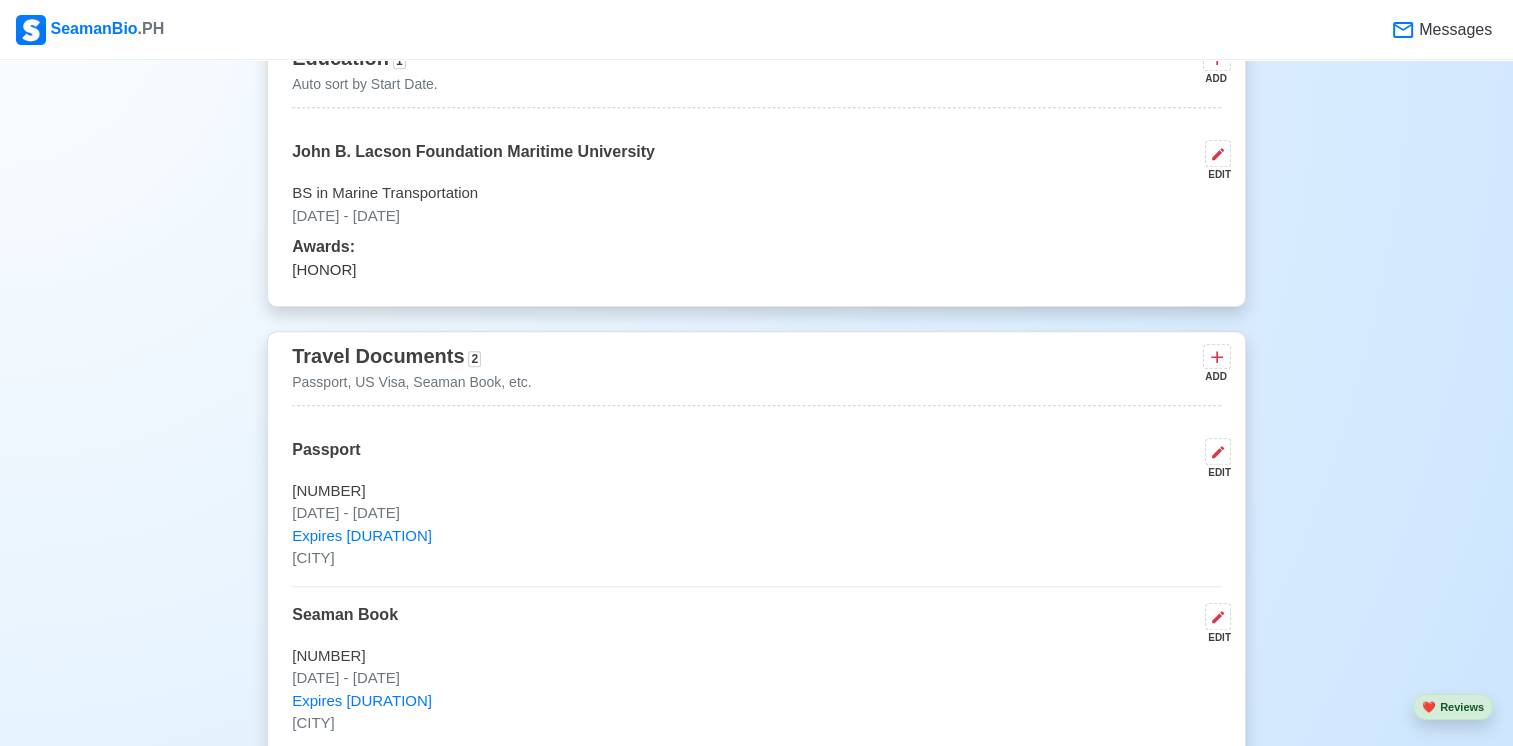 scroll, scrollTop: 1100, scrollLeft: 0, axis: vertical 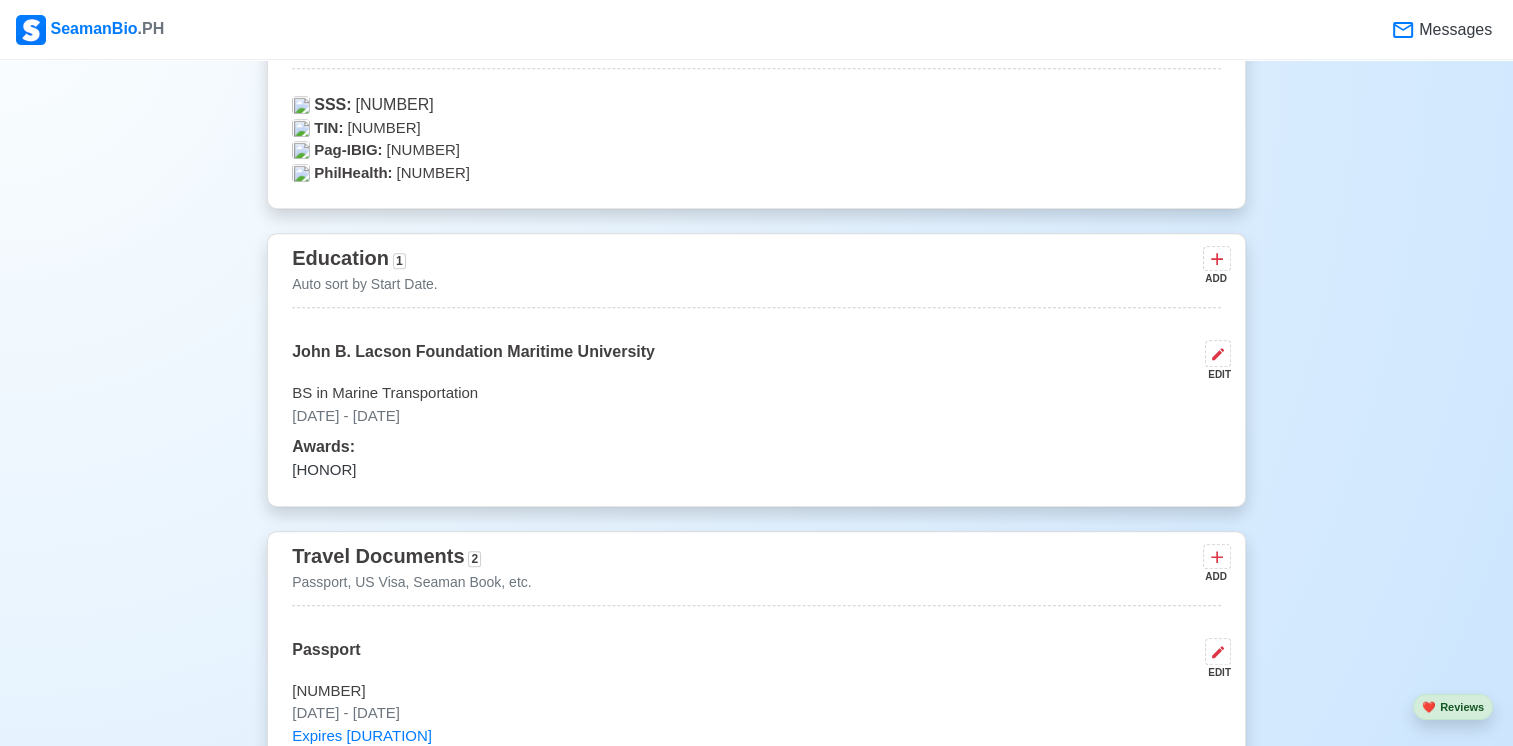 click on "BS in Marine Transportation" at bounding box center (756, 393) 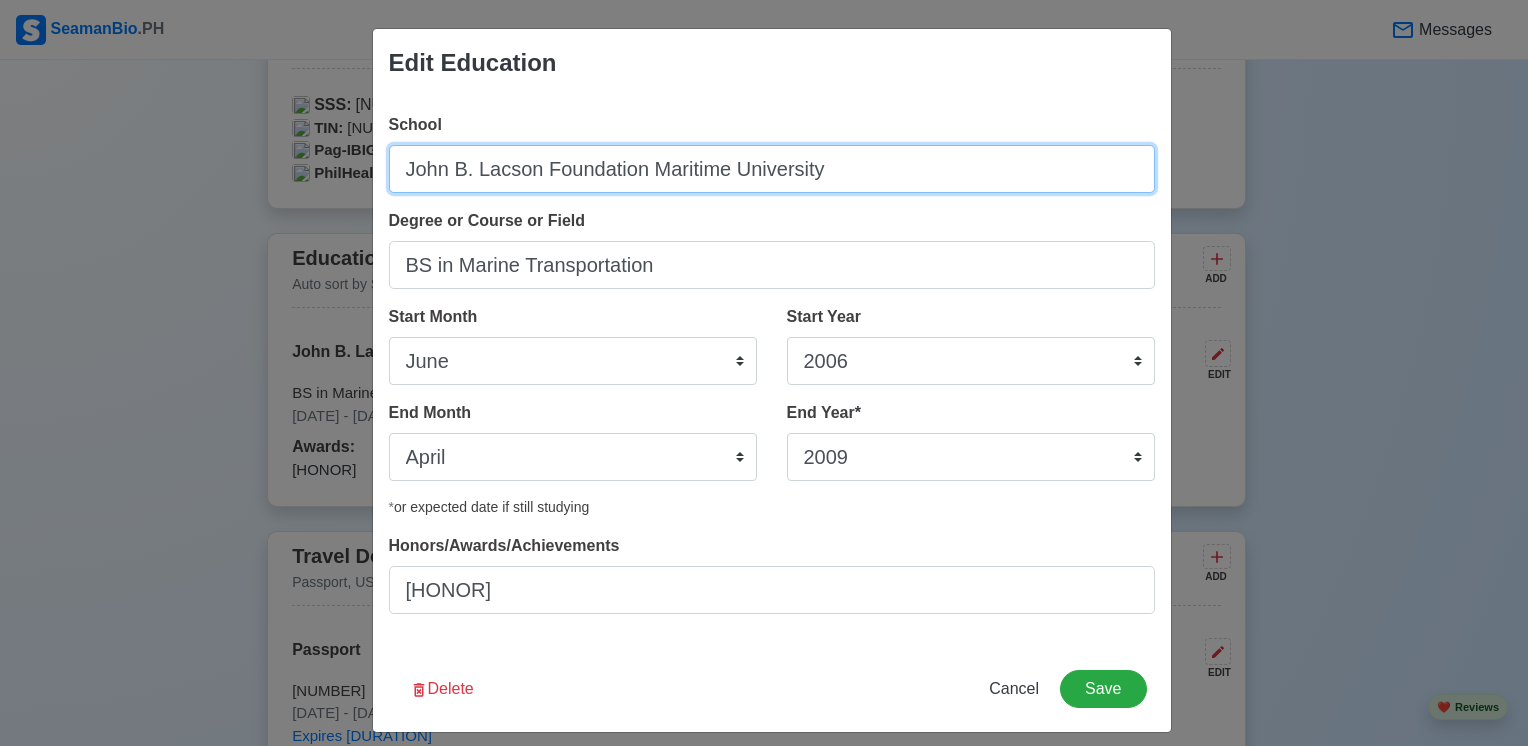 click on "John B. Lacson Foundation Maritime University" at bounding box center (772, 169) 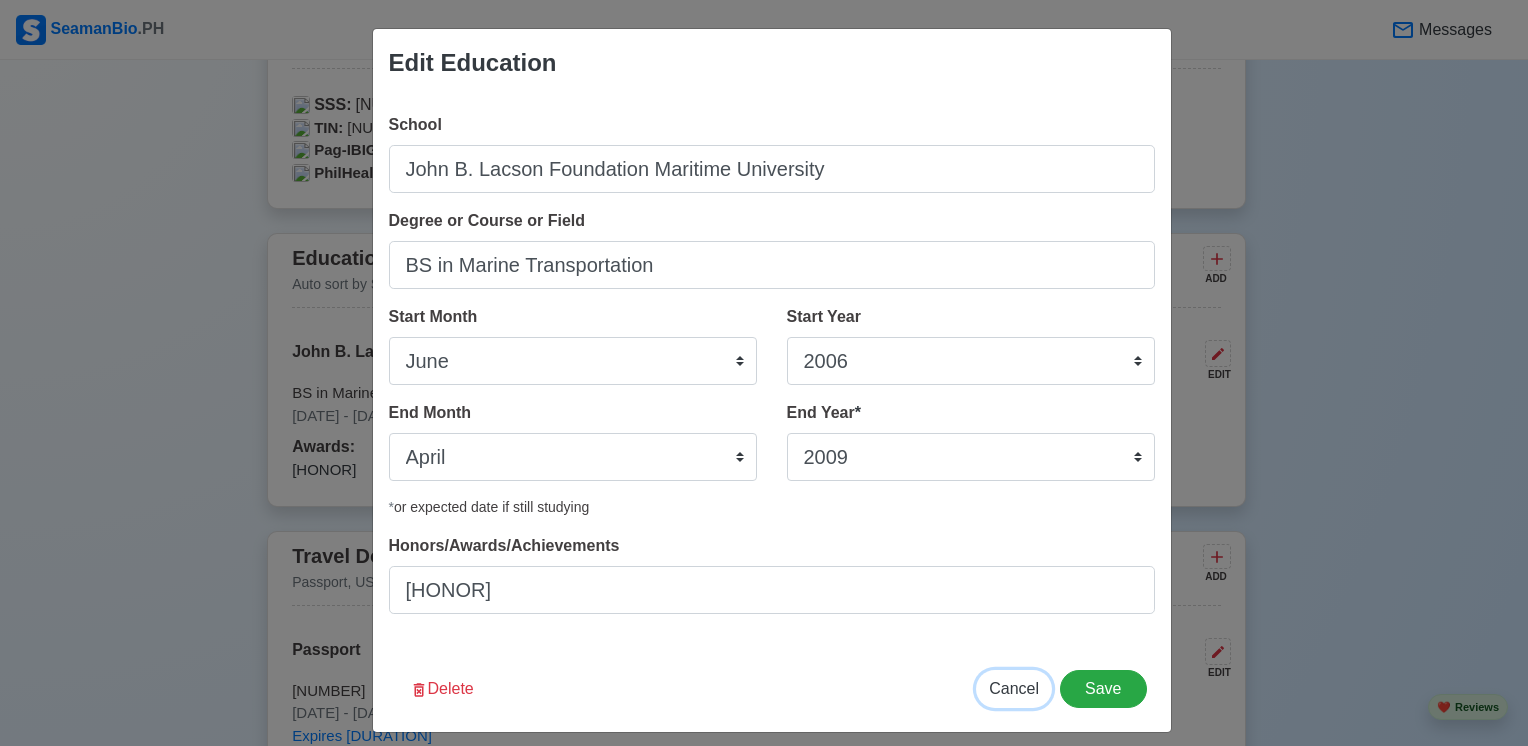 click on "Cancel" at bounding box center [1014, 688] 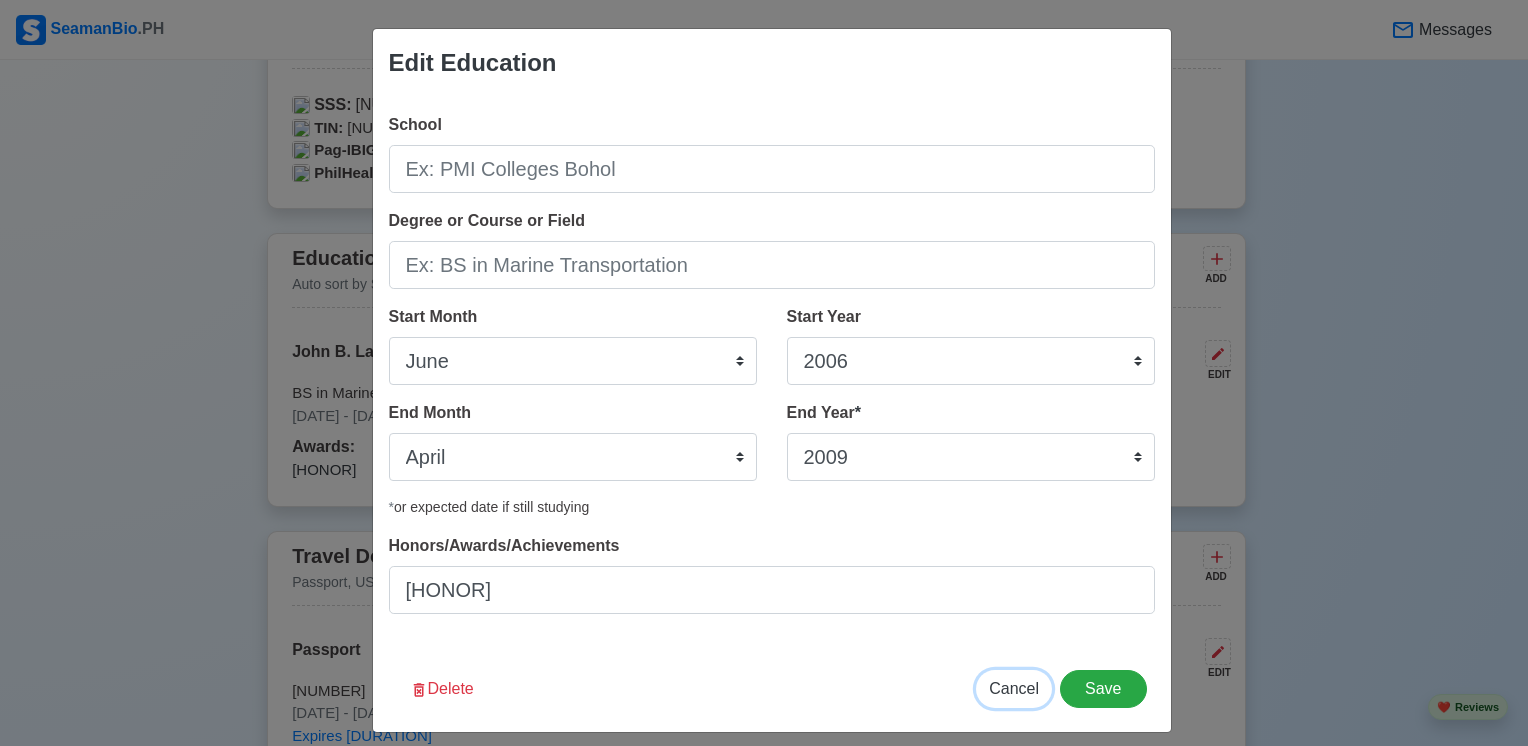 select 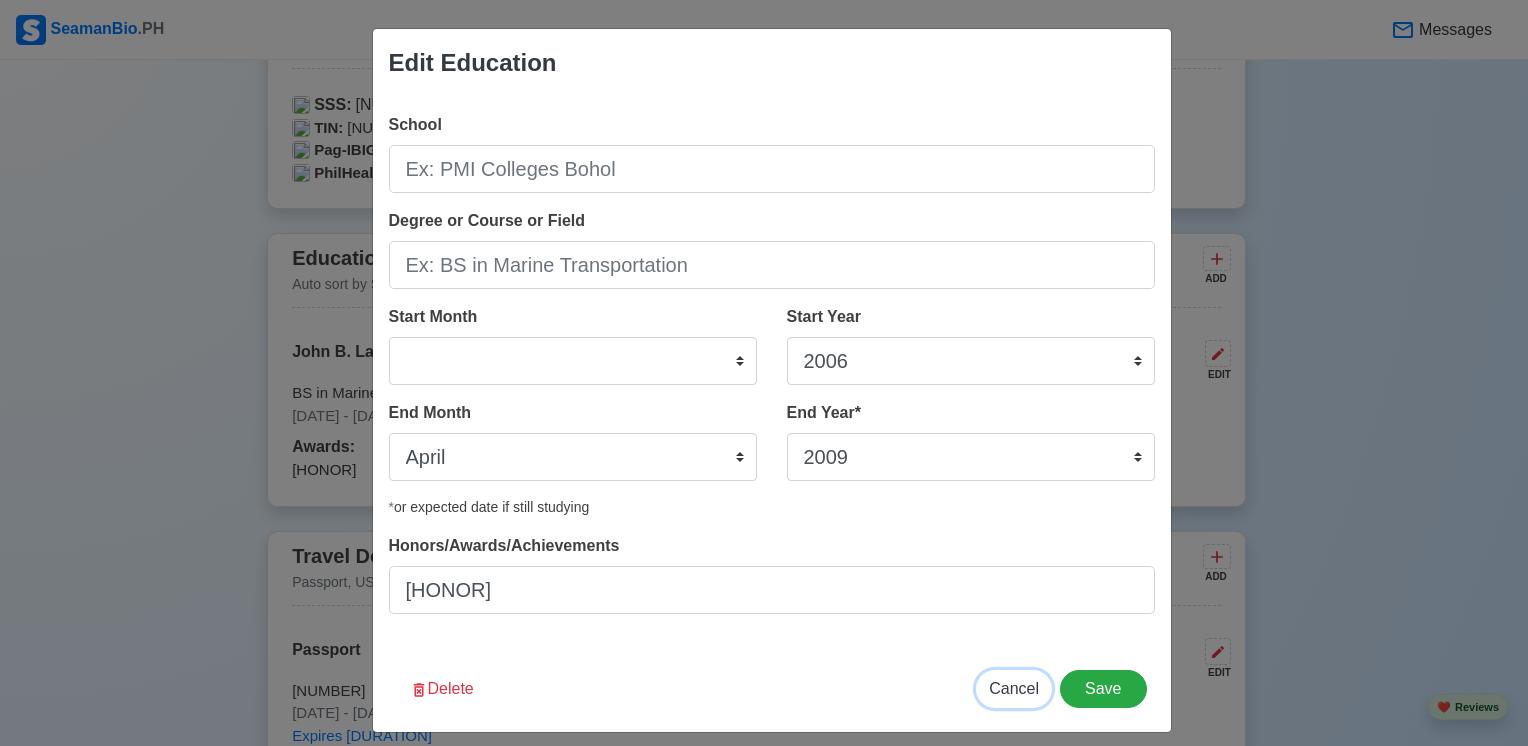 select 